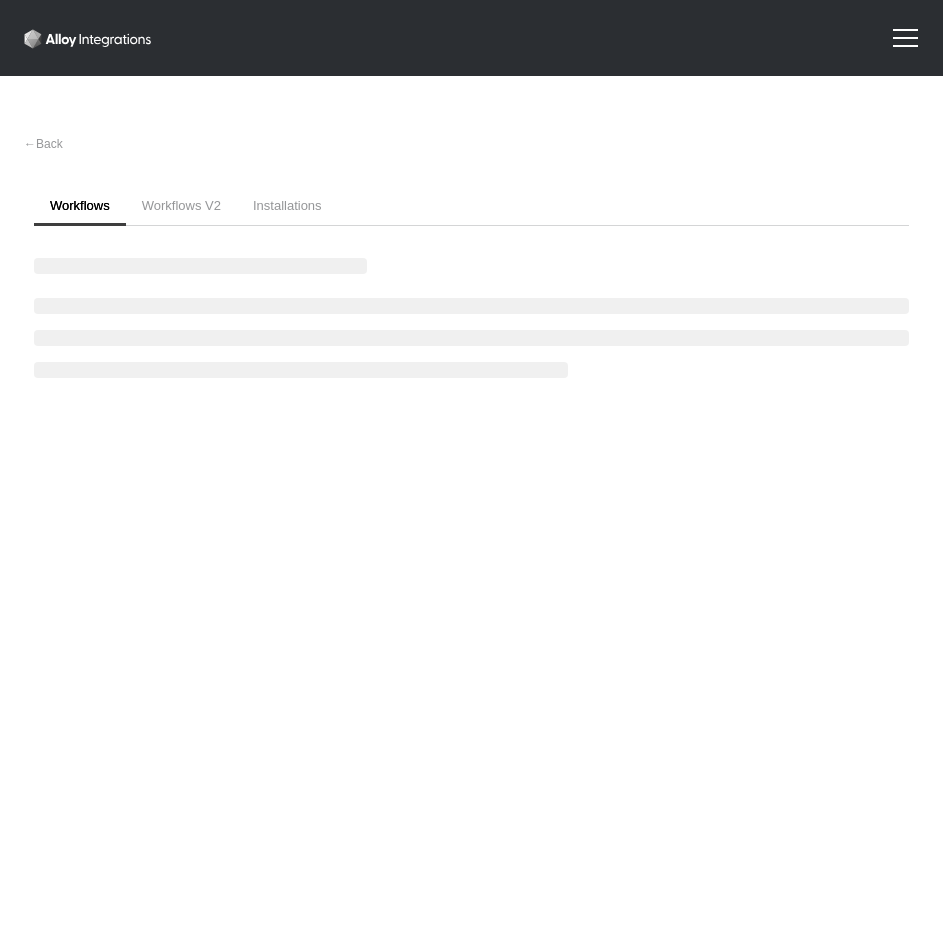 scroll, scrollTop: 0, scrollLeft: 0, axis: both 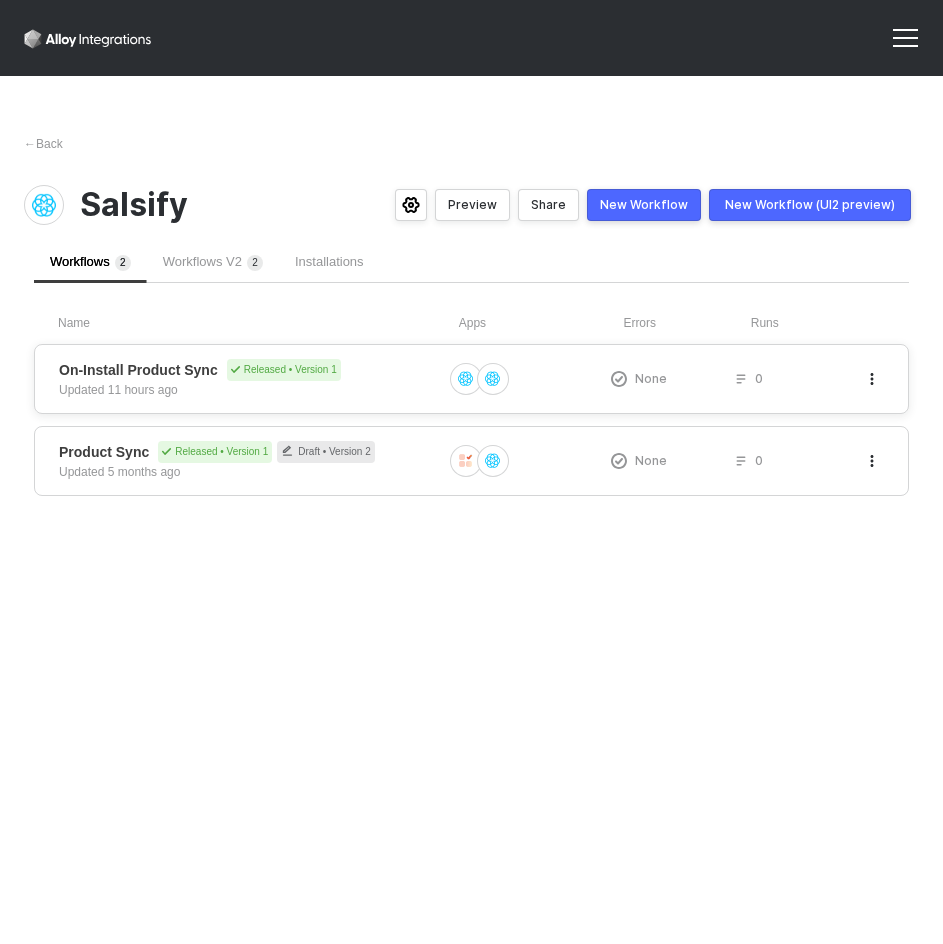 click on "On-Install Product Sync  Released • Version   1" at bounding box center [250, 370] 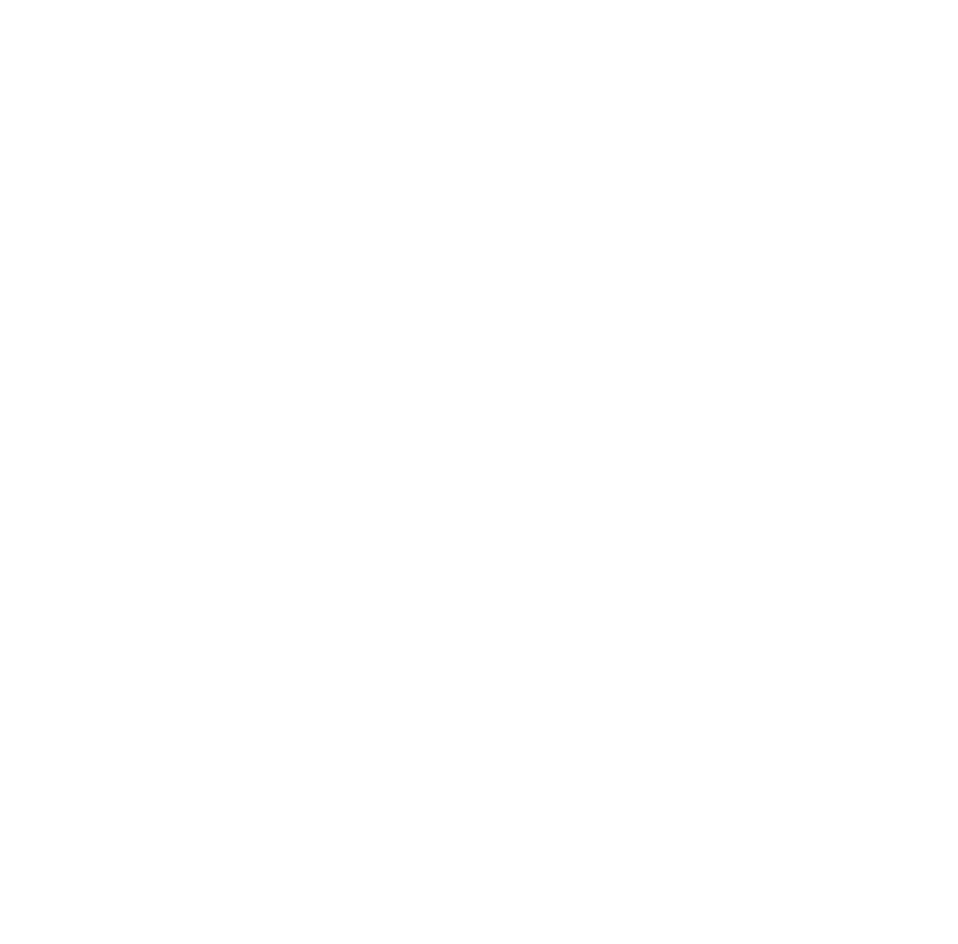 scroll, scrollTop: 0, scrollLeft: 0, axis: both 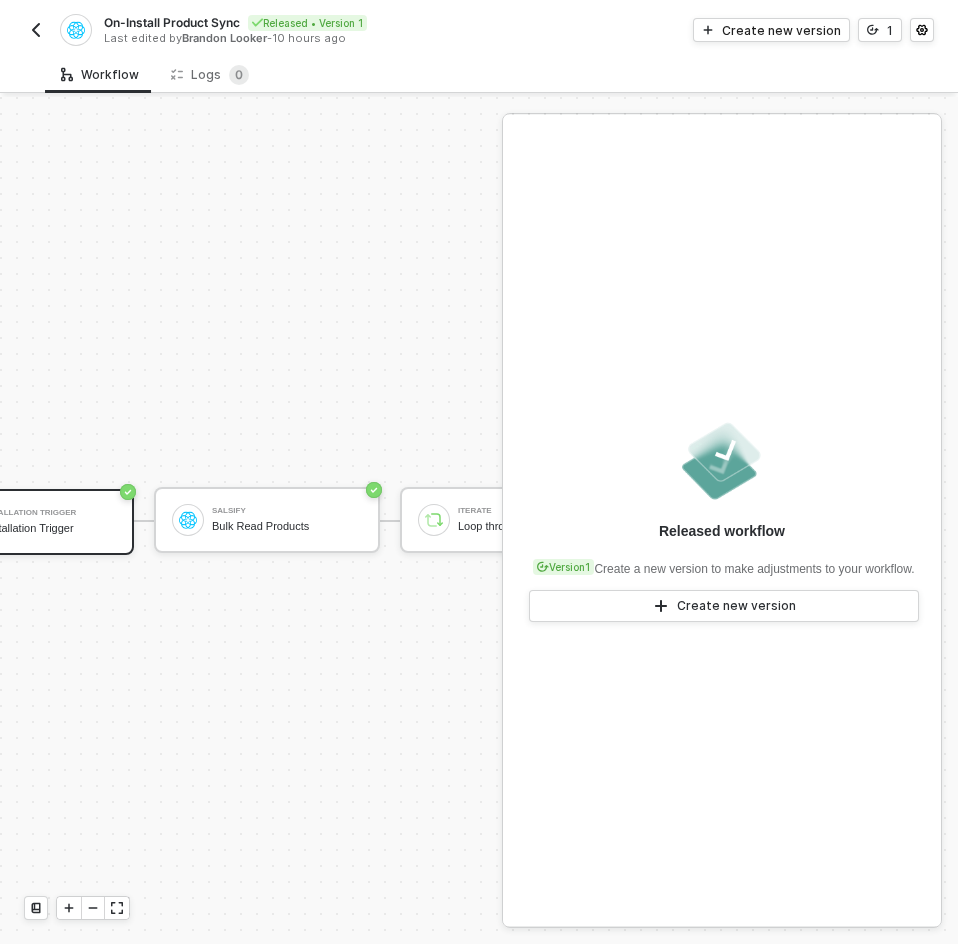 click at bounding box center [36, 30] 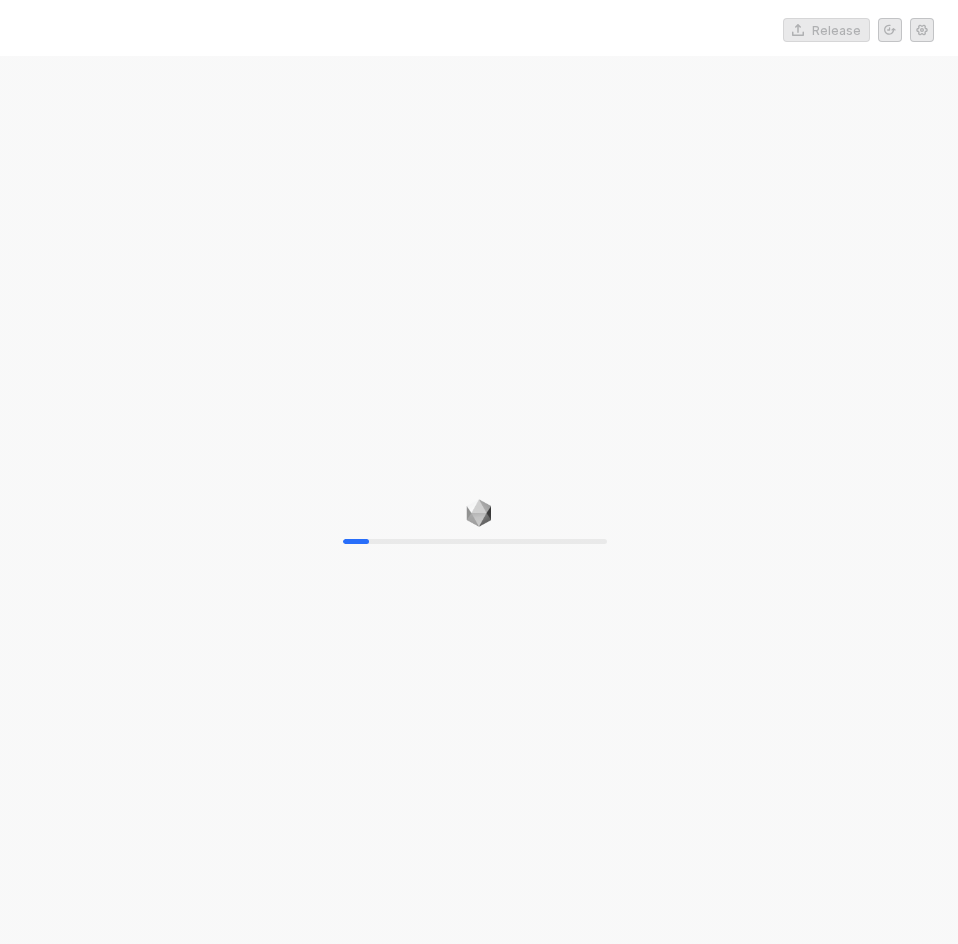 scroll, scrollTop: 0, scrollLeft: 0, axis: both 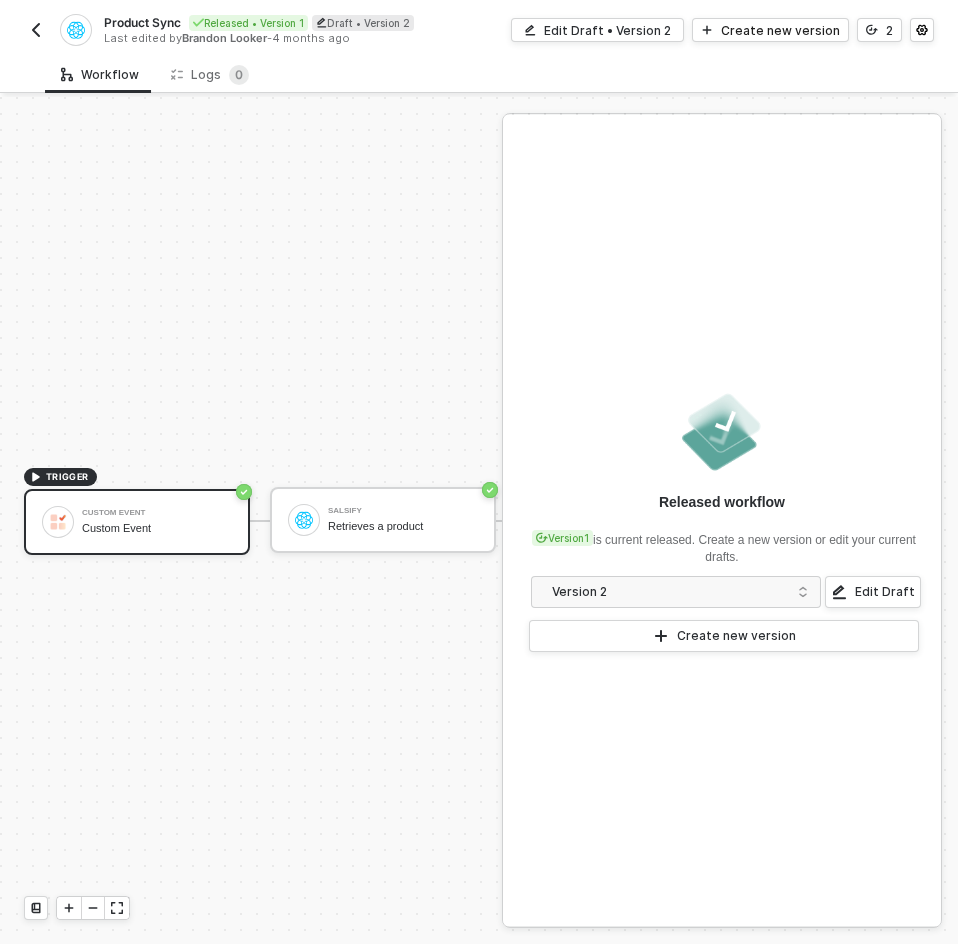 click at bounding box center (36, 30) 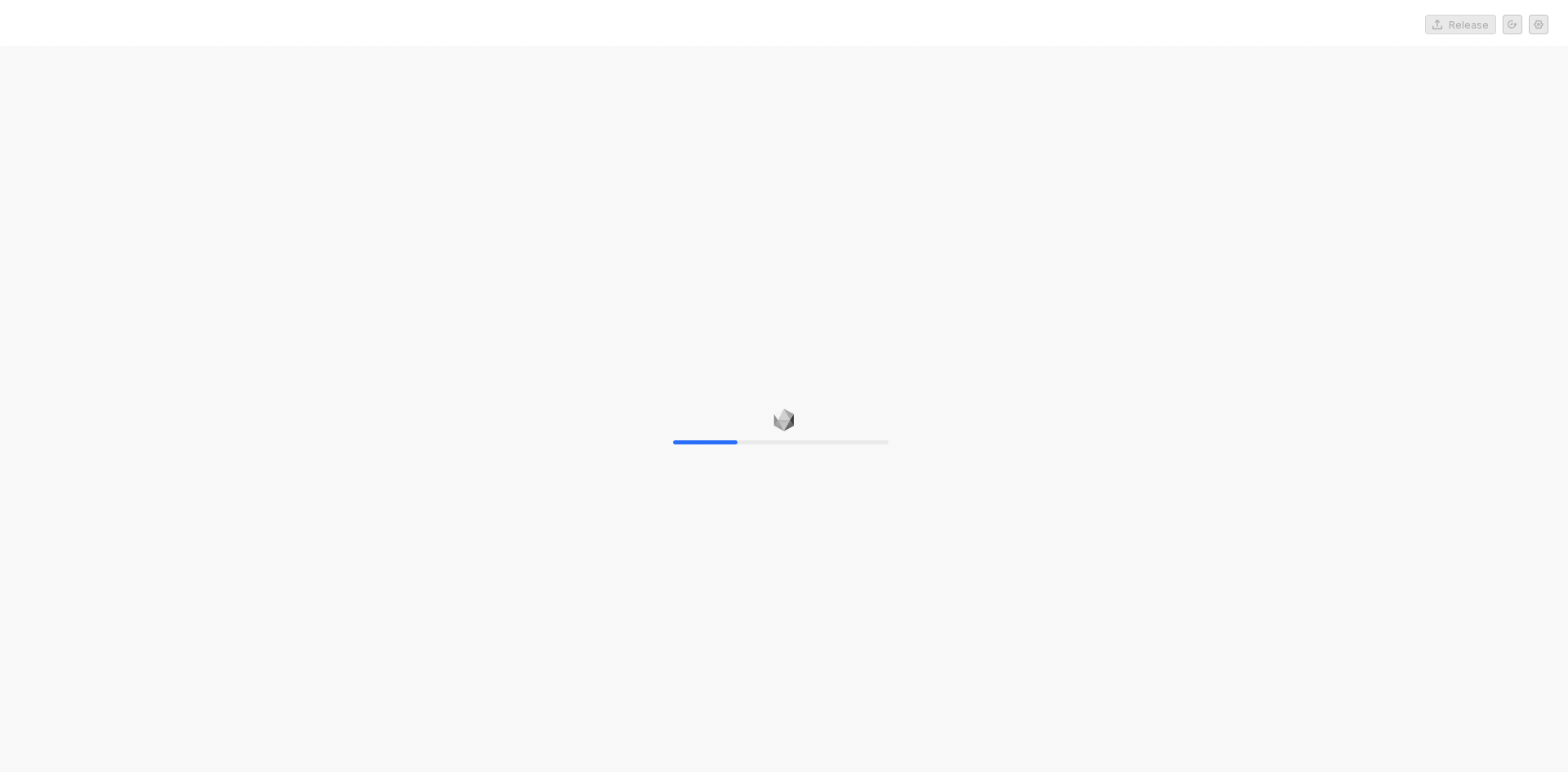 scroll, scrollTop: 0, scrollLeft: 0, axis: both 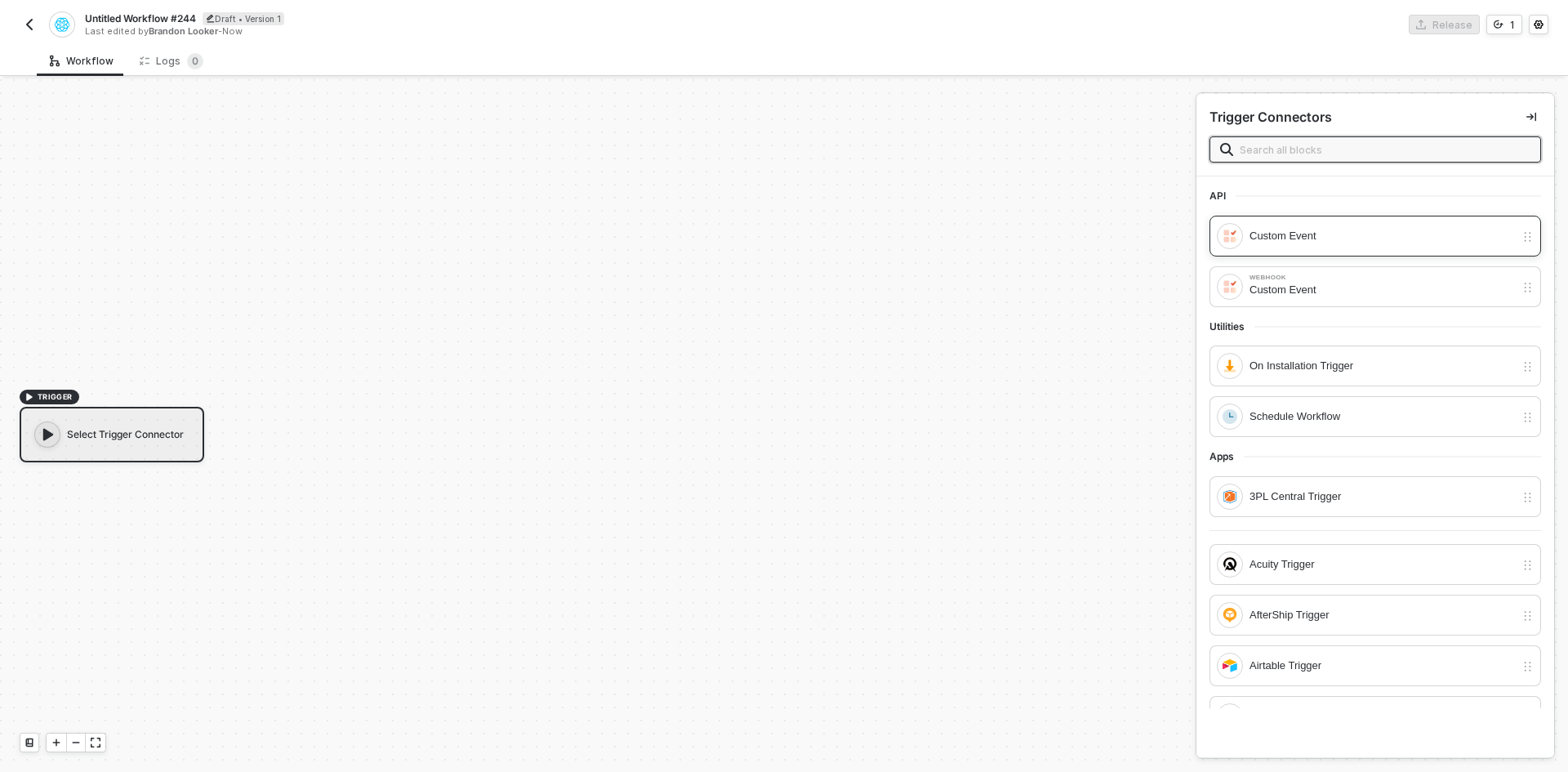 click on "Custom Event" at bounding box center [1382, 236] 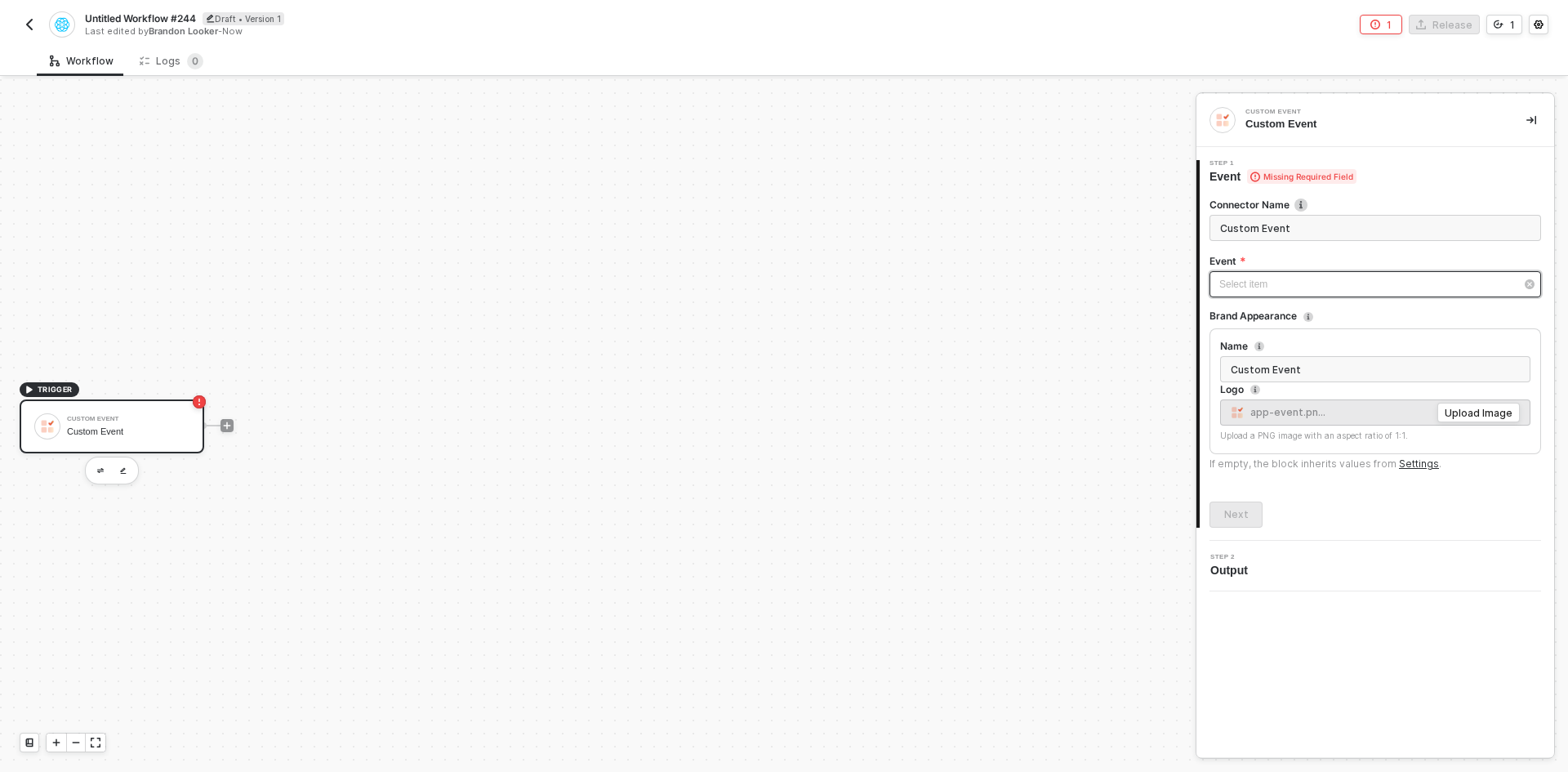 click on "Select item ﻿" at bounding box center (1367, 284) 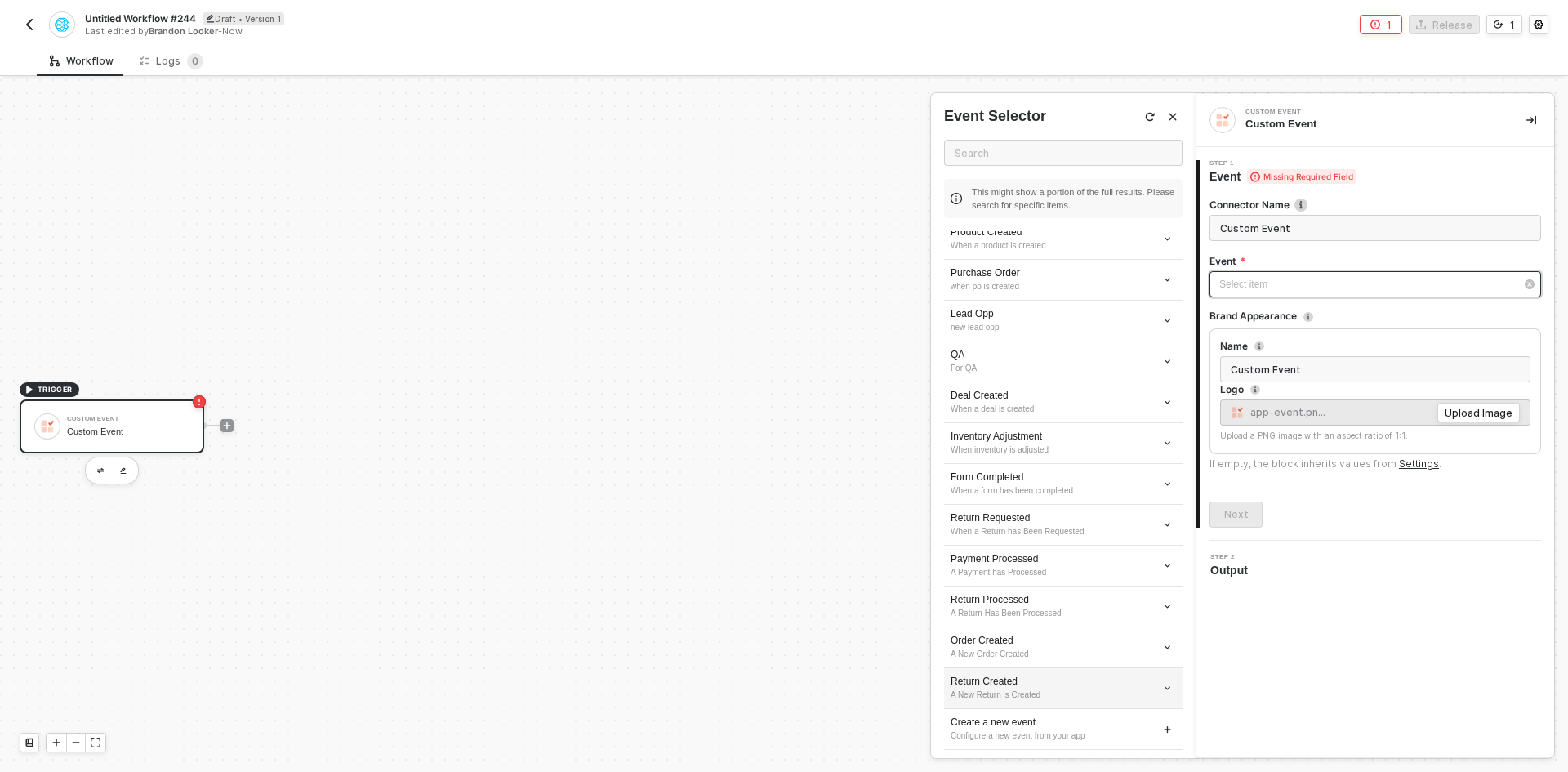 scroll, scrollTop: 1489, scrollLeft: 0, axis: vertical 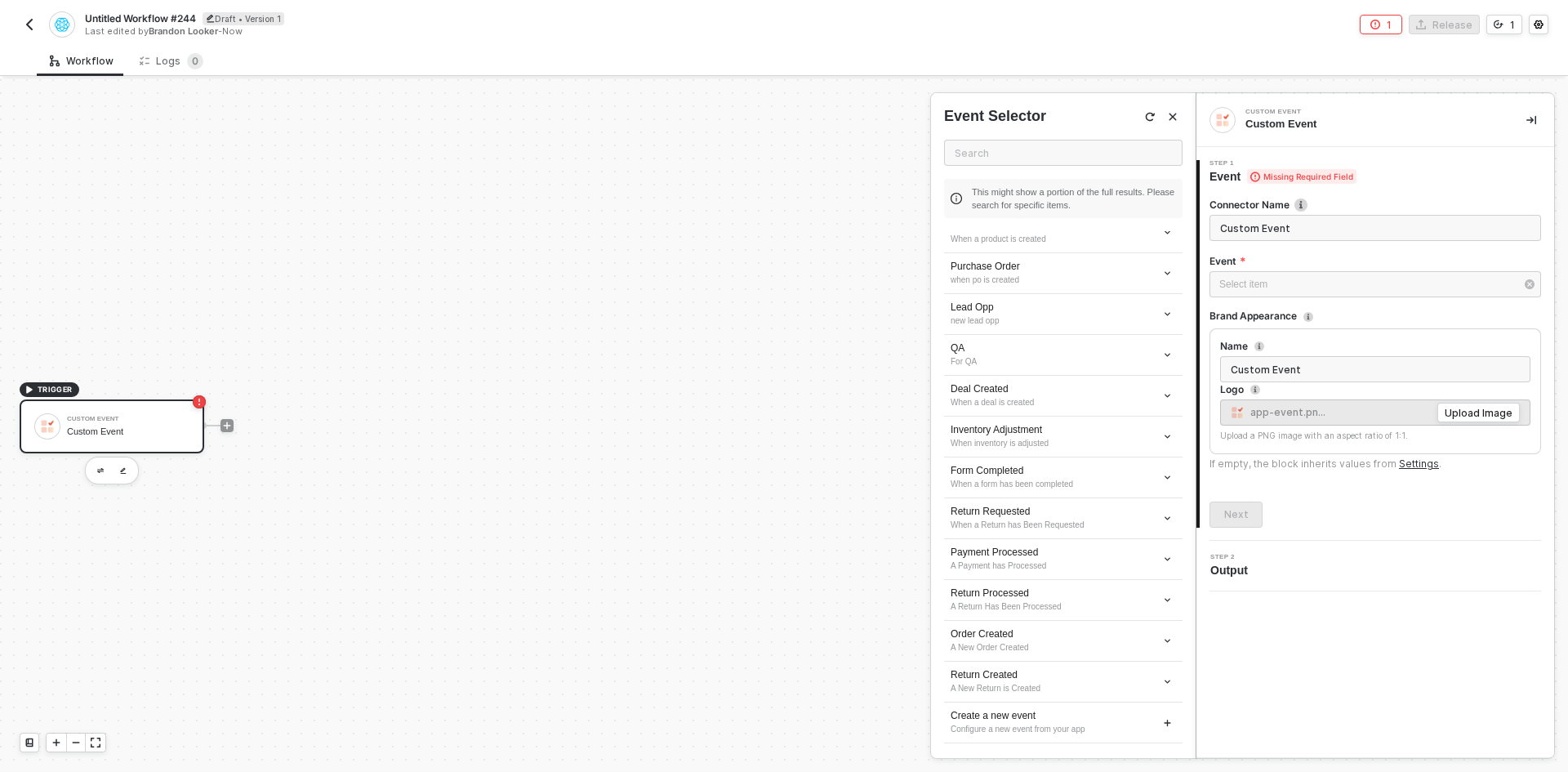 click at bounding box center [1063, 153] 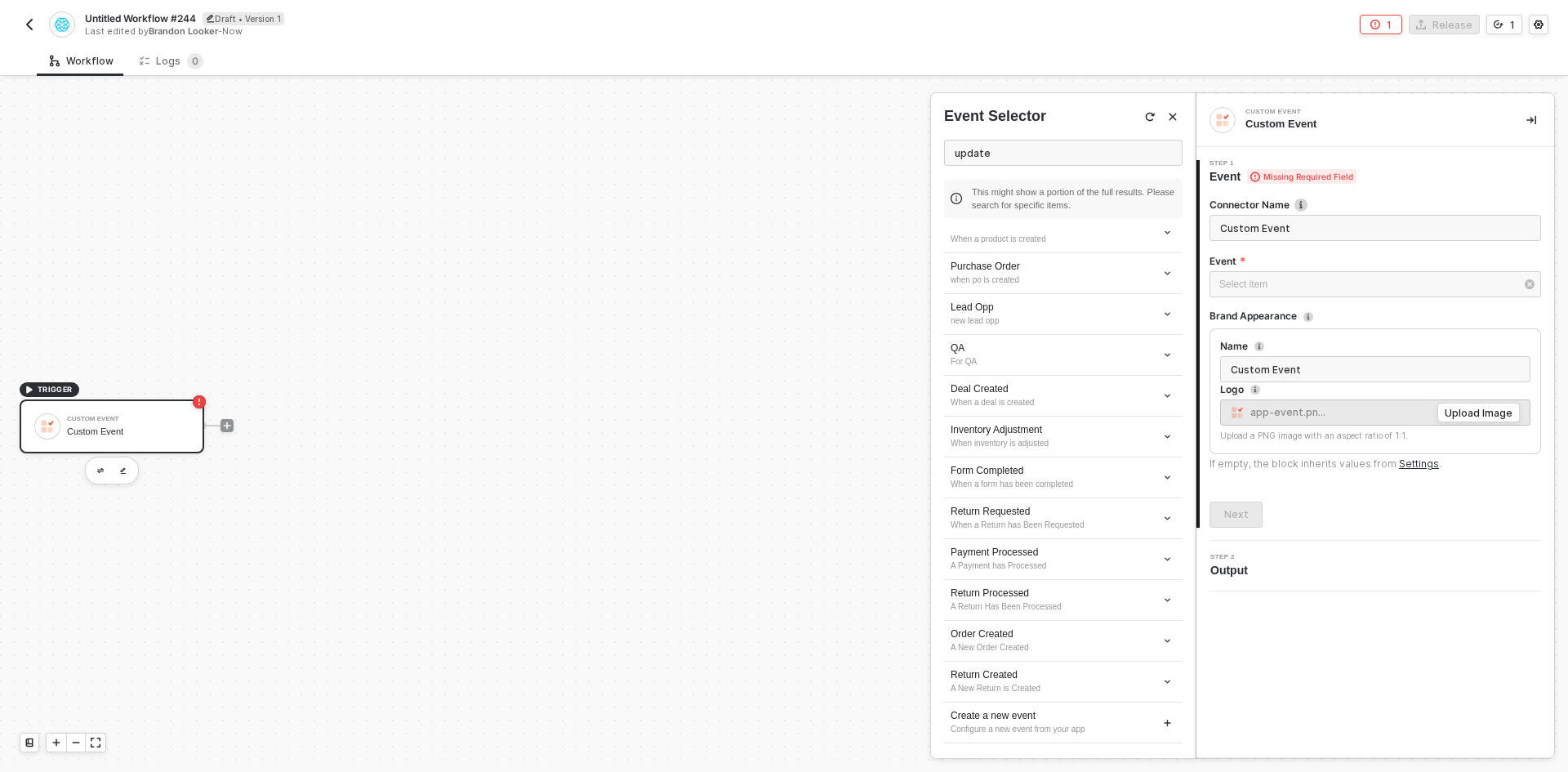 scroll, scrollTop: 0, scrollLeft: 0, axis: both 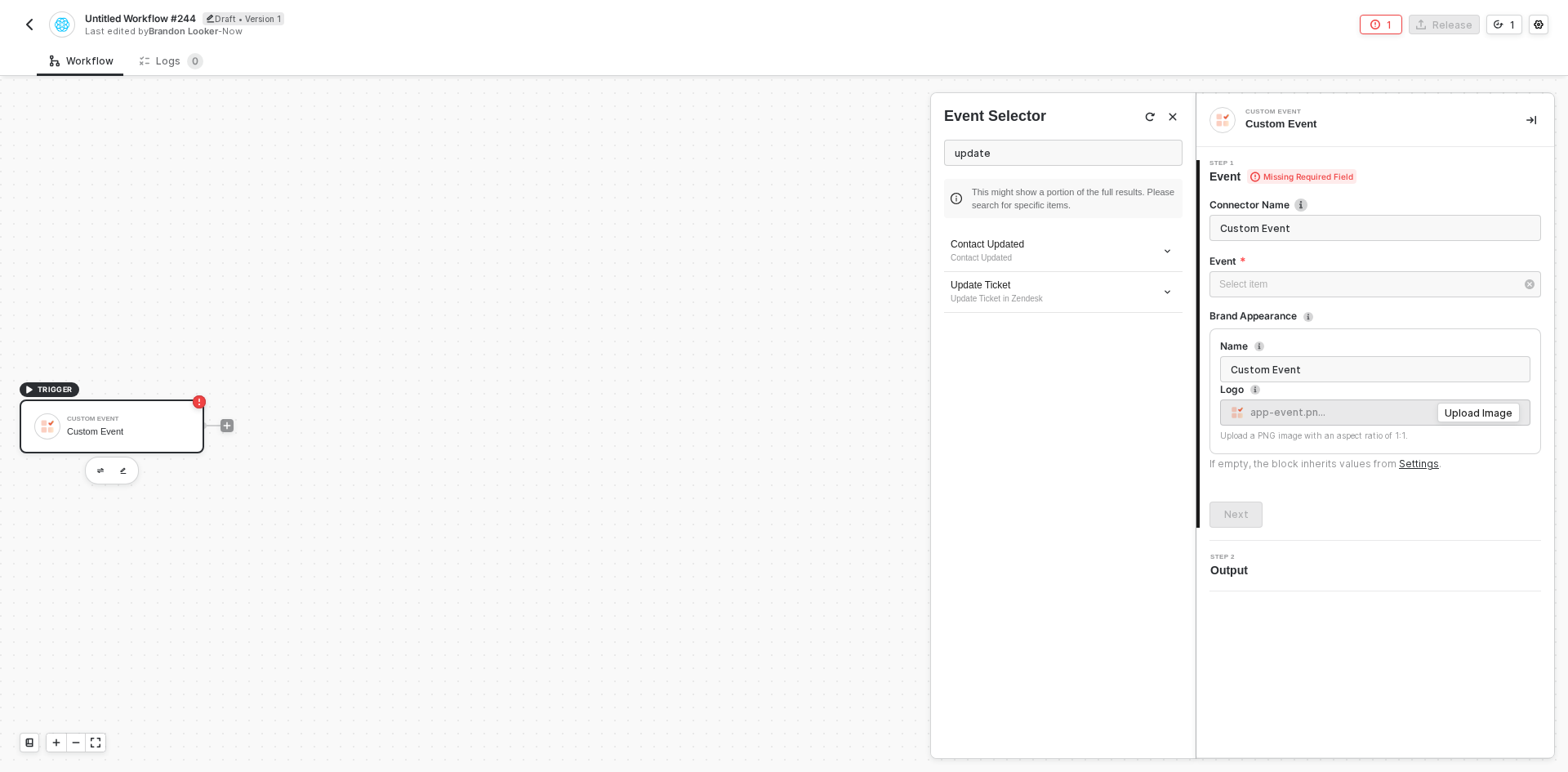 click on "update" at bounding box center [1063, 153] 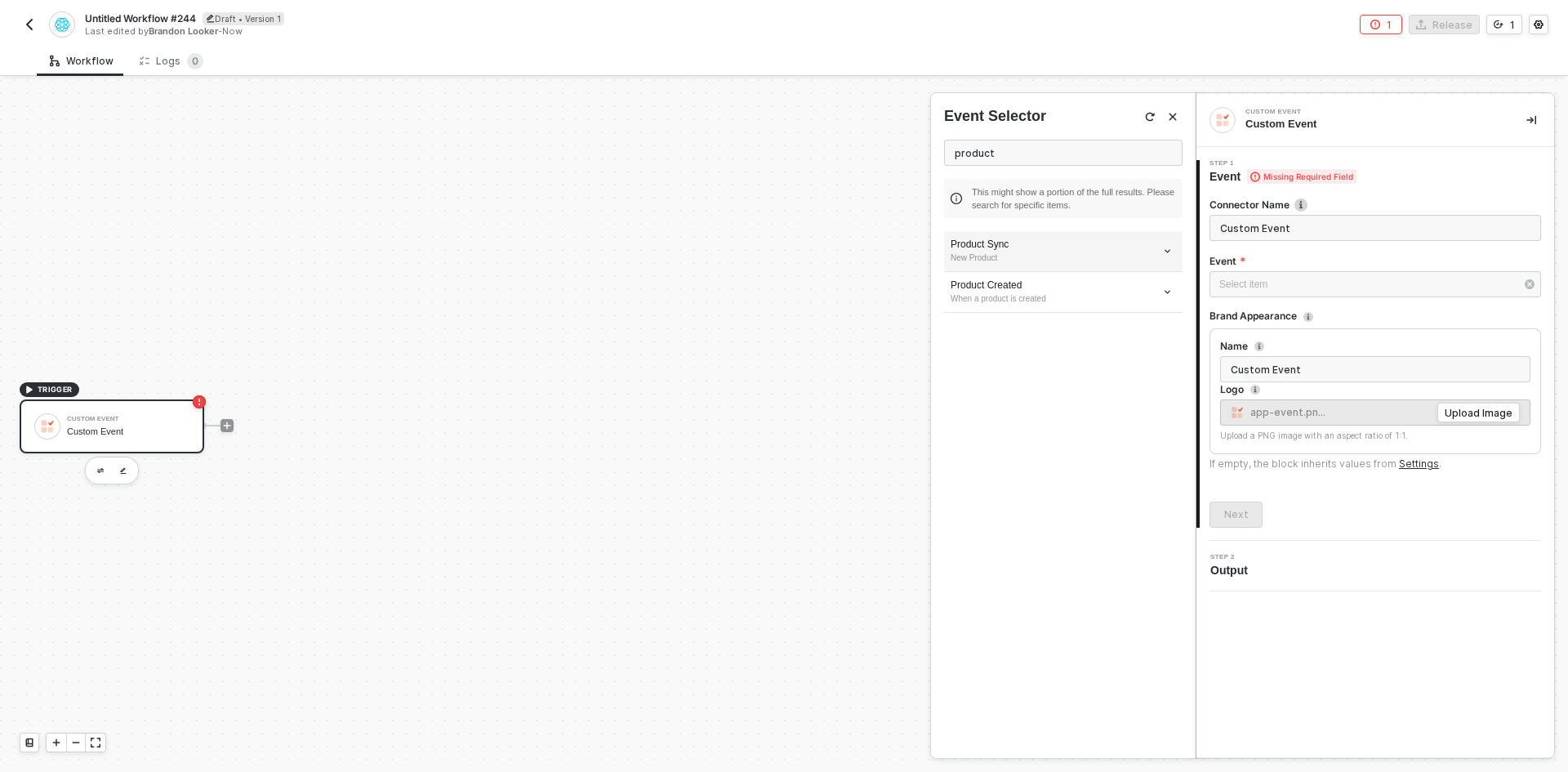 type on "product" 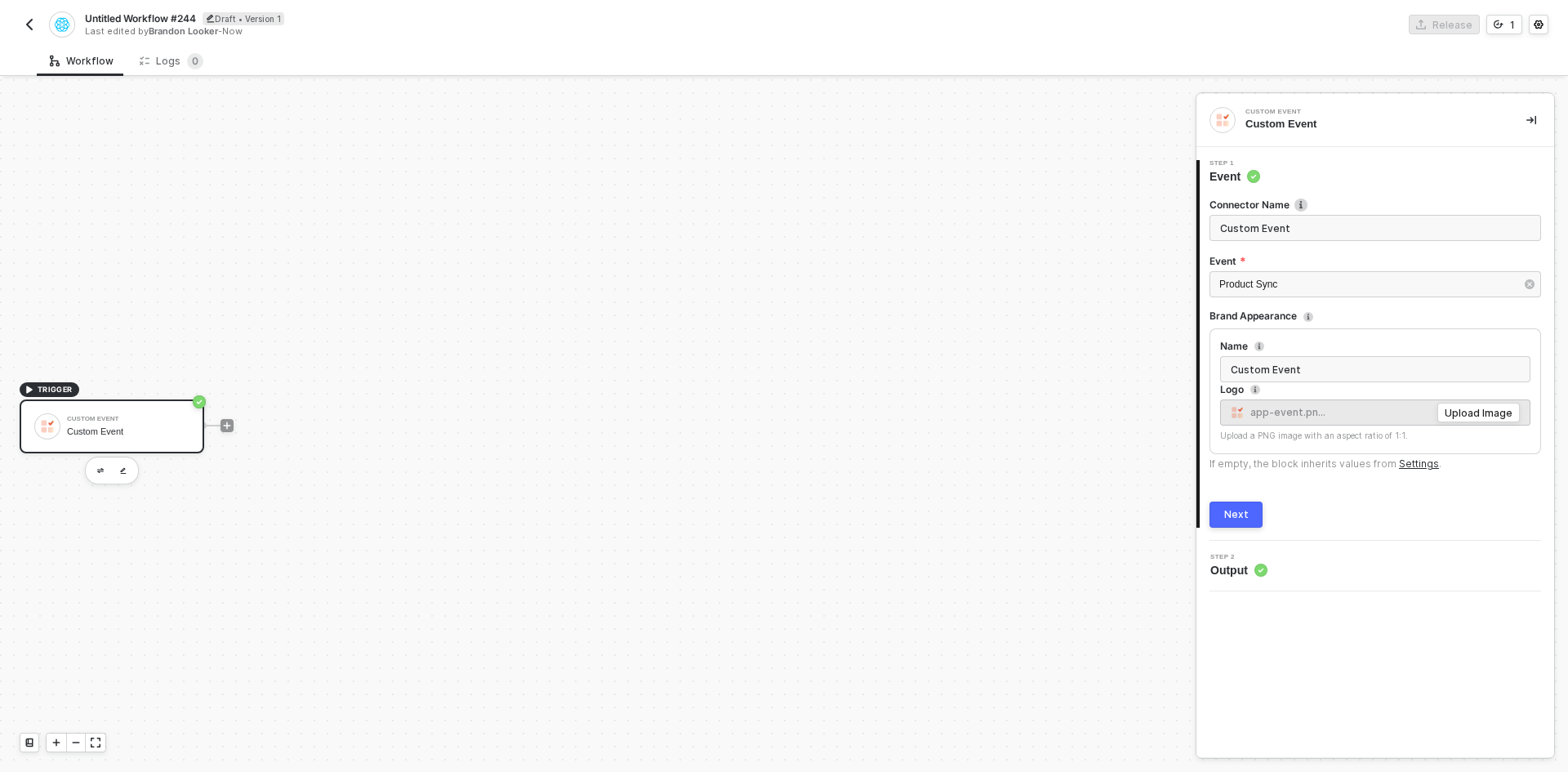 click on "Next" at bounding box center (1236, 515) 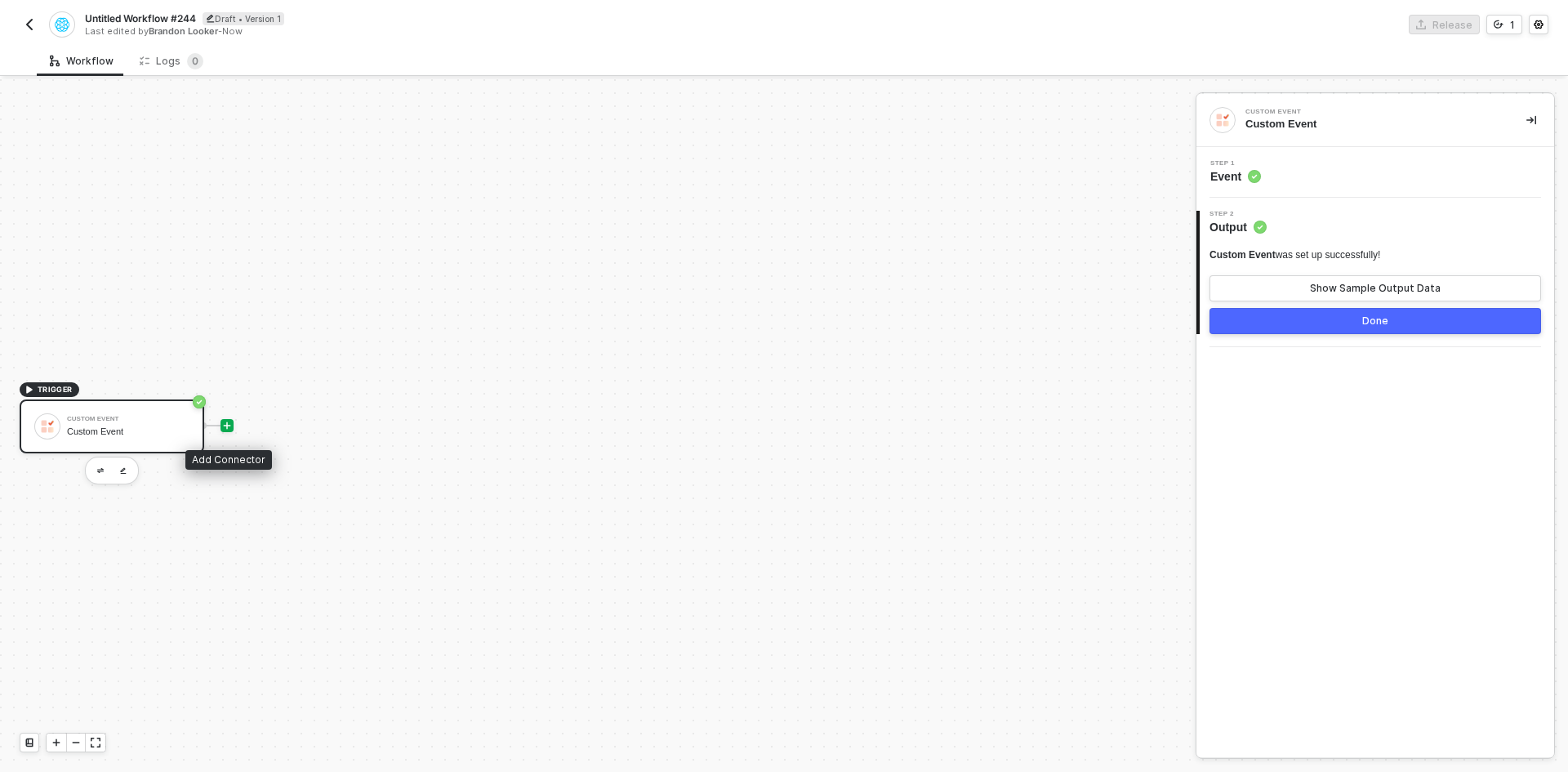 click at bounding box center (227, 426) 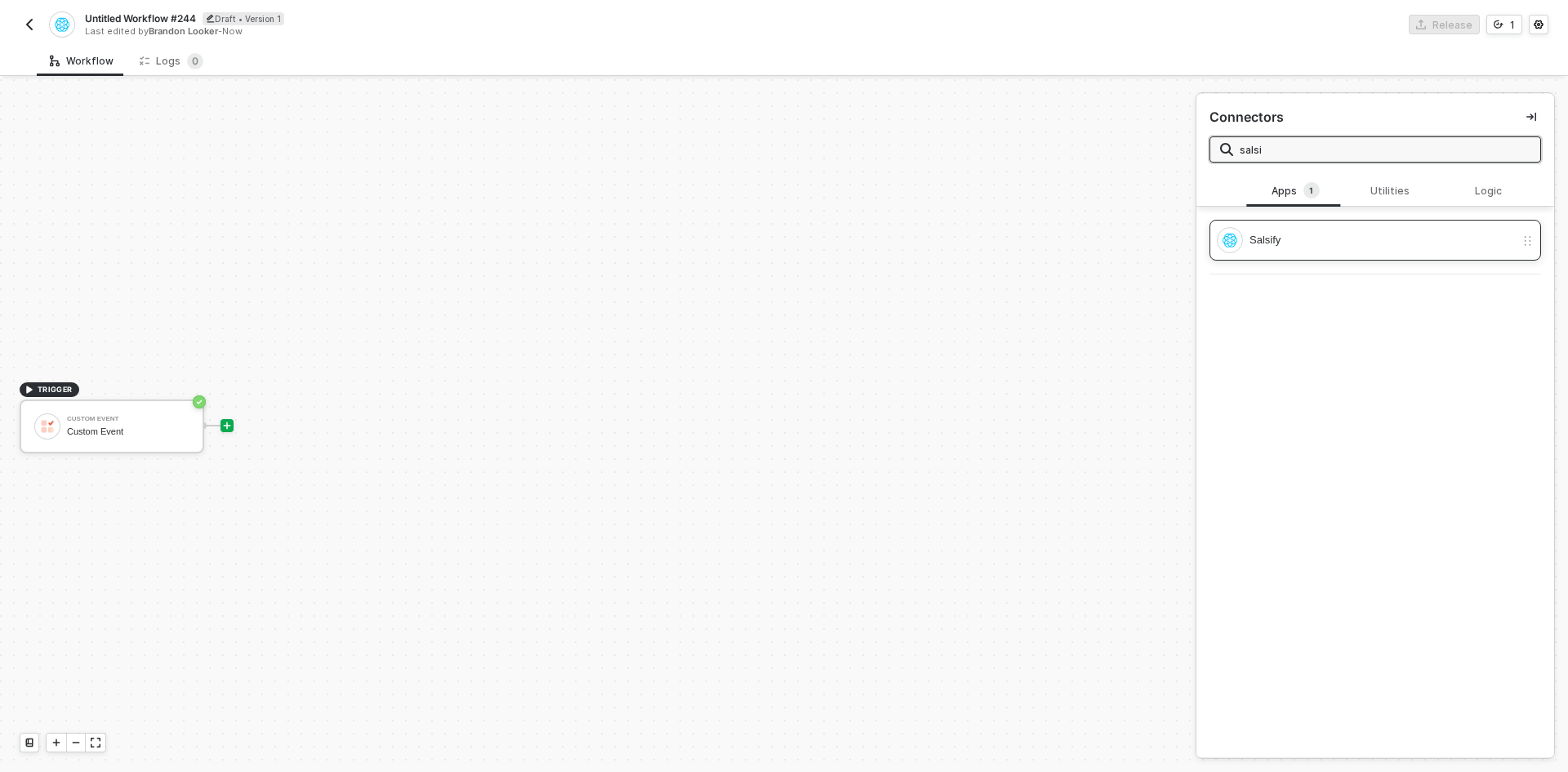 type on "salsi" 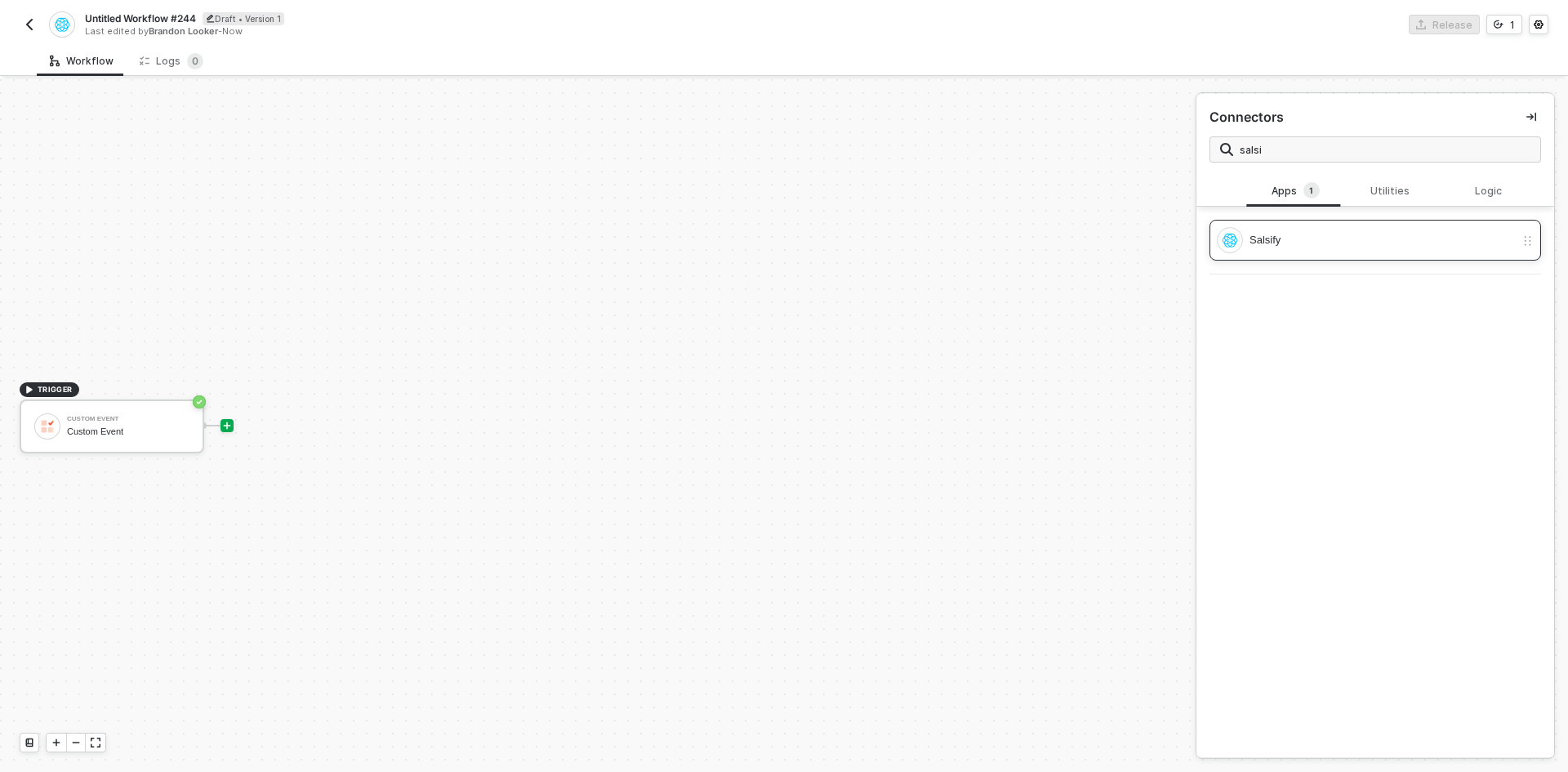 click on "Salsify" at bounding box center [1382, 240] 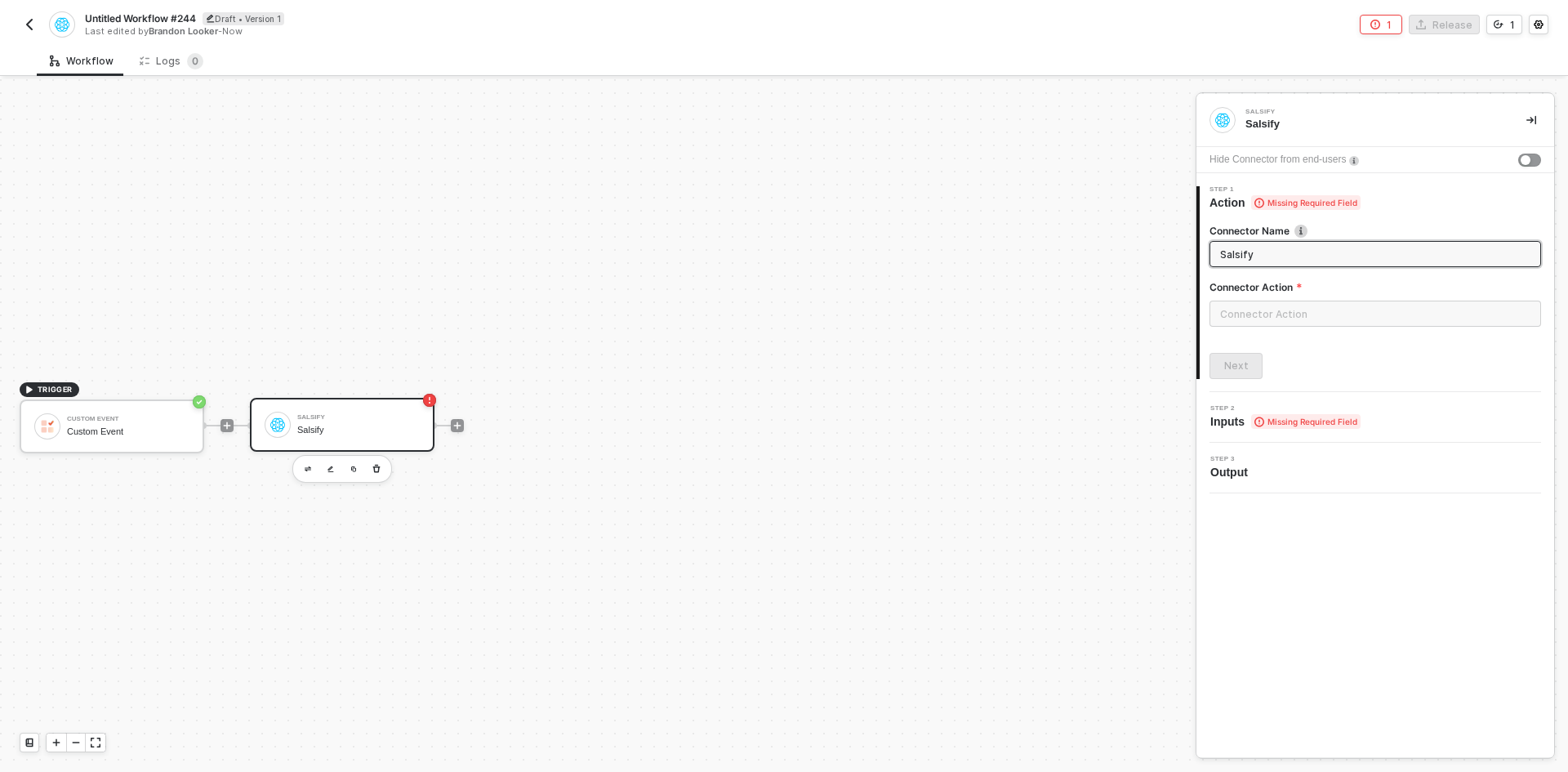 click at bounding box center (1375, 314) 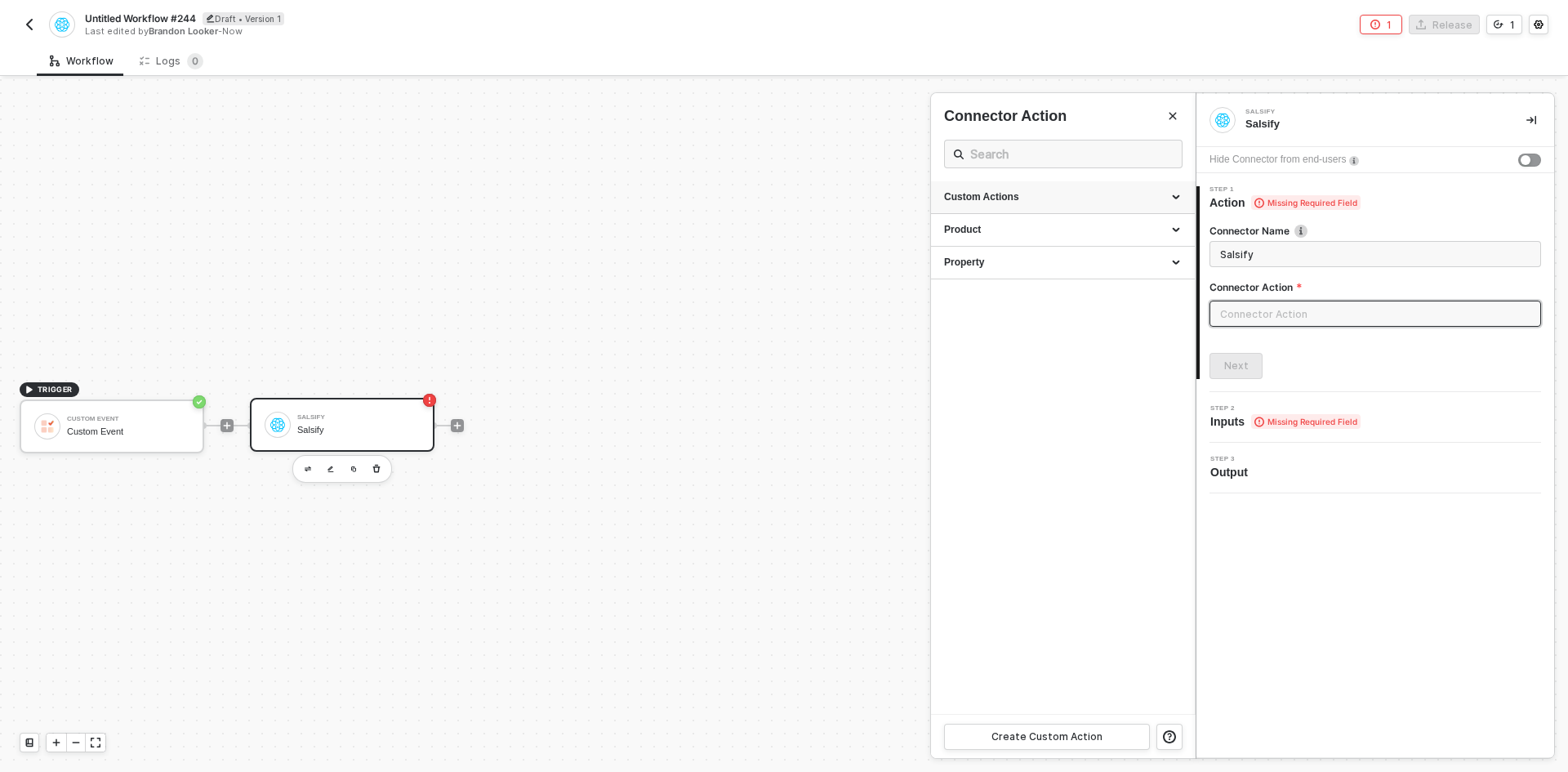 click on "Custom Actions" at bounding box center [1062, 198] 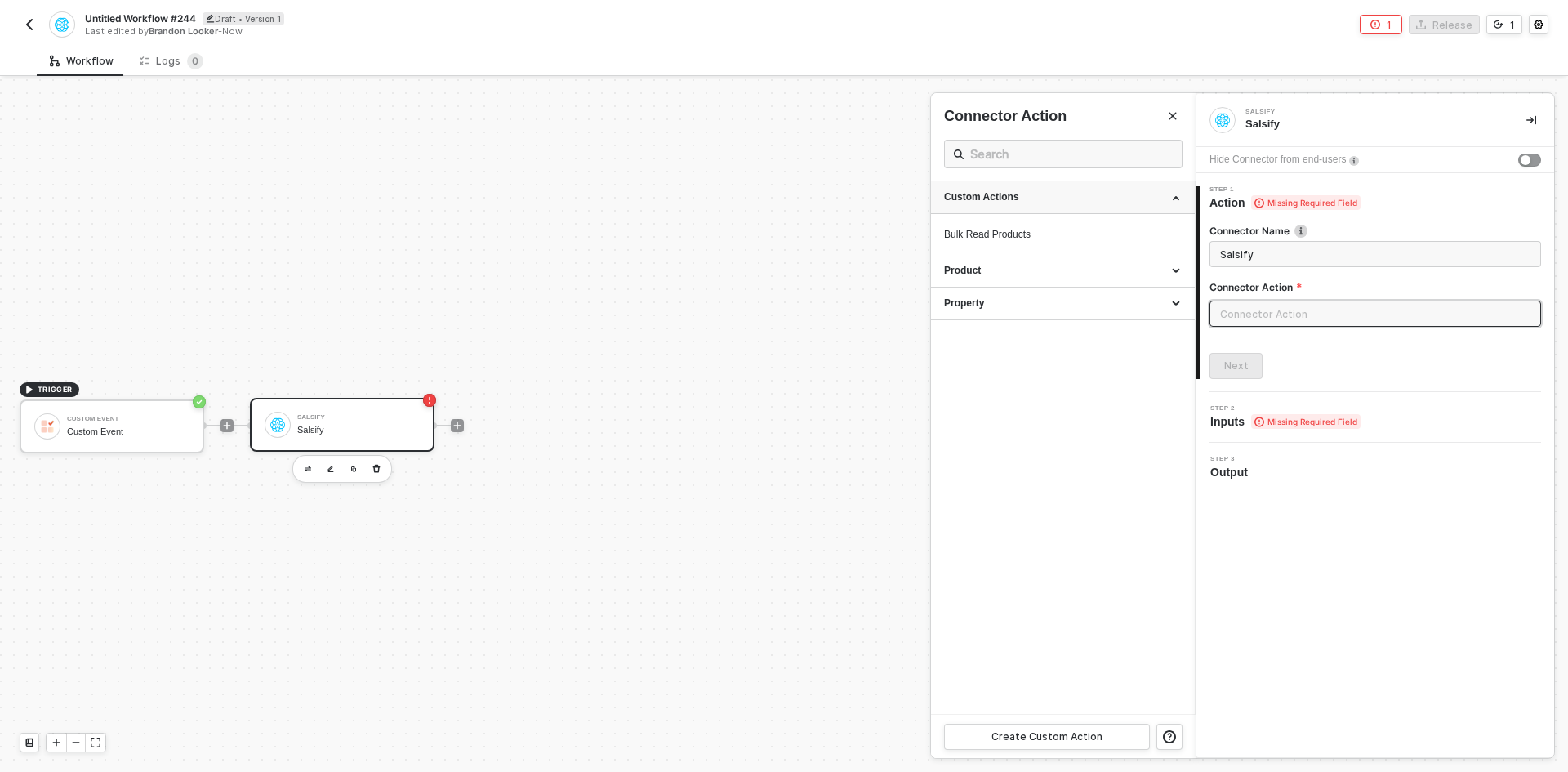 click on "Custom Actions" at bounding box center [1062, 198] 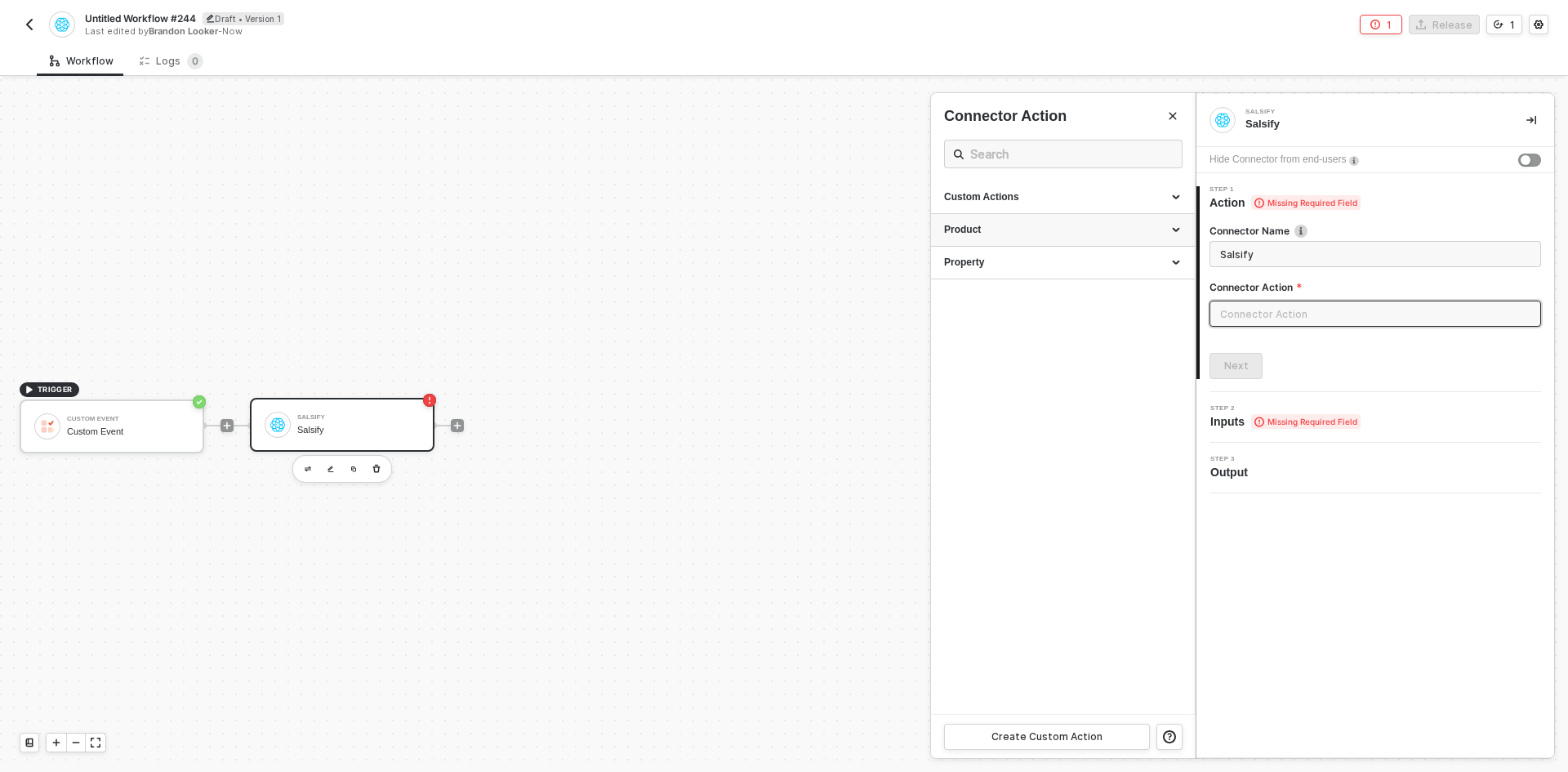 click on "Product" at bounding box center [1062, 230] 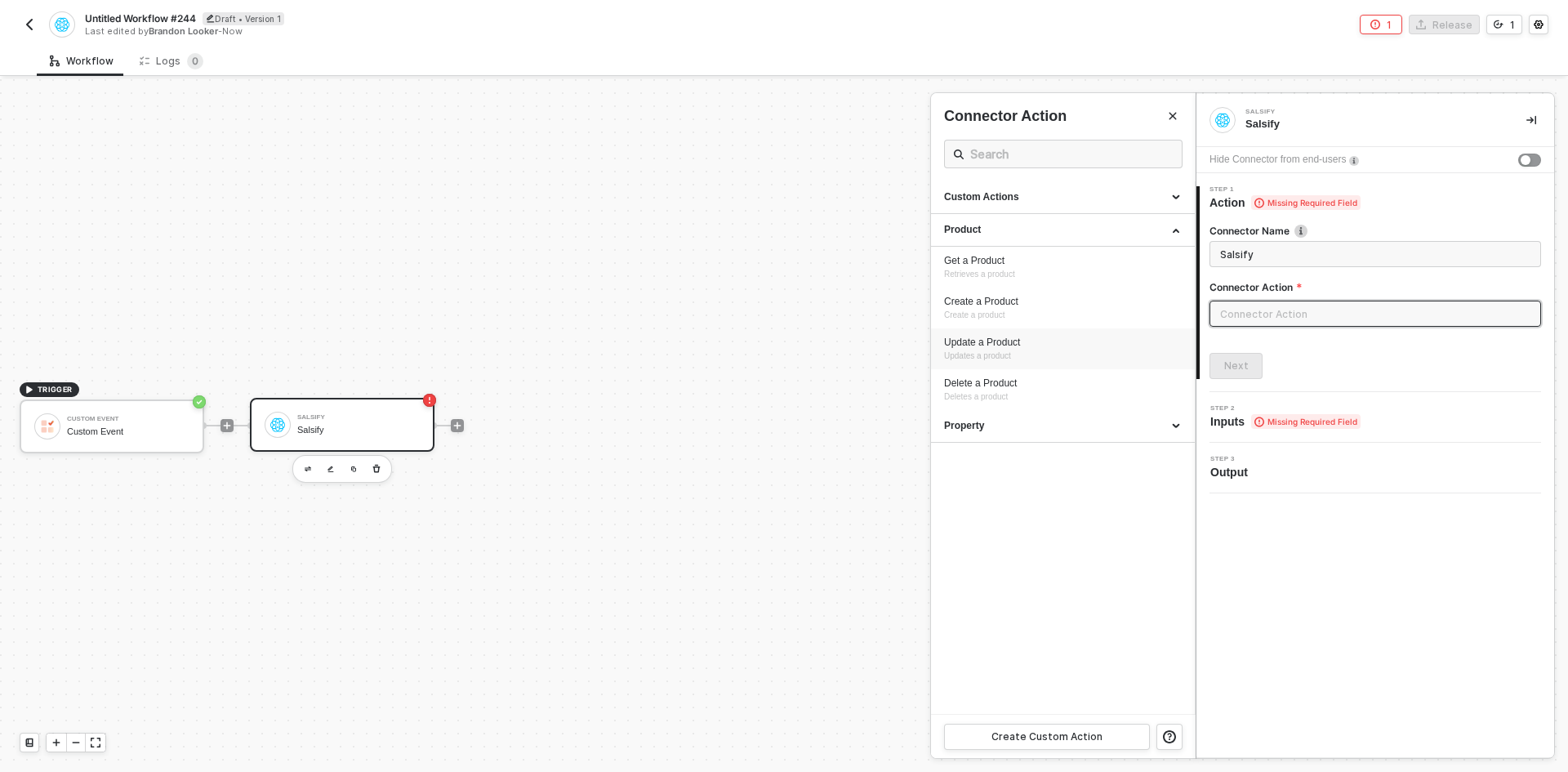click on "Update a Product Updates a product" at bounding box center (1062, 349) 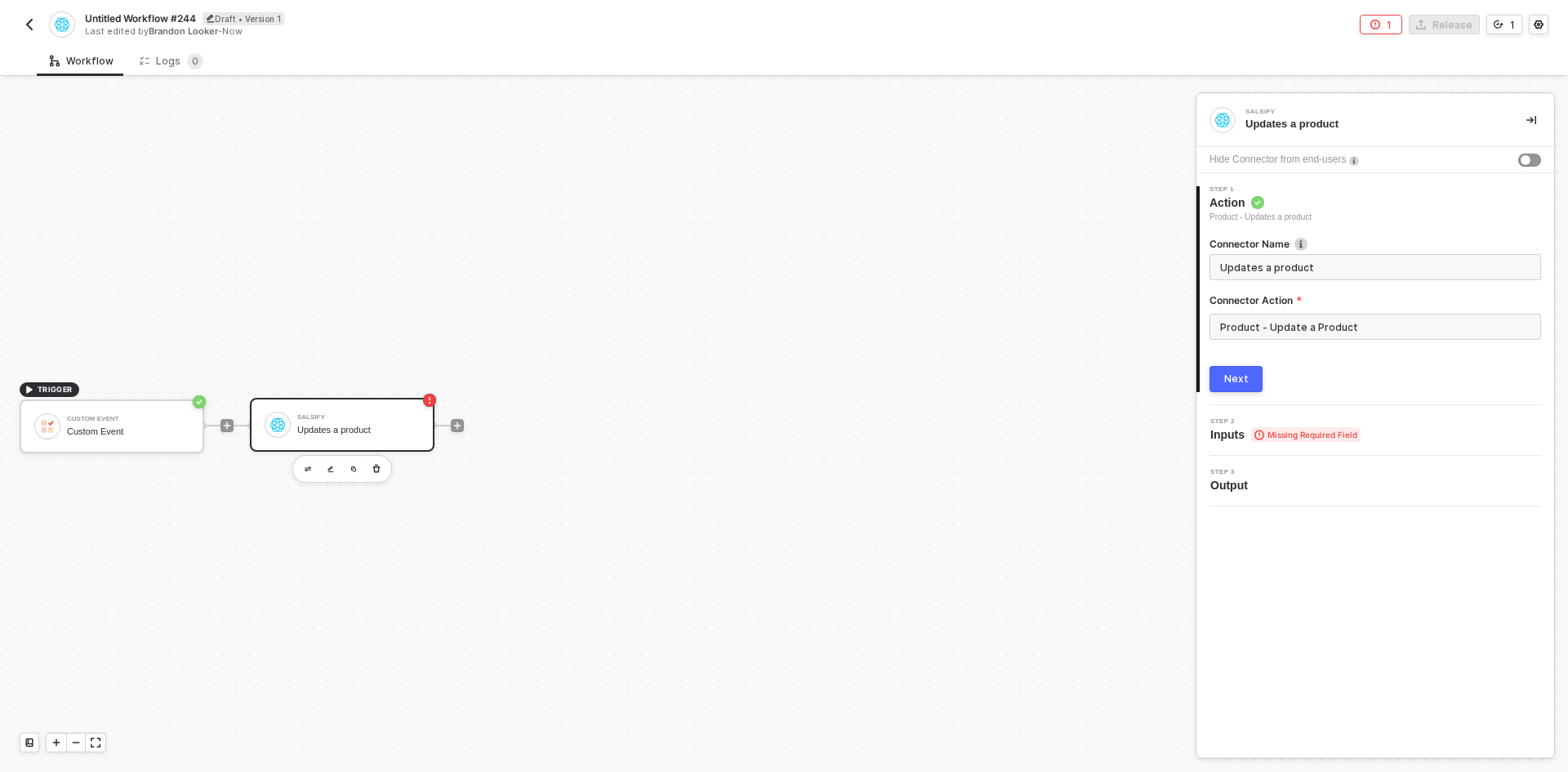 click on "Next" at bounding box center (1236, 379) 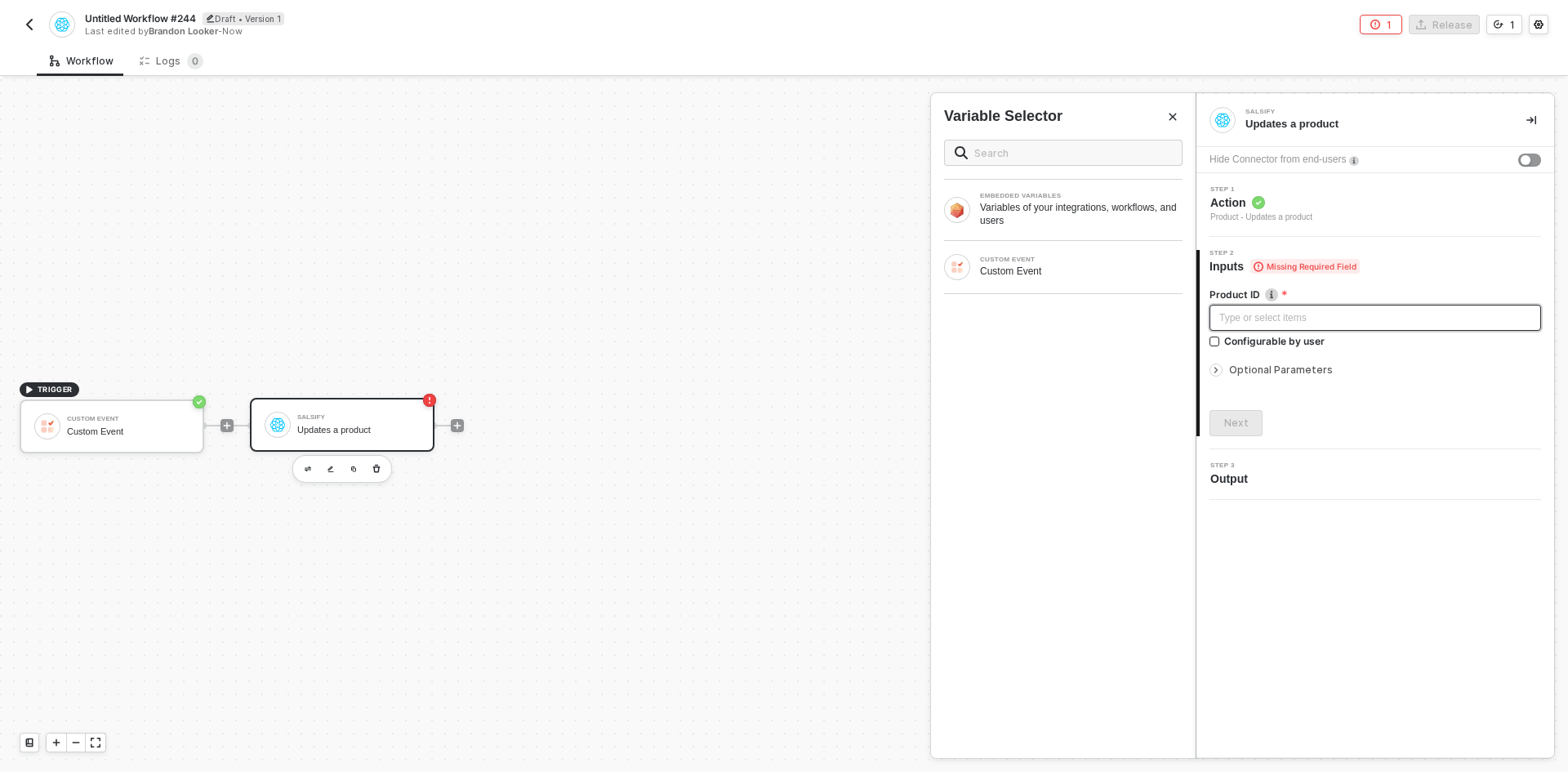 click on "Type or select items ﻿" at bounding box center [1375, 318] 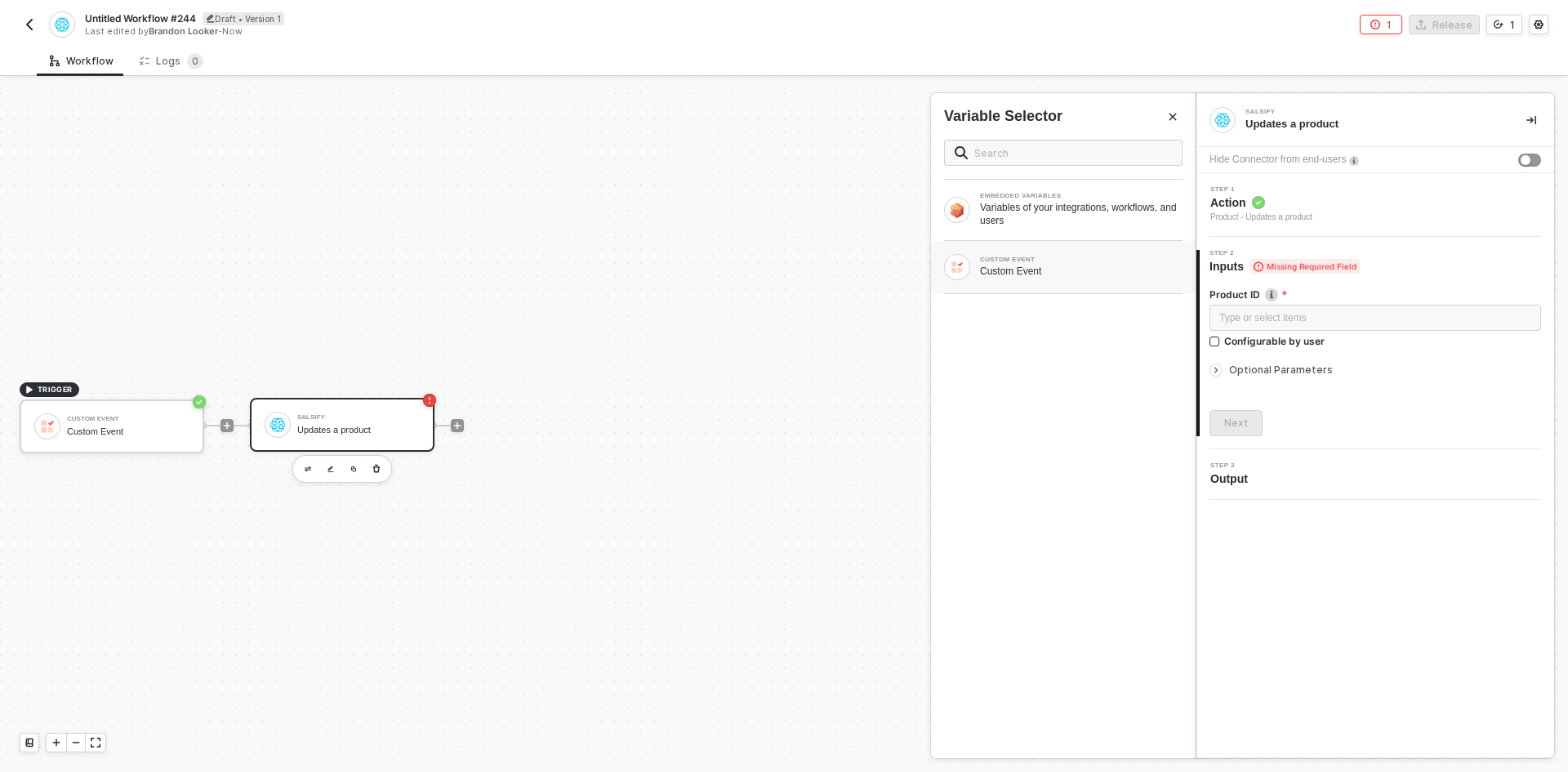 click on "CUSTOM EVENT Custom Event" at bounding box center (1063, 210) 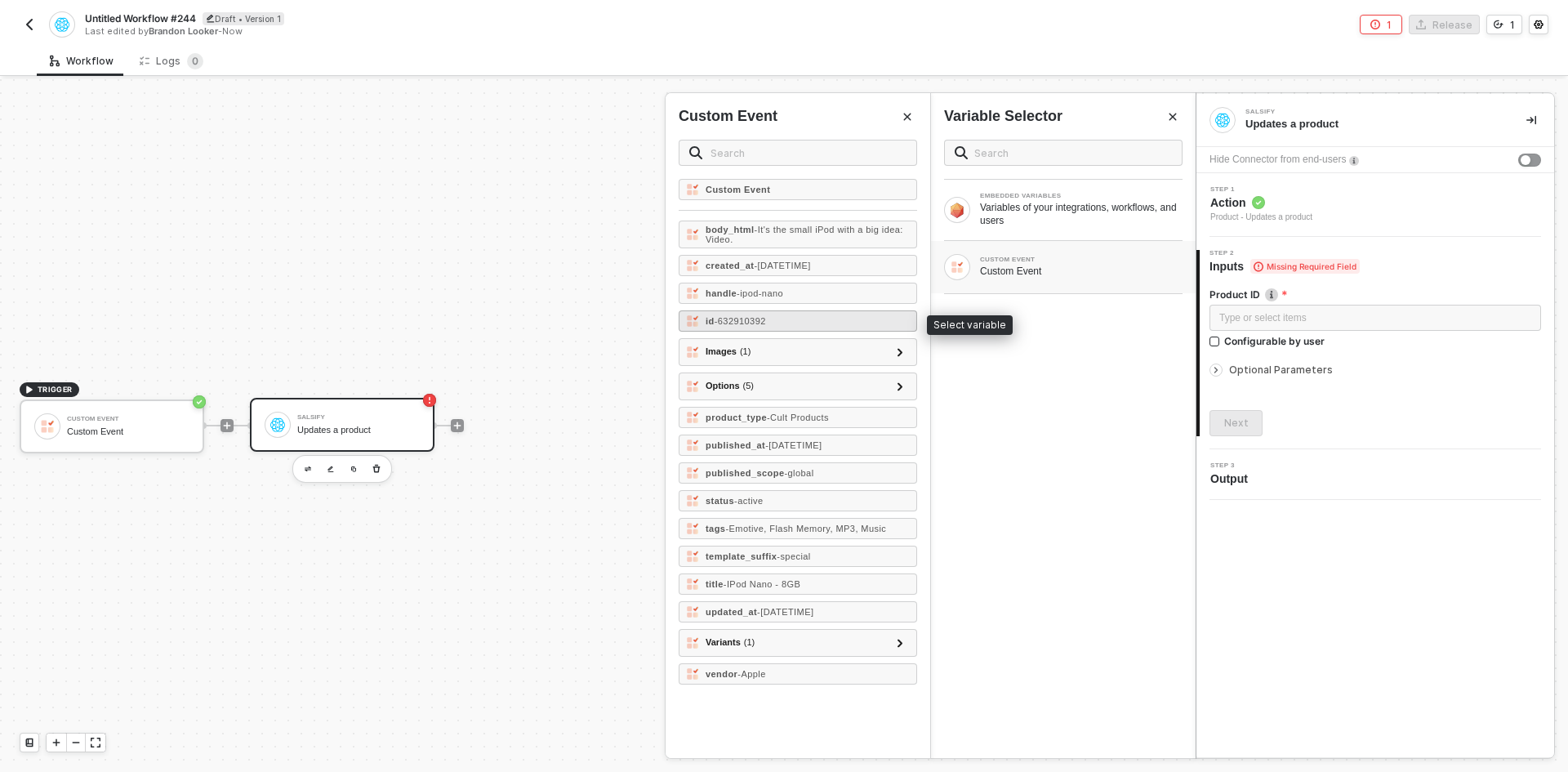 click on "id  -  632910392" at bounding box center (798, 321) 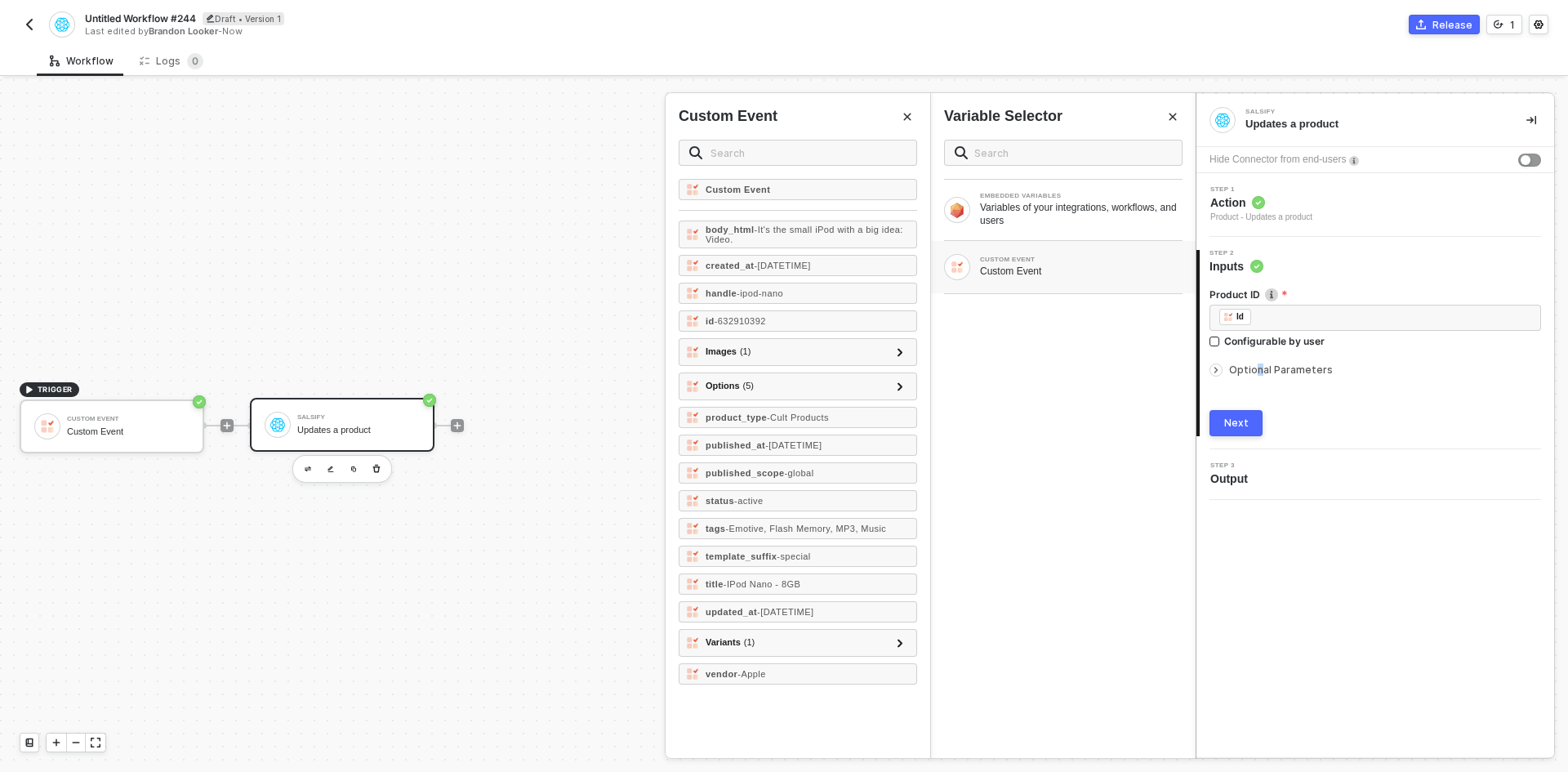 click on "Optional Parameters" at bounding box center (1281, 369) 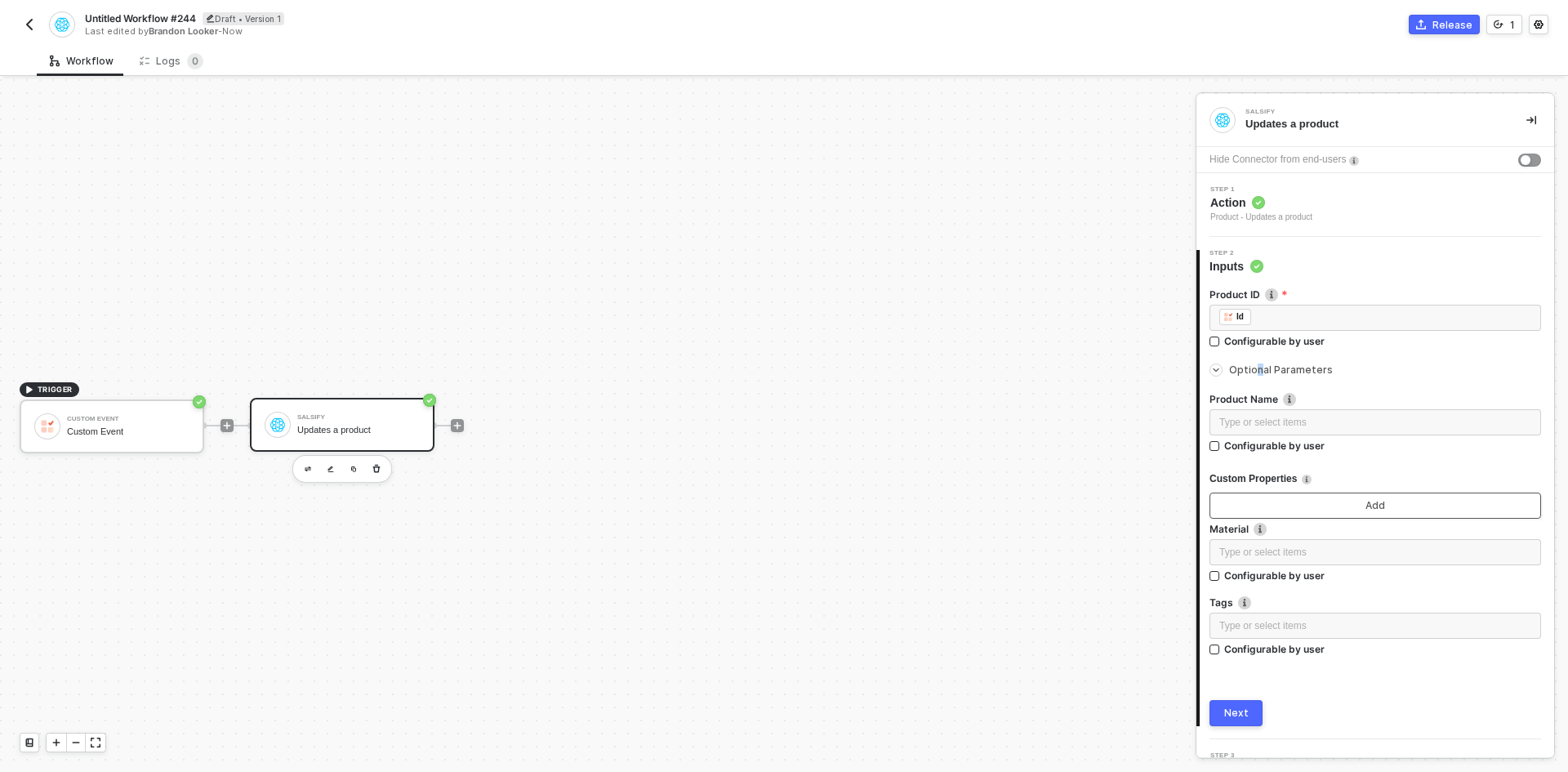 click on "Add" at bounding box center [1375, 506] 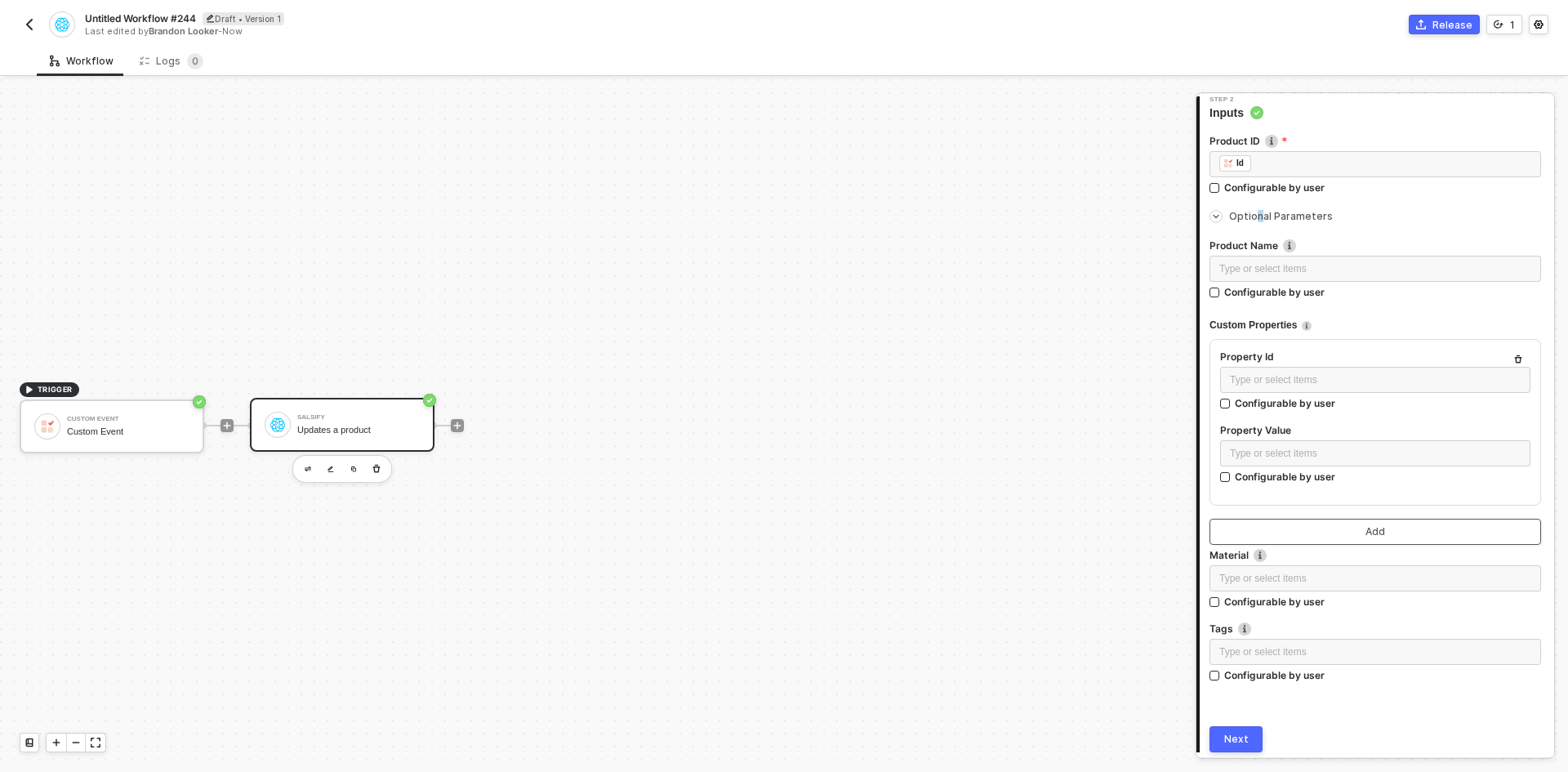 scroll, scrollTop: 163, scrollLeft: 0, axis: vertical 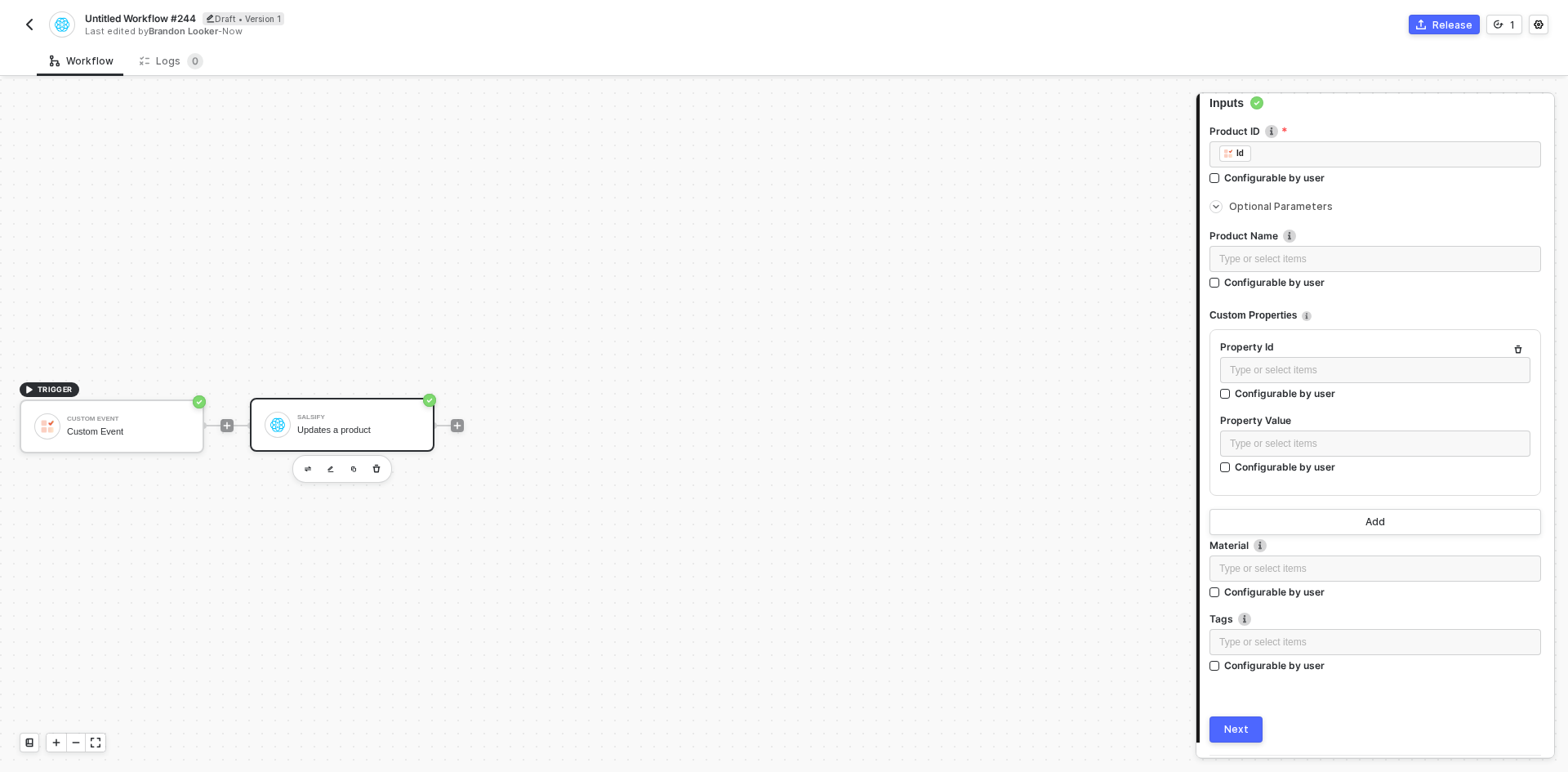 click on "Untitled Workflow #244    Draft • Version   1 Last edited by  Brandon Looker  -  Now Release 1" at bounding box center (784, 23) 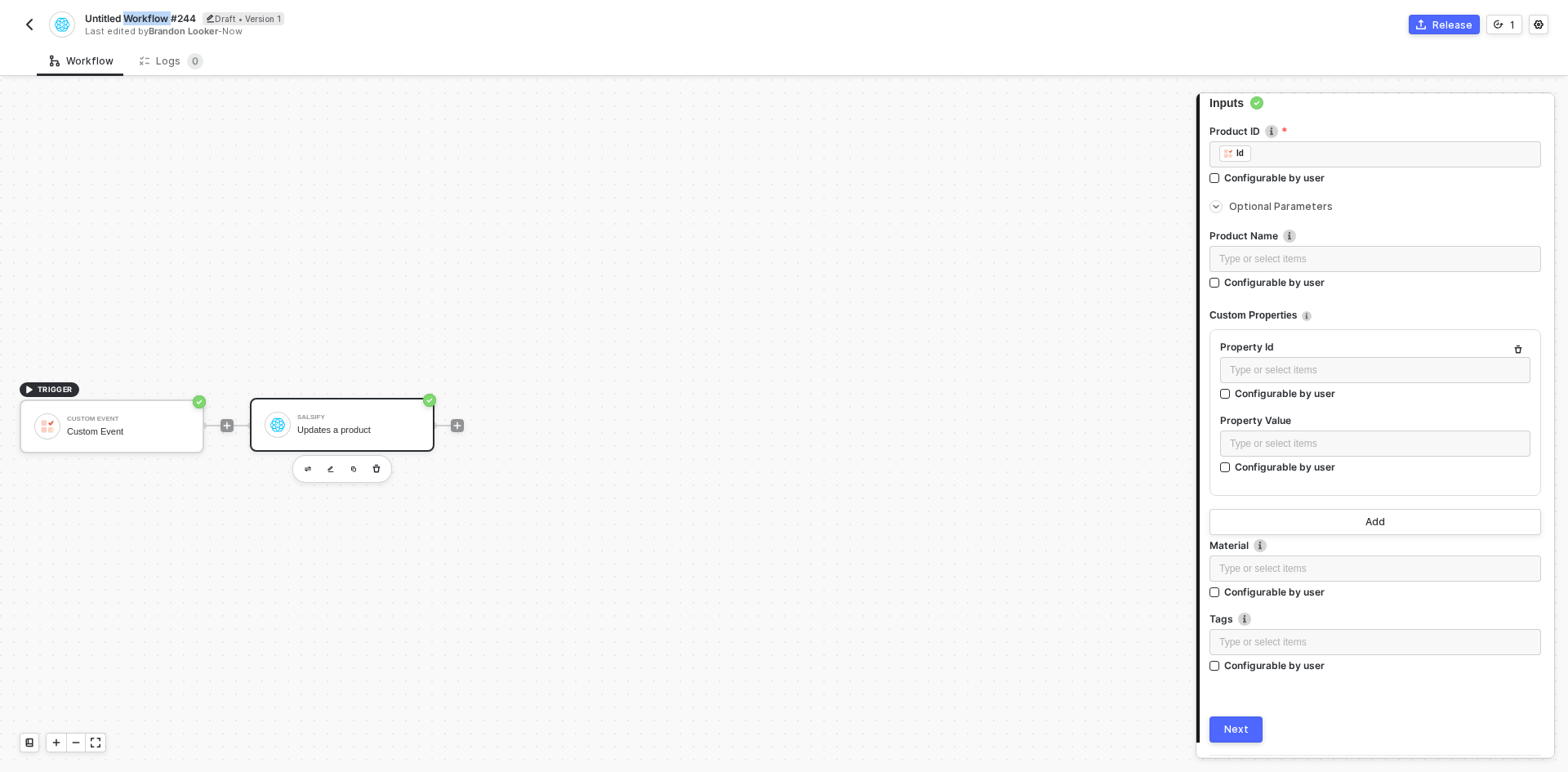 click on "Untitled Workflow #244    Draft • Version   1 Last edited by  Brandon Looker  -  Now Release 1" at bounding box center [784, 23] 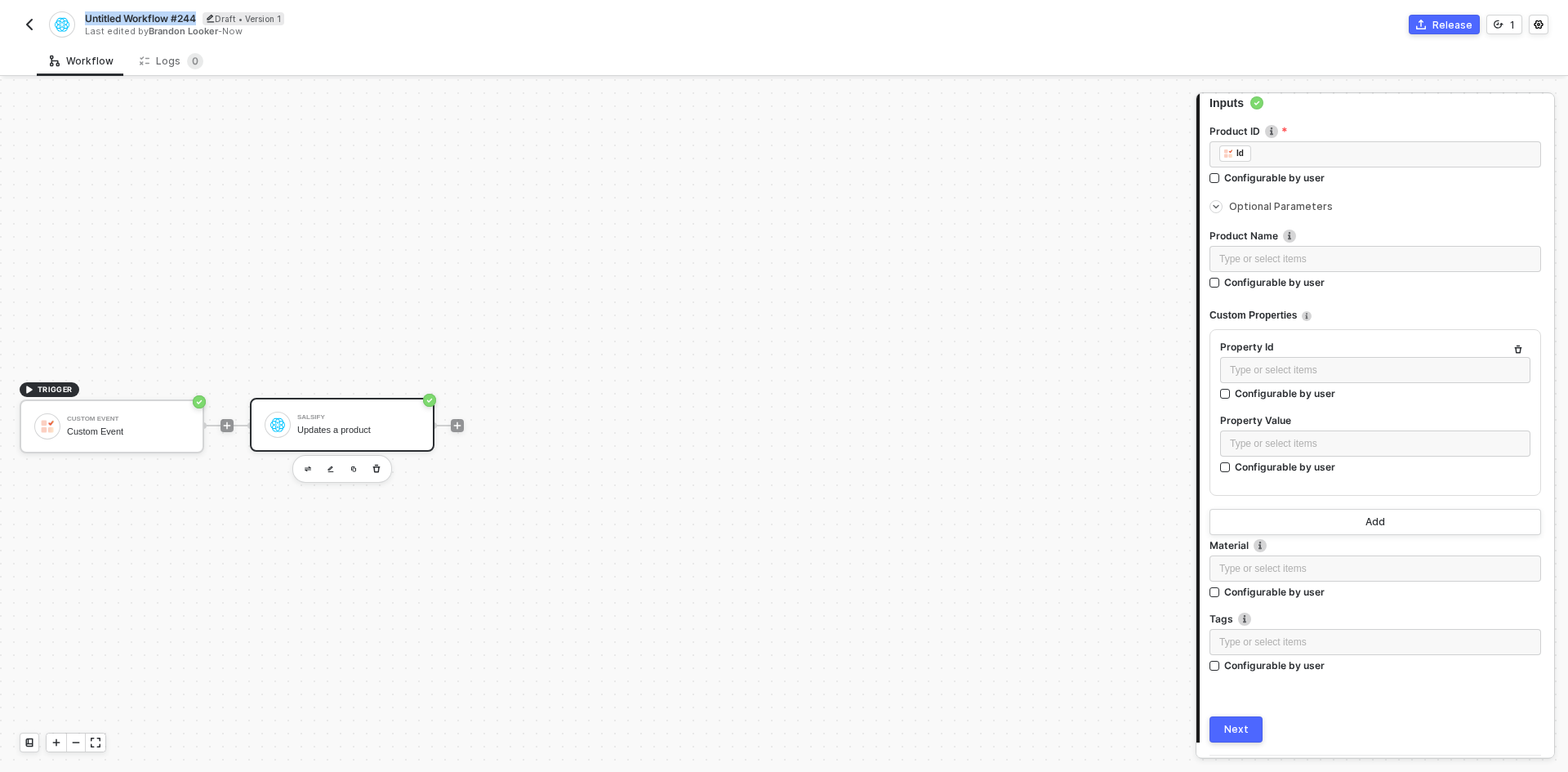 click on "Untitled Workflow #244" at bounding box center (140, 18) 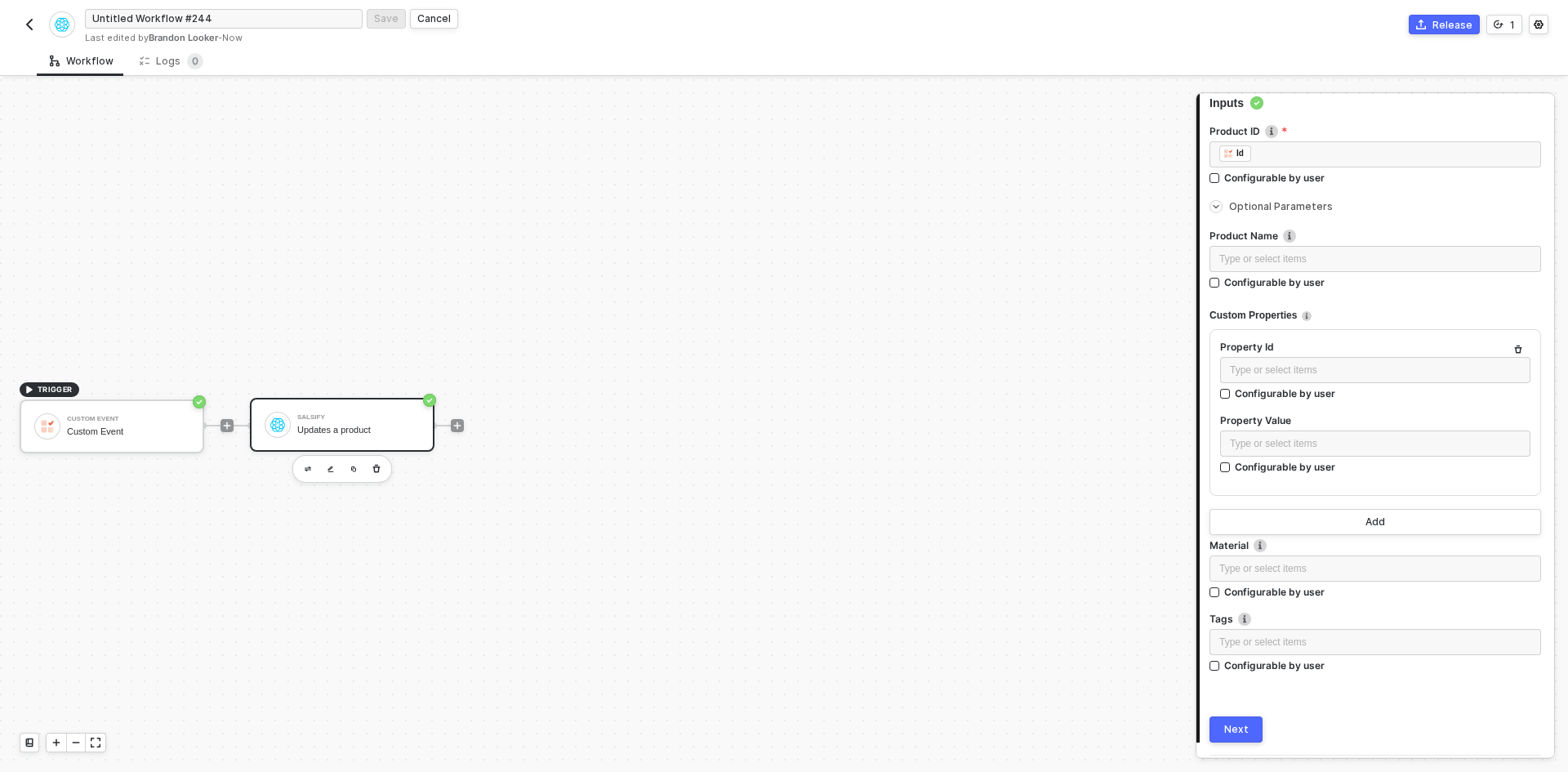 click on "Untitled Workflow #244" at bounding box center [224, 19] 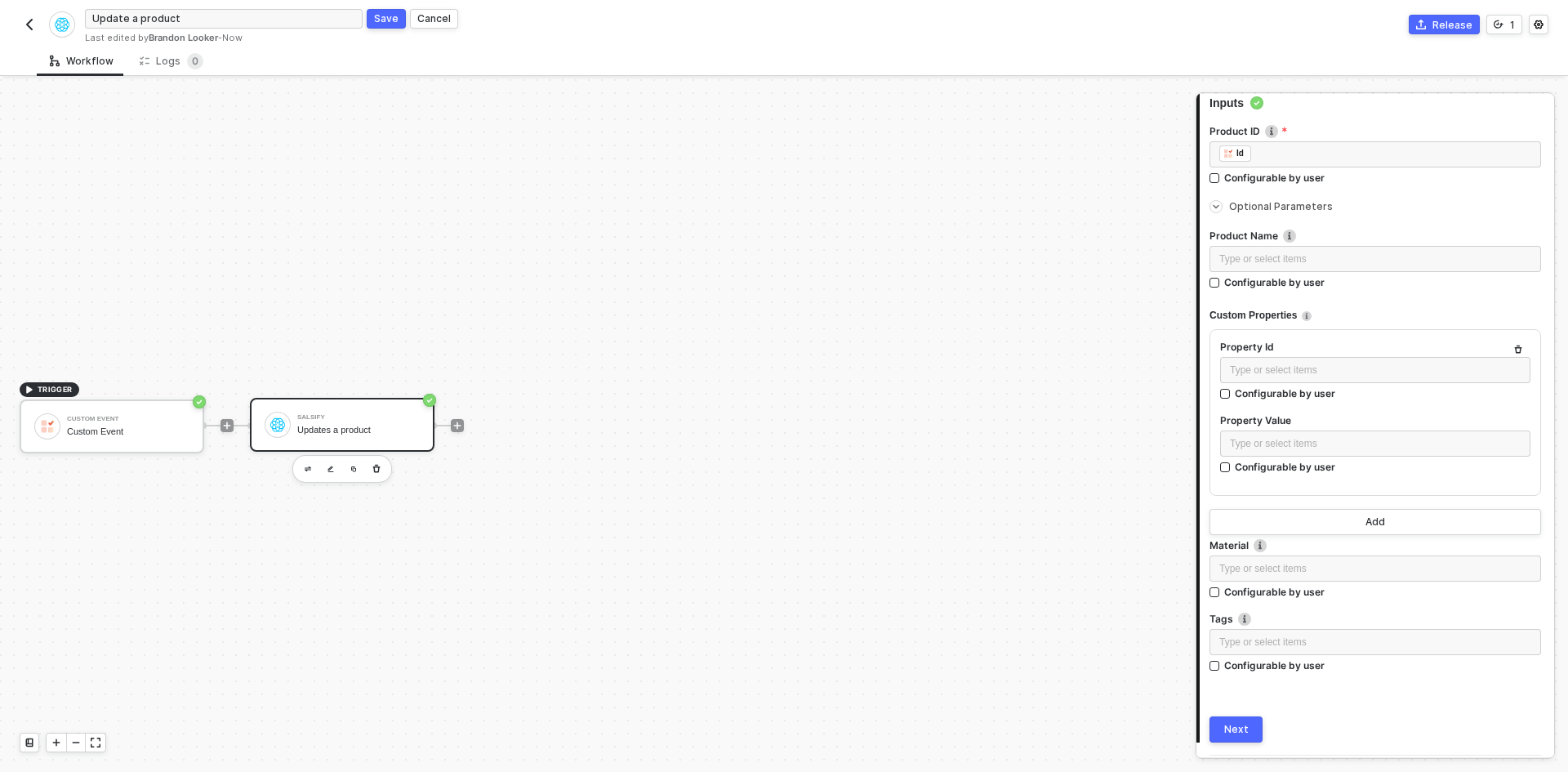 type on "Update a product" 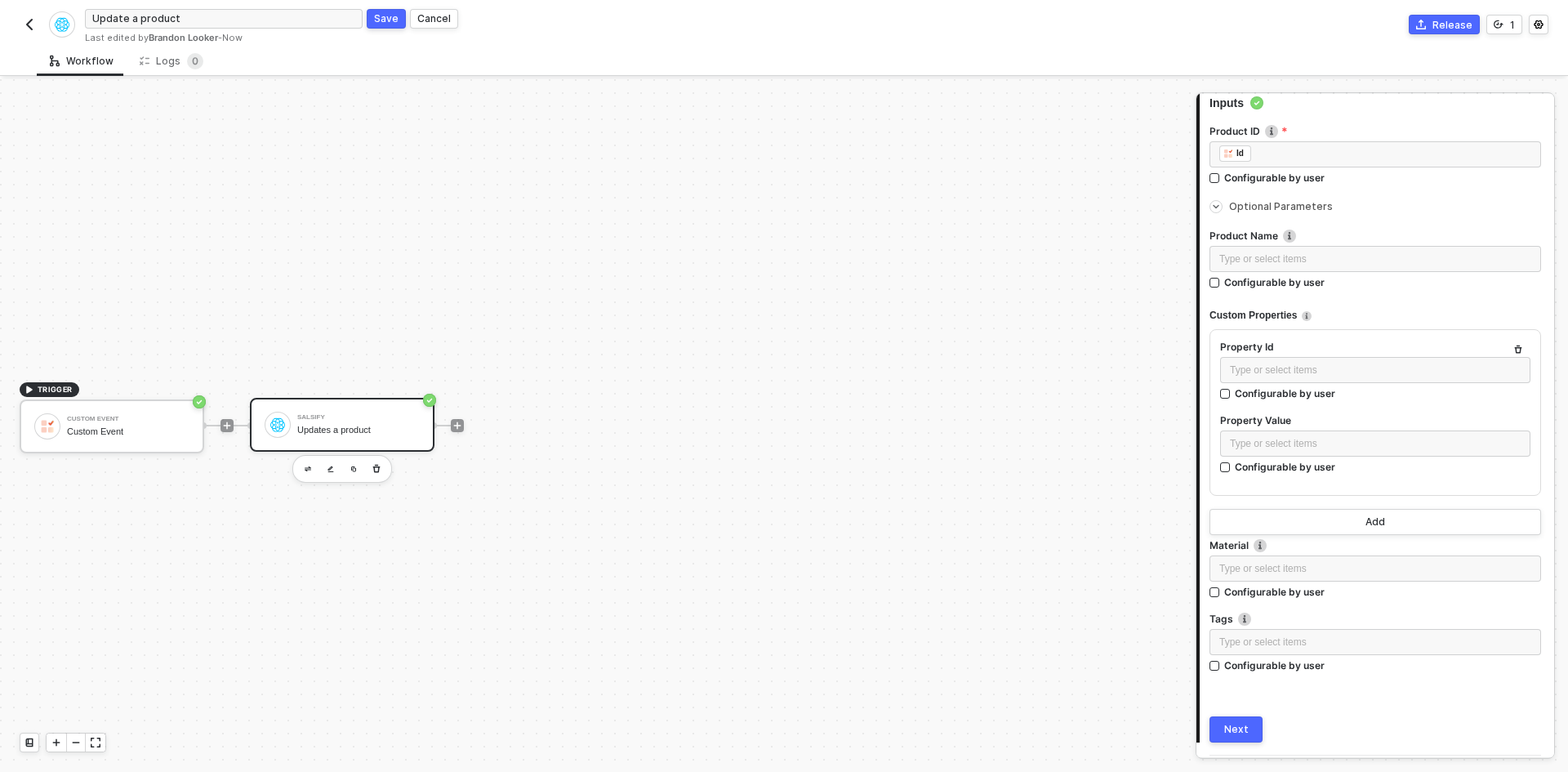 click on "Save" at bounding box center (386, 19) 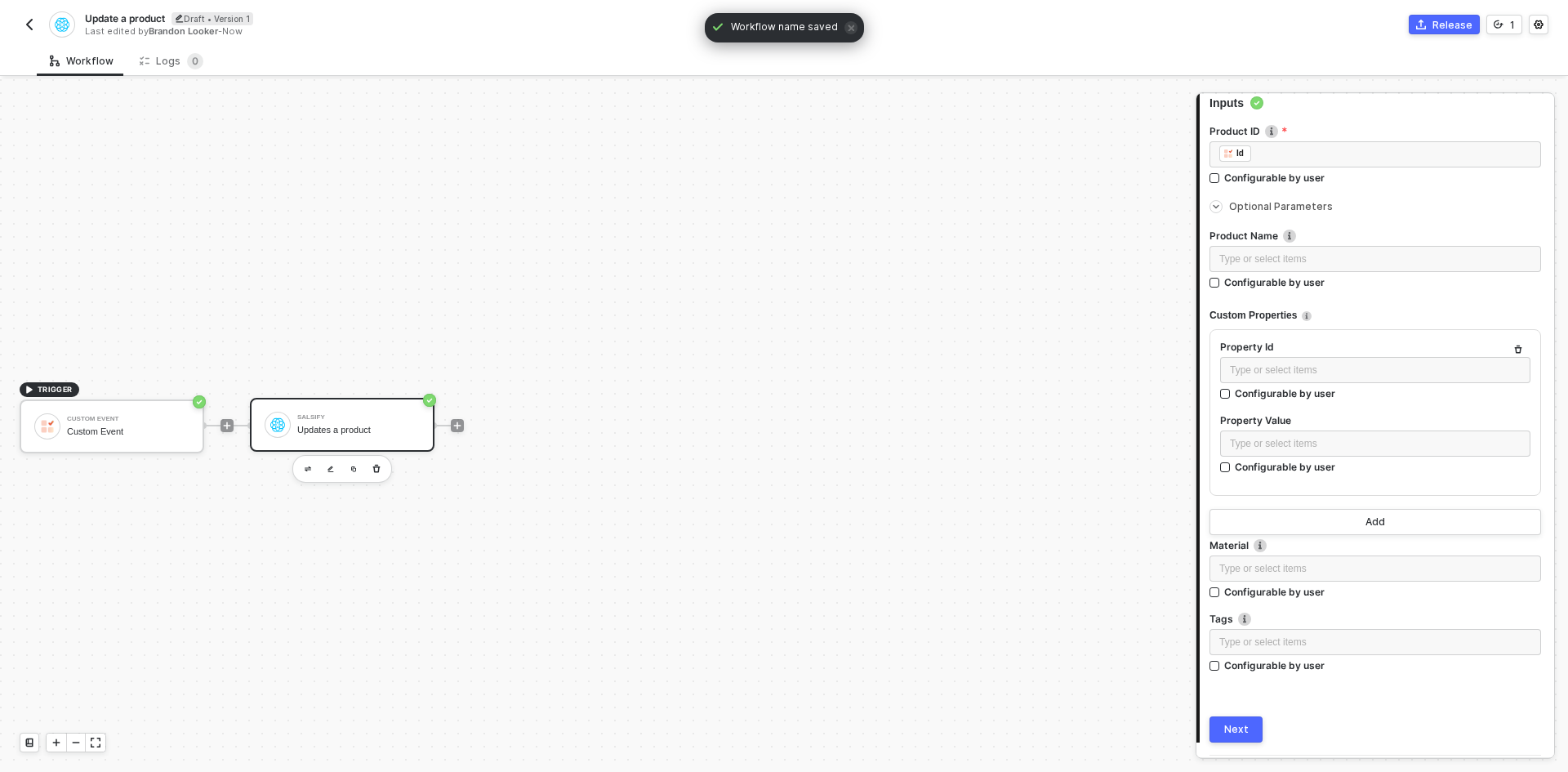 click at bounding box center [29, 25] 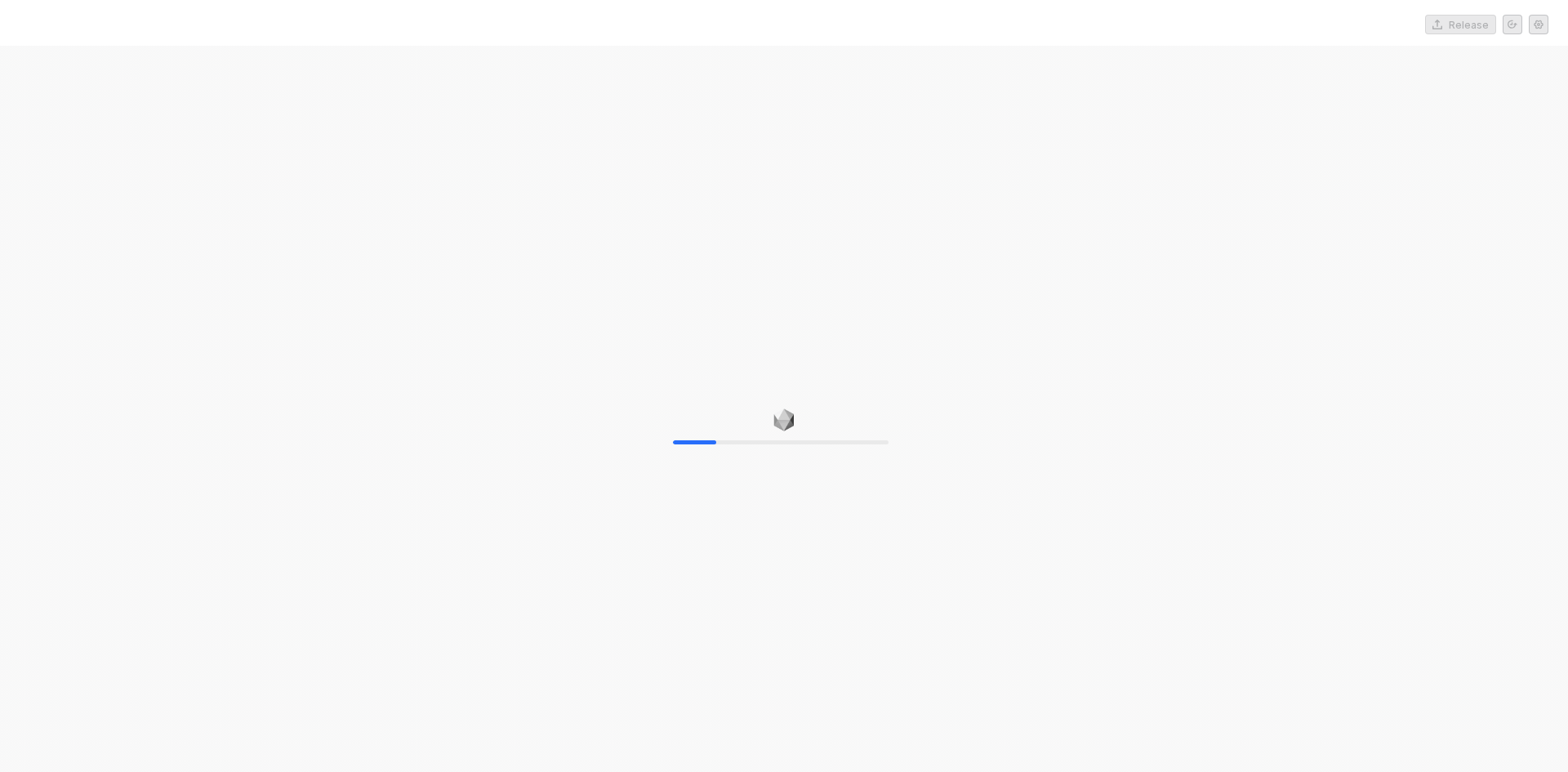 scroll, scrollTop: 0, scrollLeft: 0, axis: both 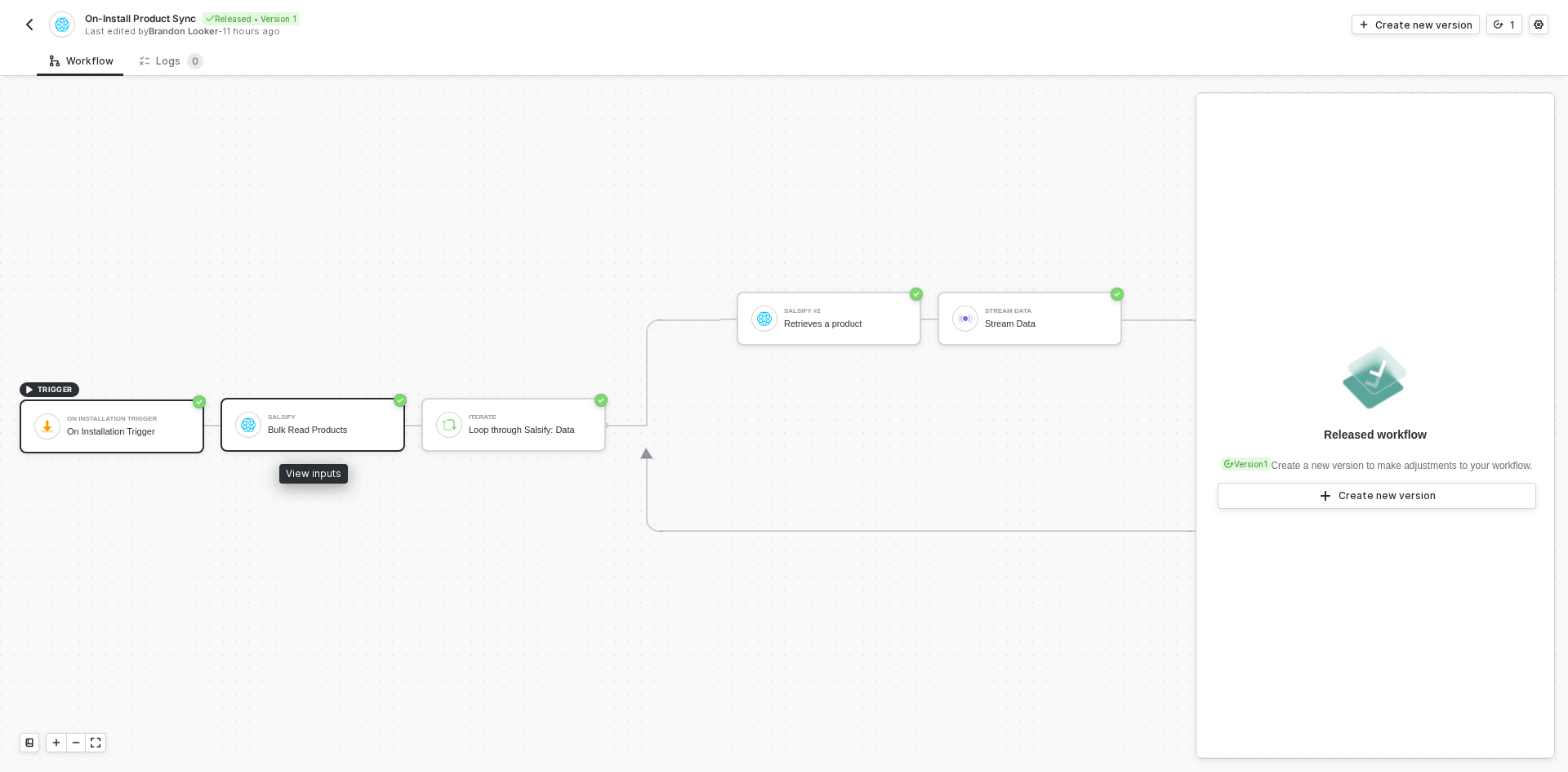 click on "Bulk Read Products" at bounding box center (329, 430) 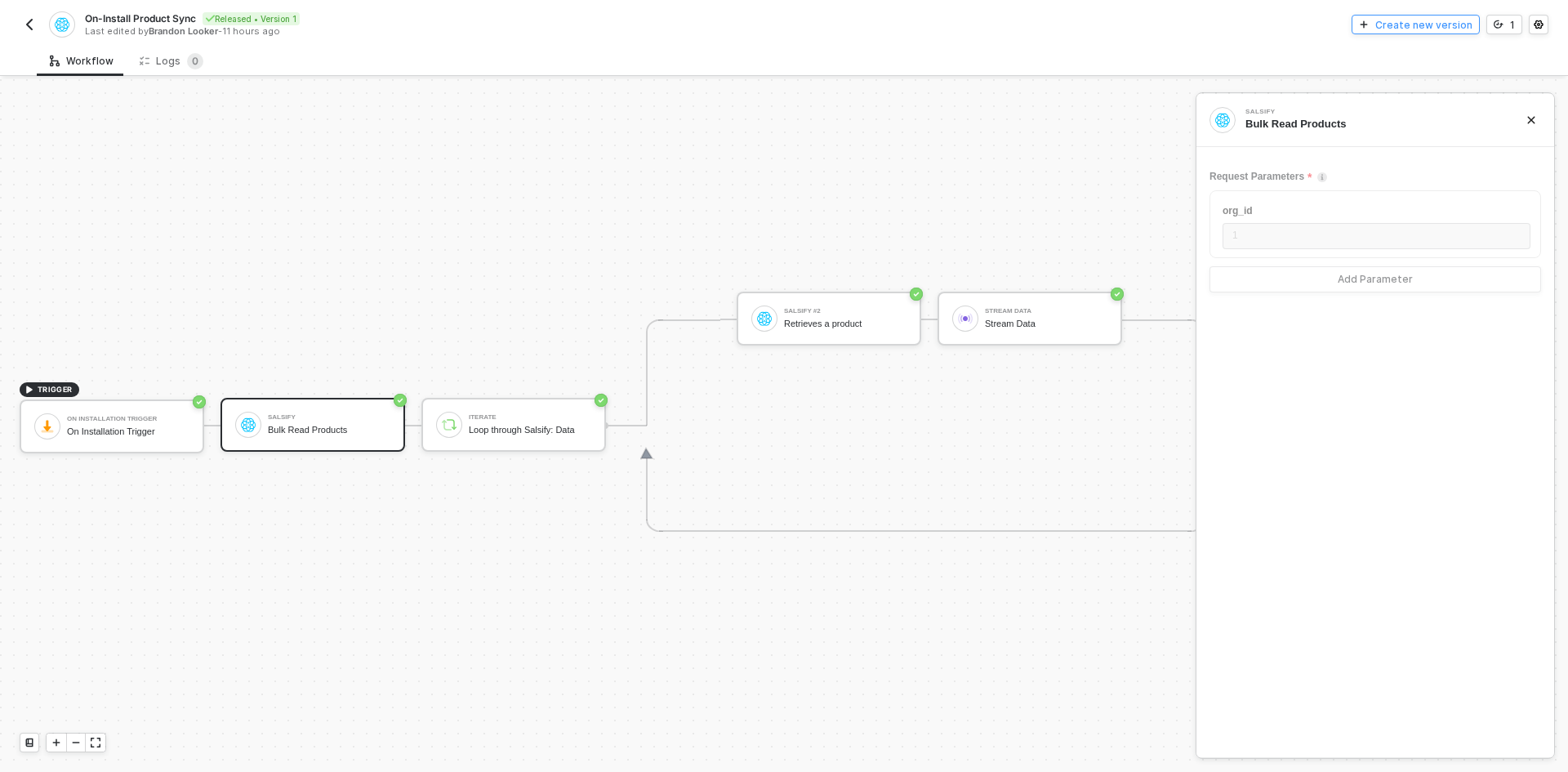click on "Create new version" at bounding box center (1423, 25) 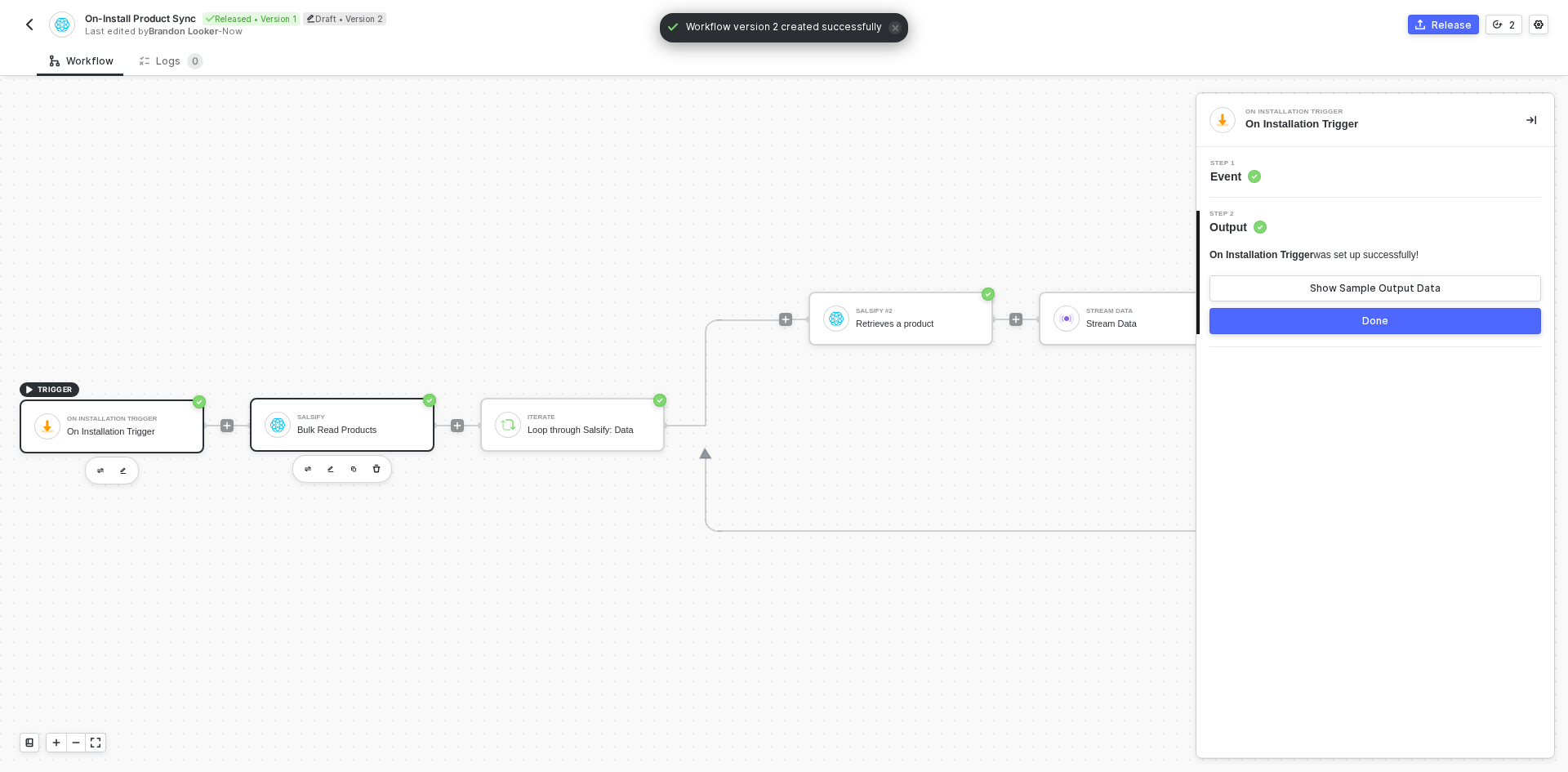 click on "Bulk Read Products" at bounding box center (359, 430) 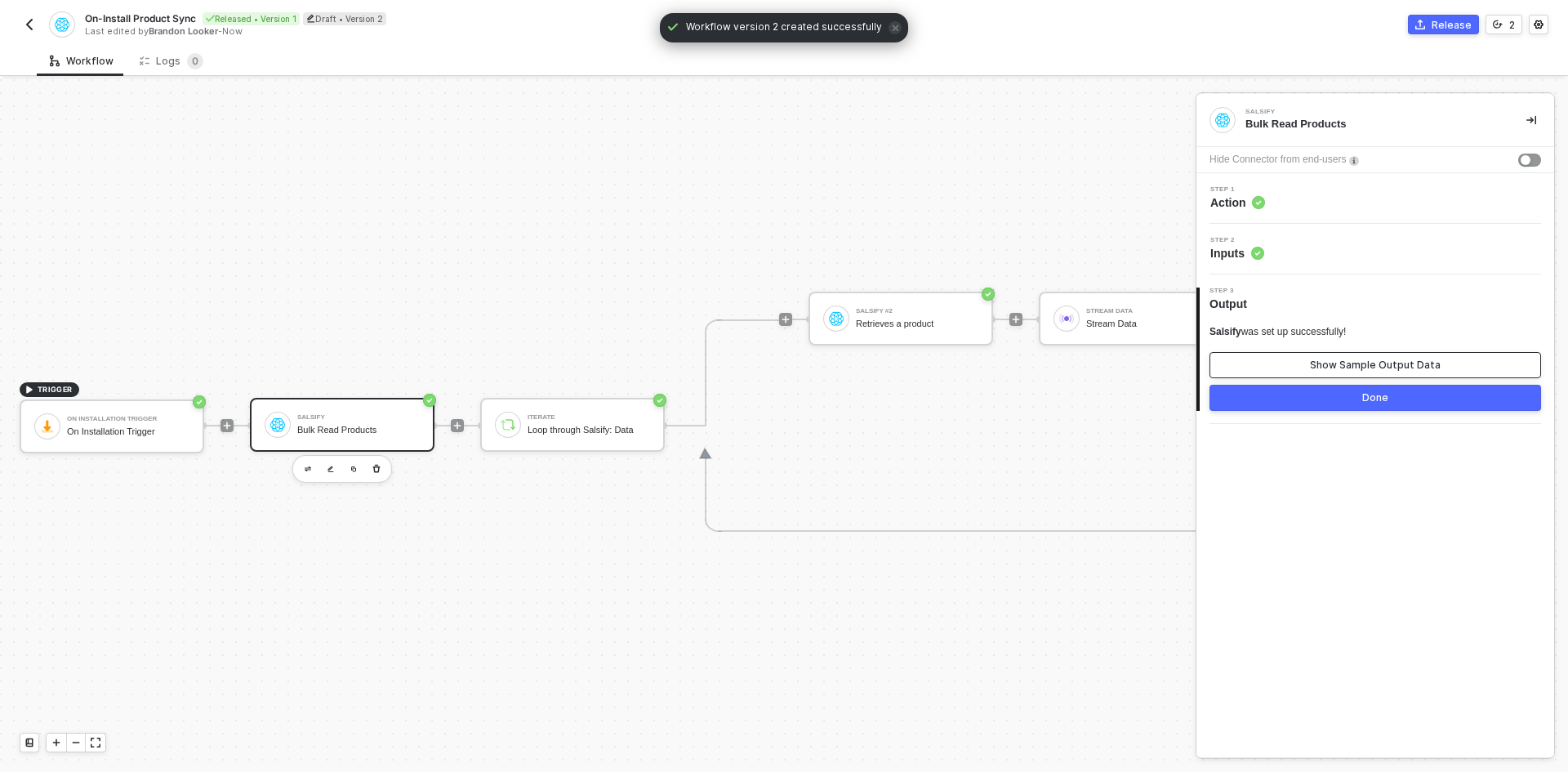 click on "Show Sample Output Data" at bounding box center [1375, 365] 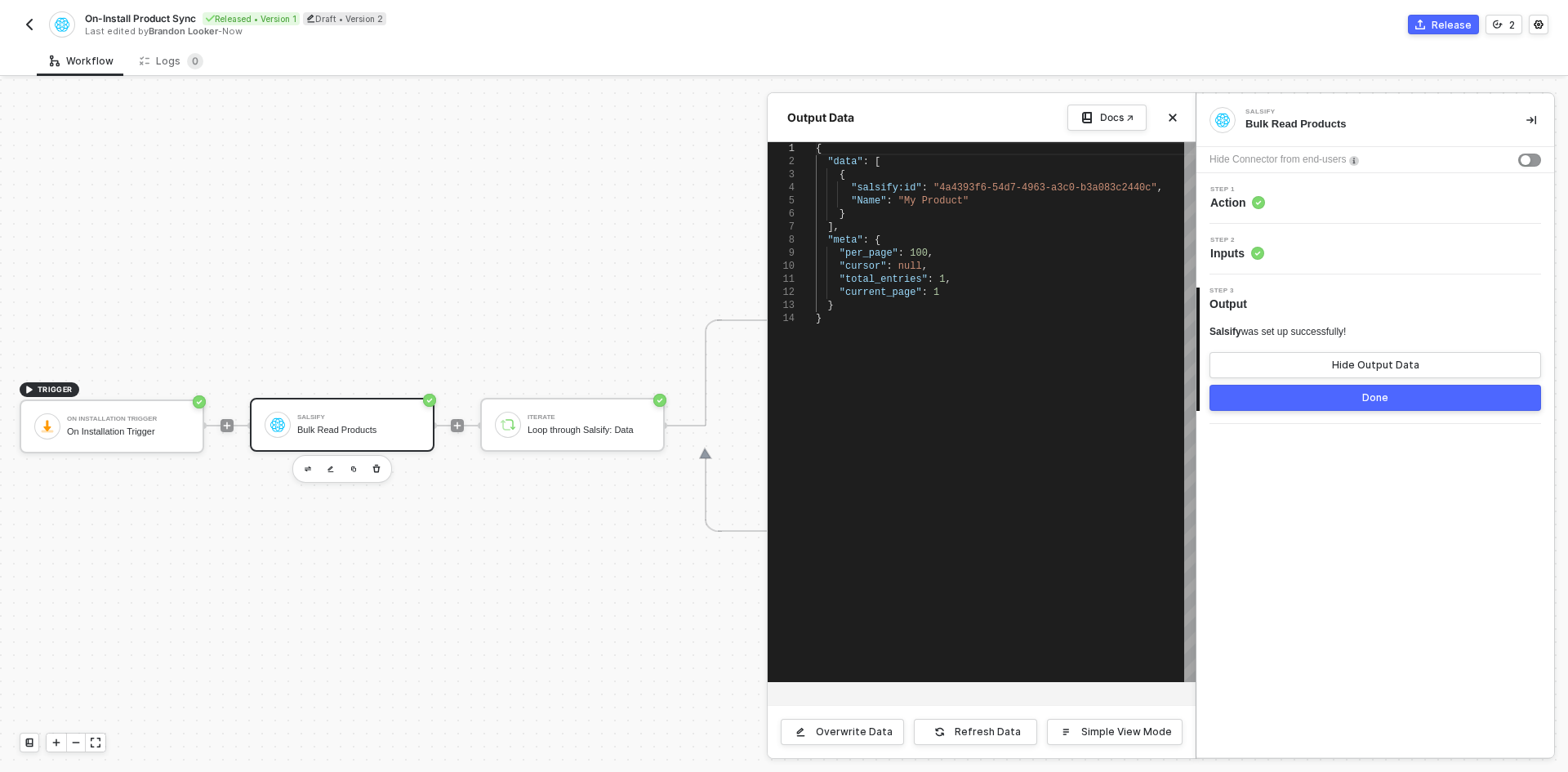 scroll, scrollTop: 0, scrollLeft: 0, axis: both 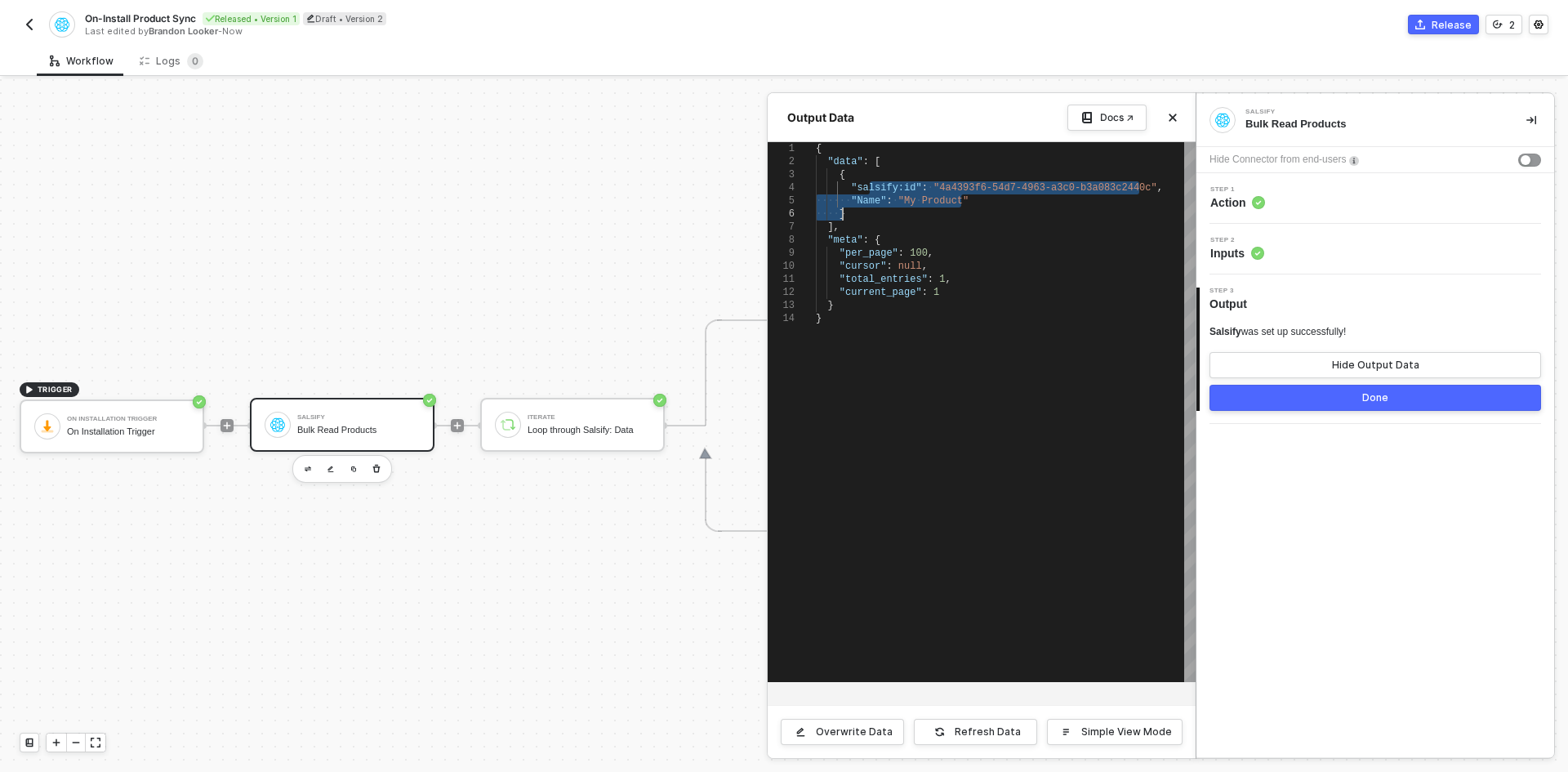 drag, startPoint x: 873, startPoint y: 185, endPoint x: 942, endPoint y: 208, distance: 72.73239 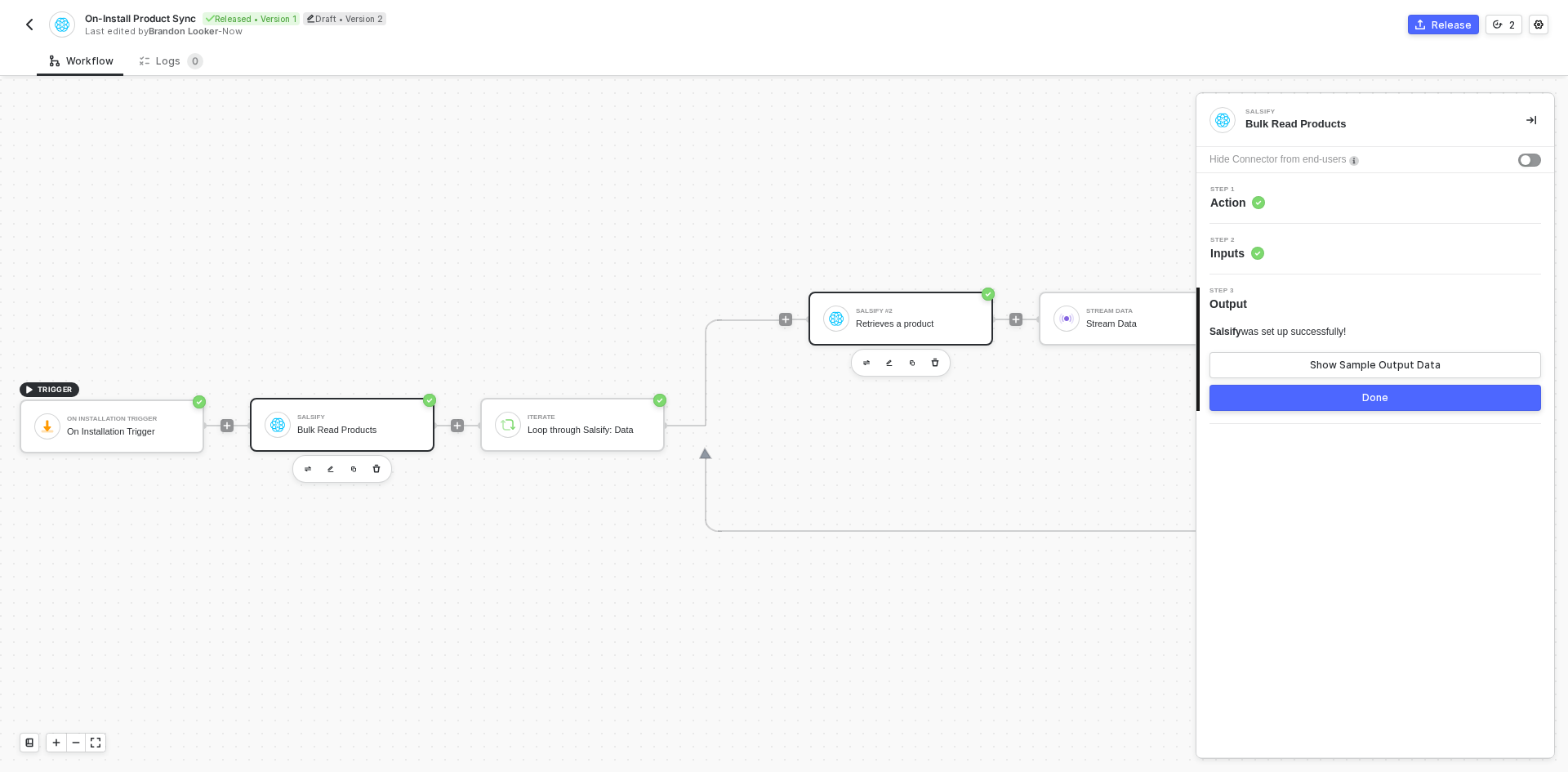click on "Retrieves a product" at bounding box center [917, 324] 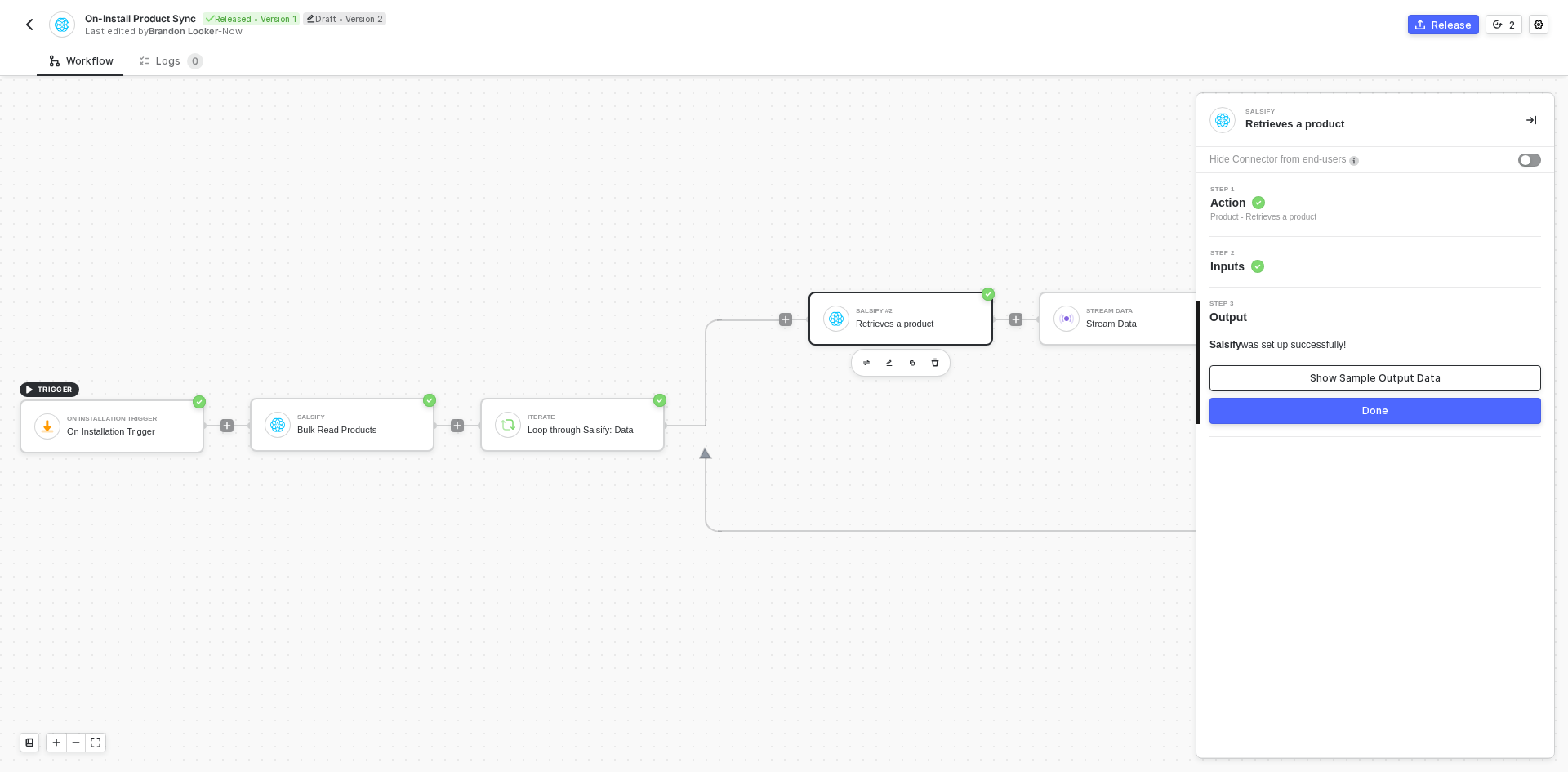 click on "Show Sample Output Data" at bounding box center (1375, 378) 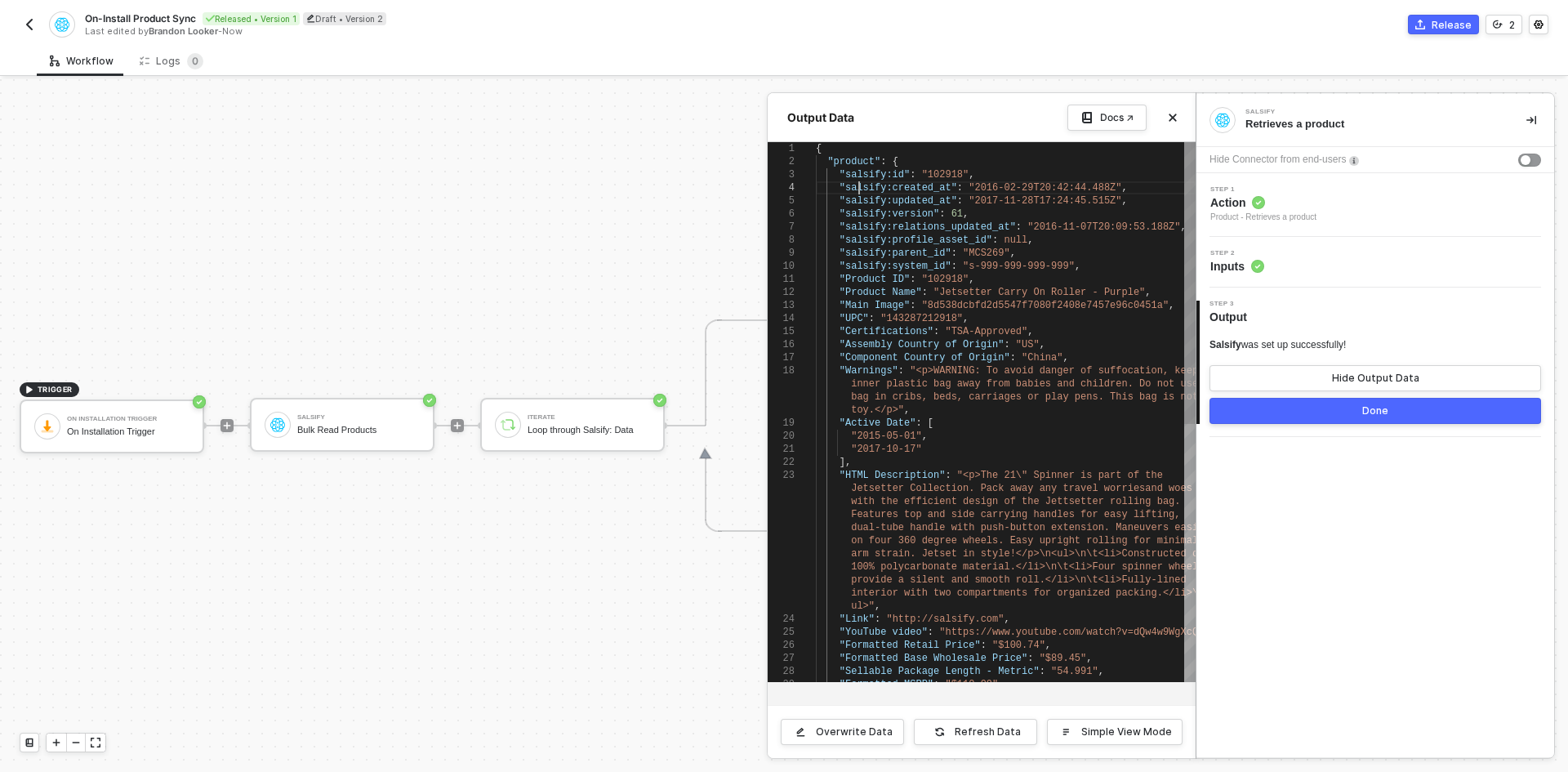 scroll, scrollTop: 0, scrollLeft: 0, axis: both 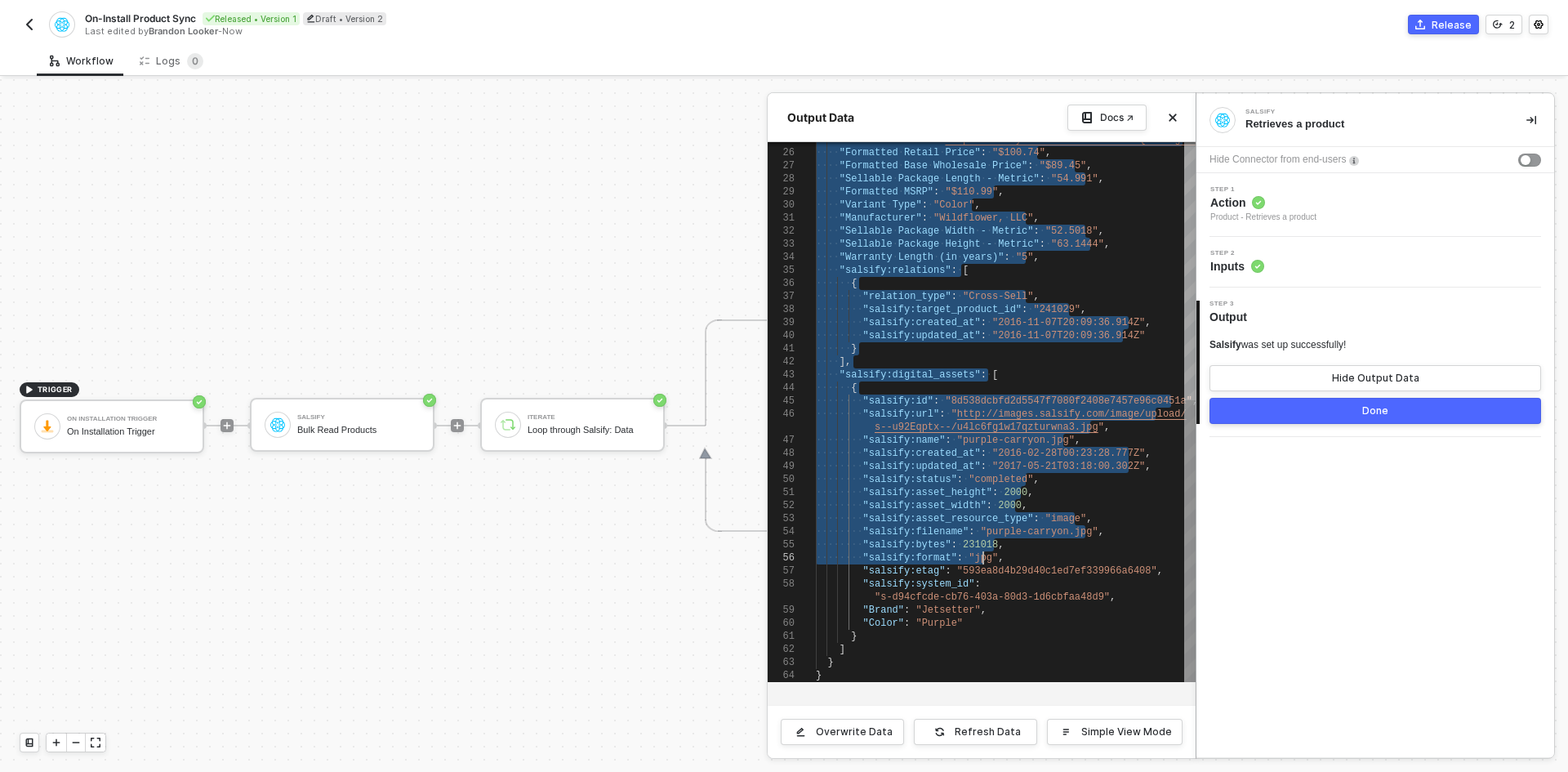 drag, startPoint x: 860, startPoint y: 183, endPoint x: 985, endPoint y: 557, distance: 394.3362 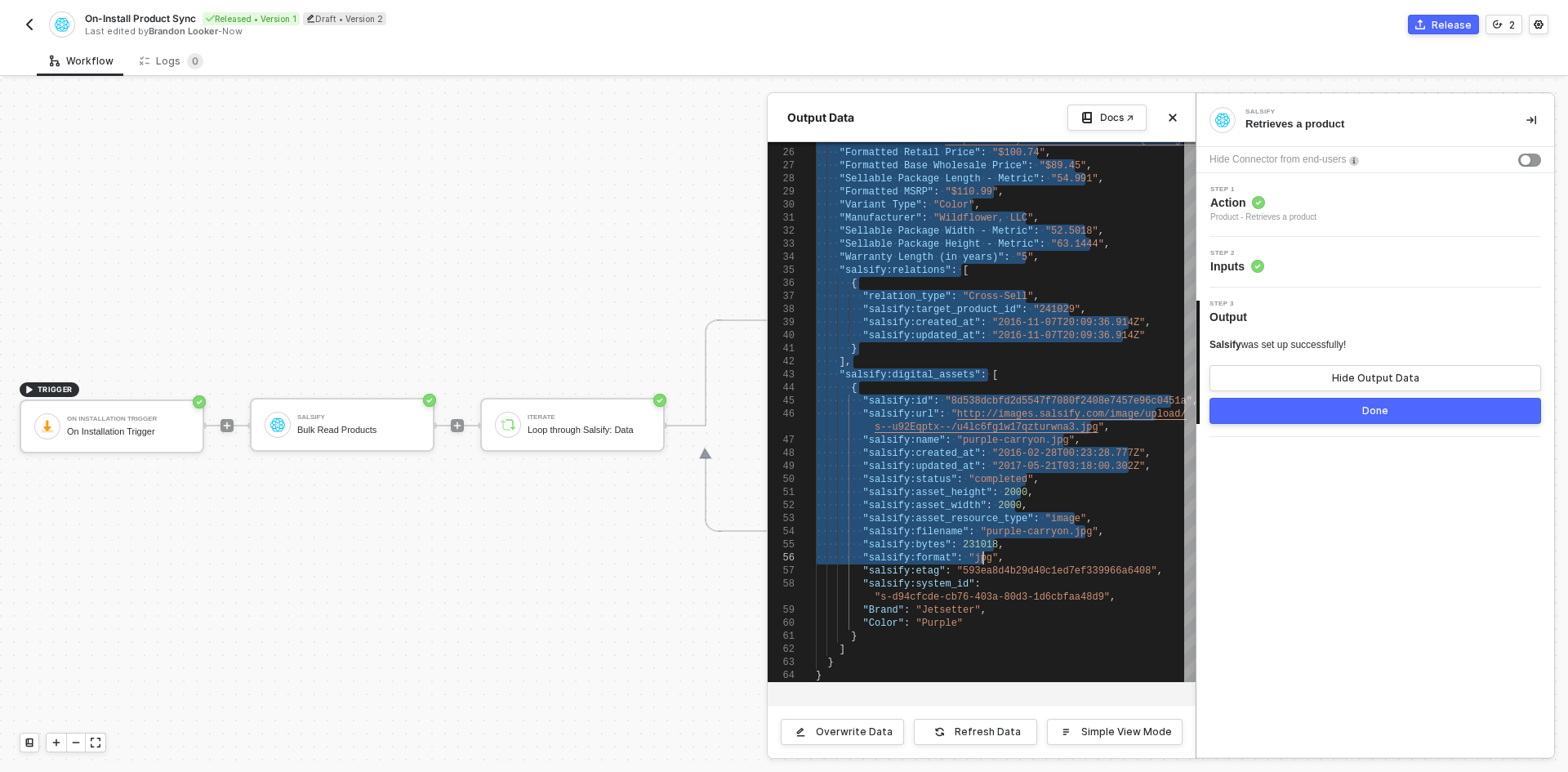 click at bounding box center [784, 426] 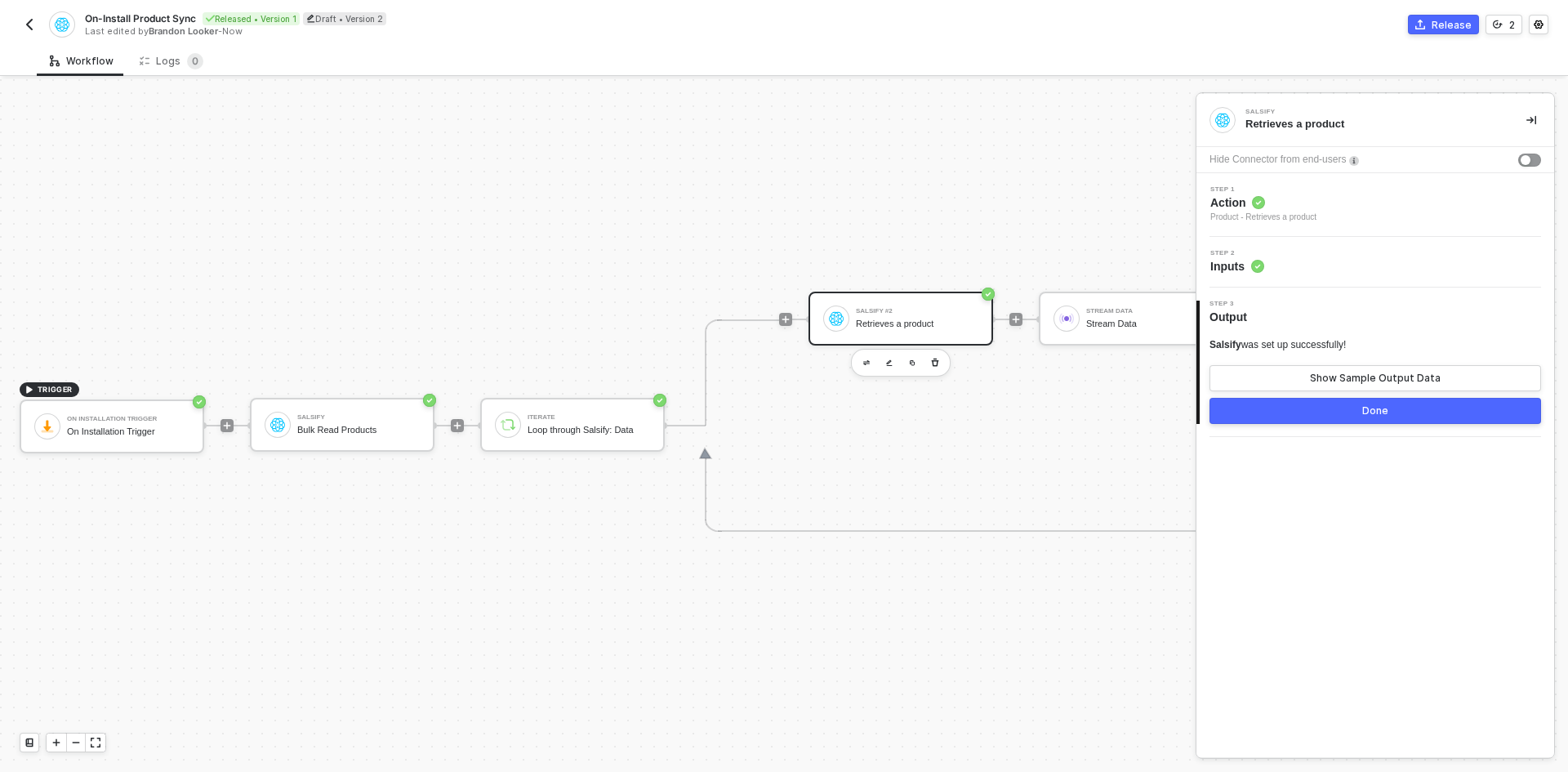 scroll, scrollTop: 0, scrollLeft: 270, axis: horizontal 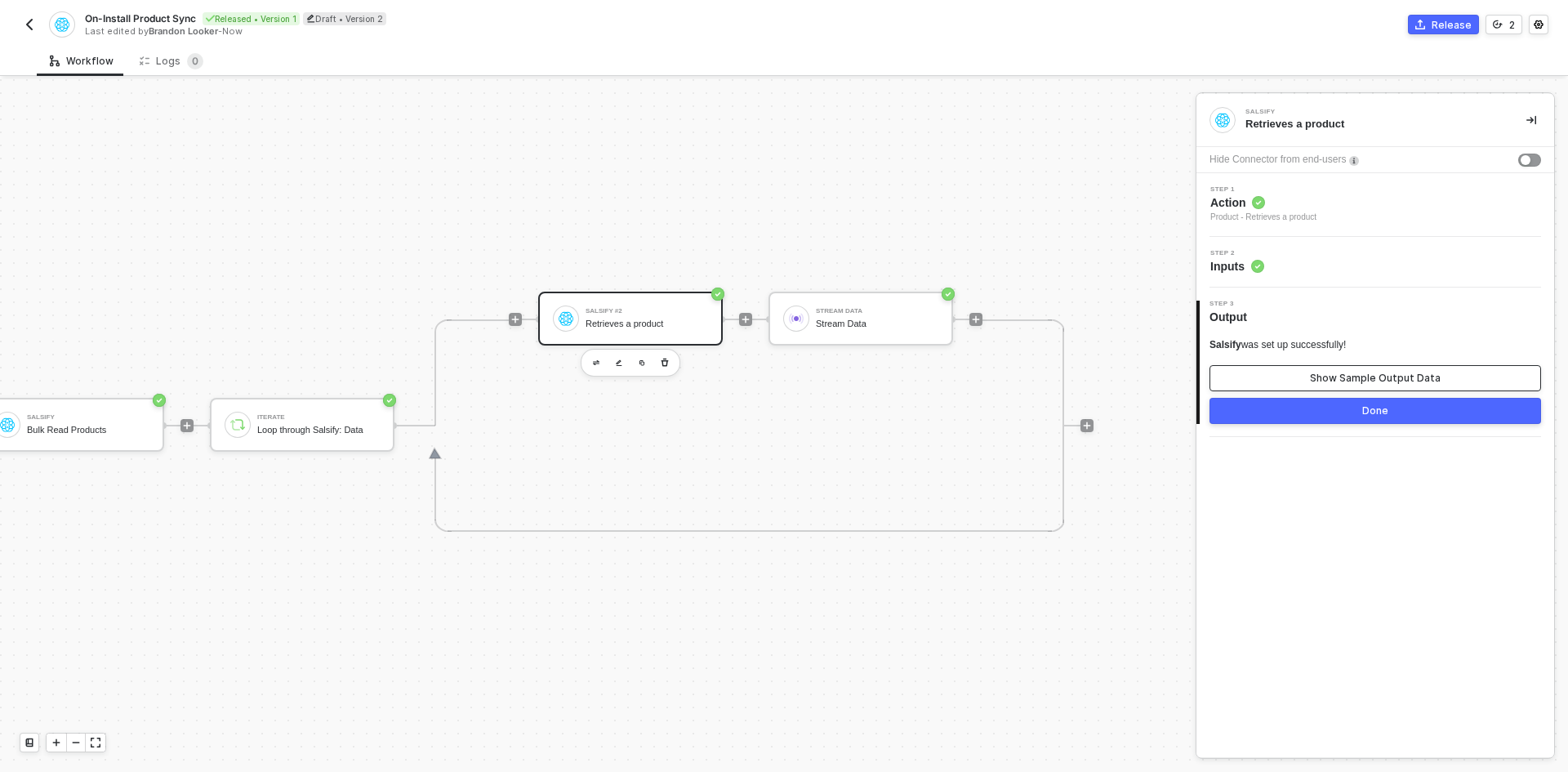 click on "Show Sample Output Data" at bounding box center (1375, 378) 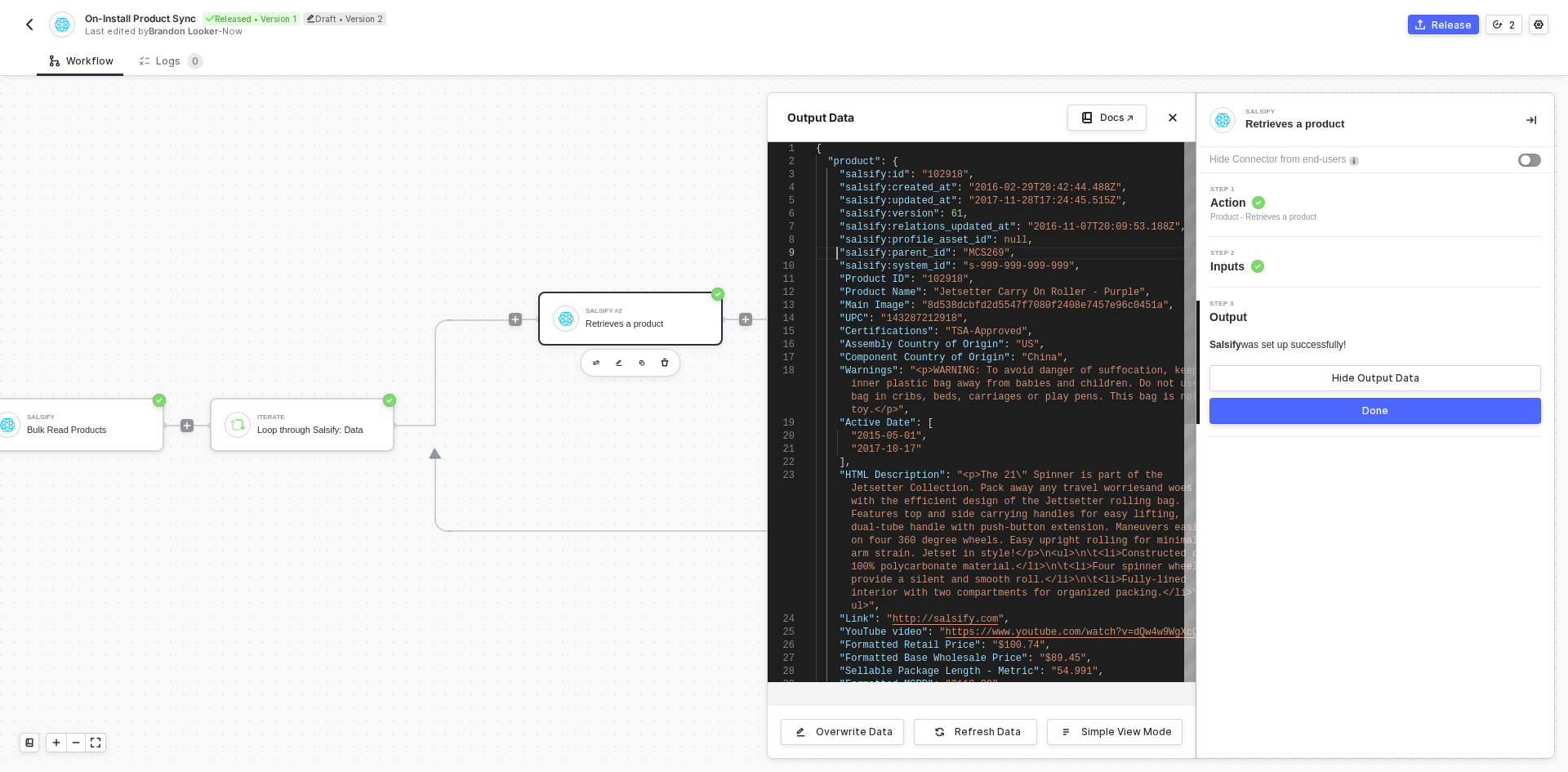 scroll, scrollTop: 0, scrollLeft: 0, axis: both 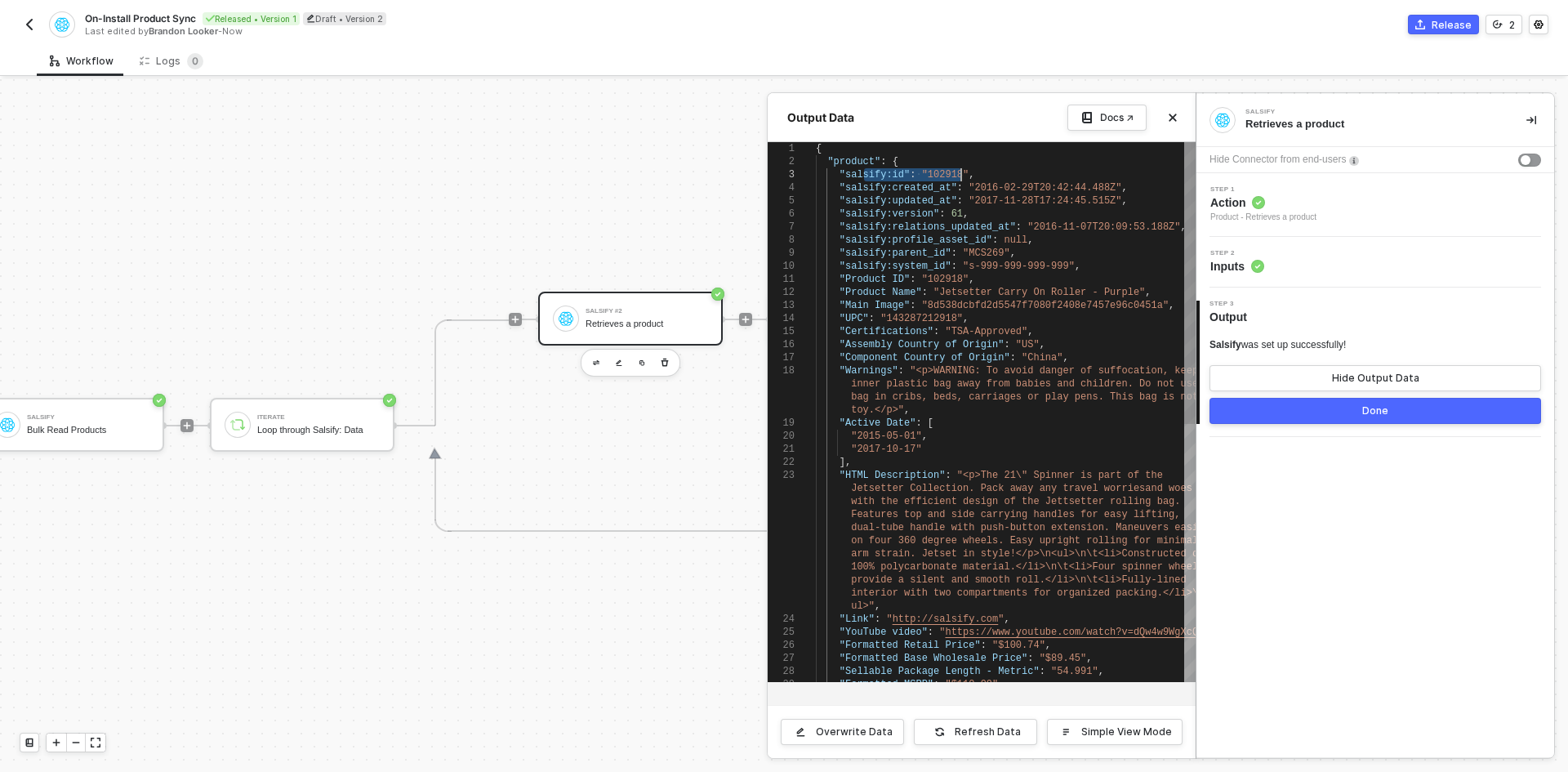 drag, startPoint x: 863, startPoint y: 171, endPoint x: 969, endPoint y: 179, distance: 106.30146 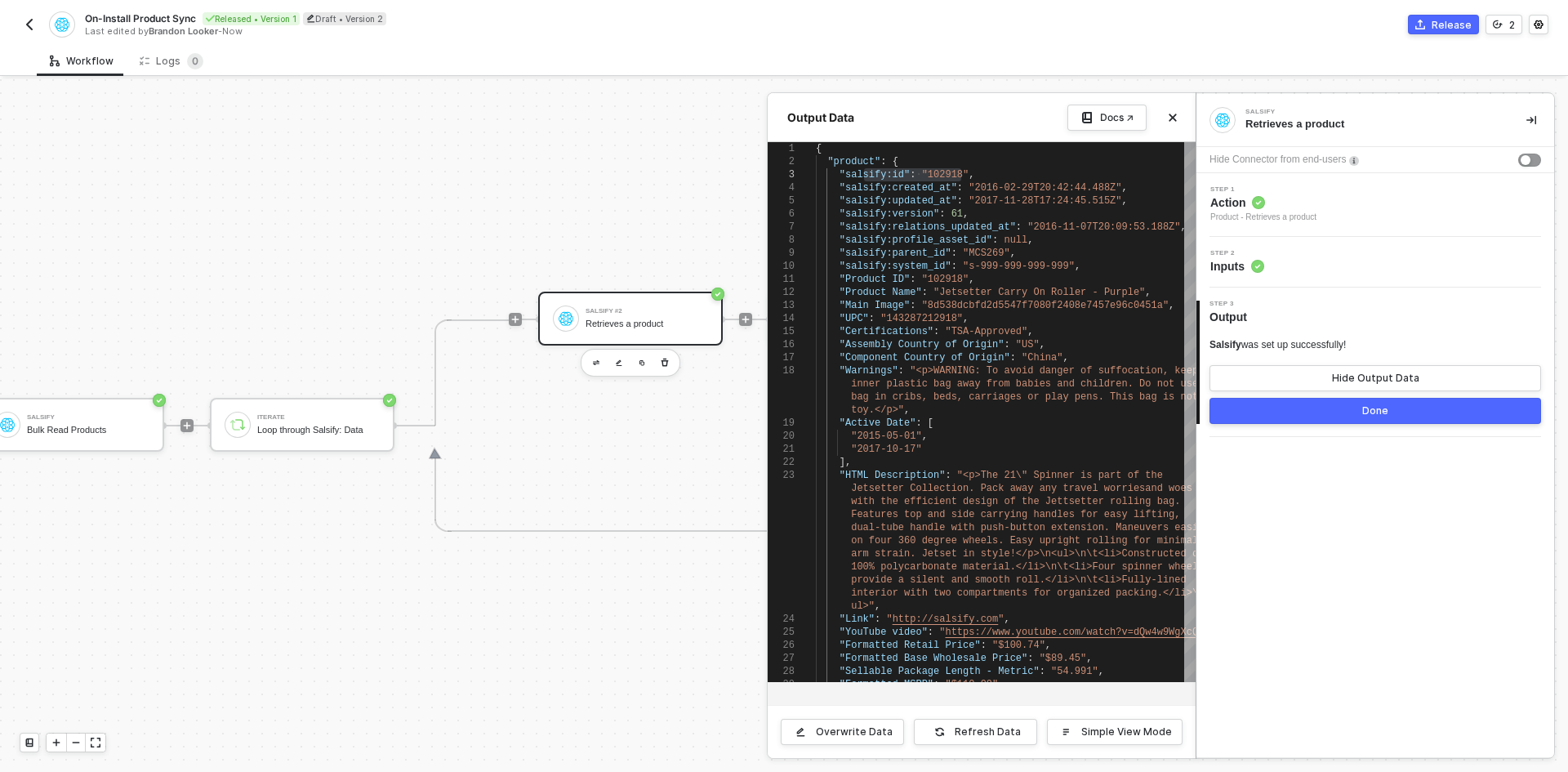 click at bounding box center (29, 25) 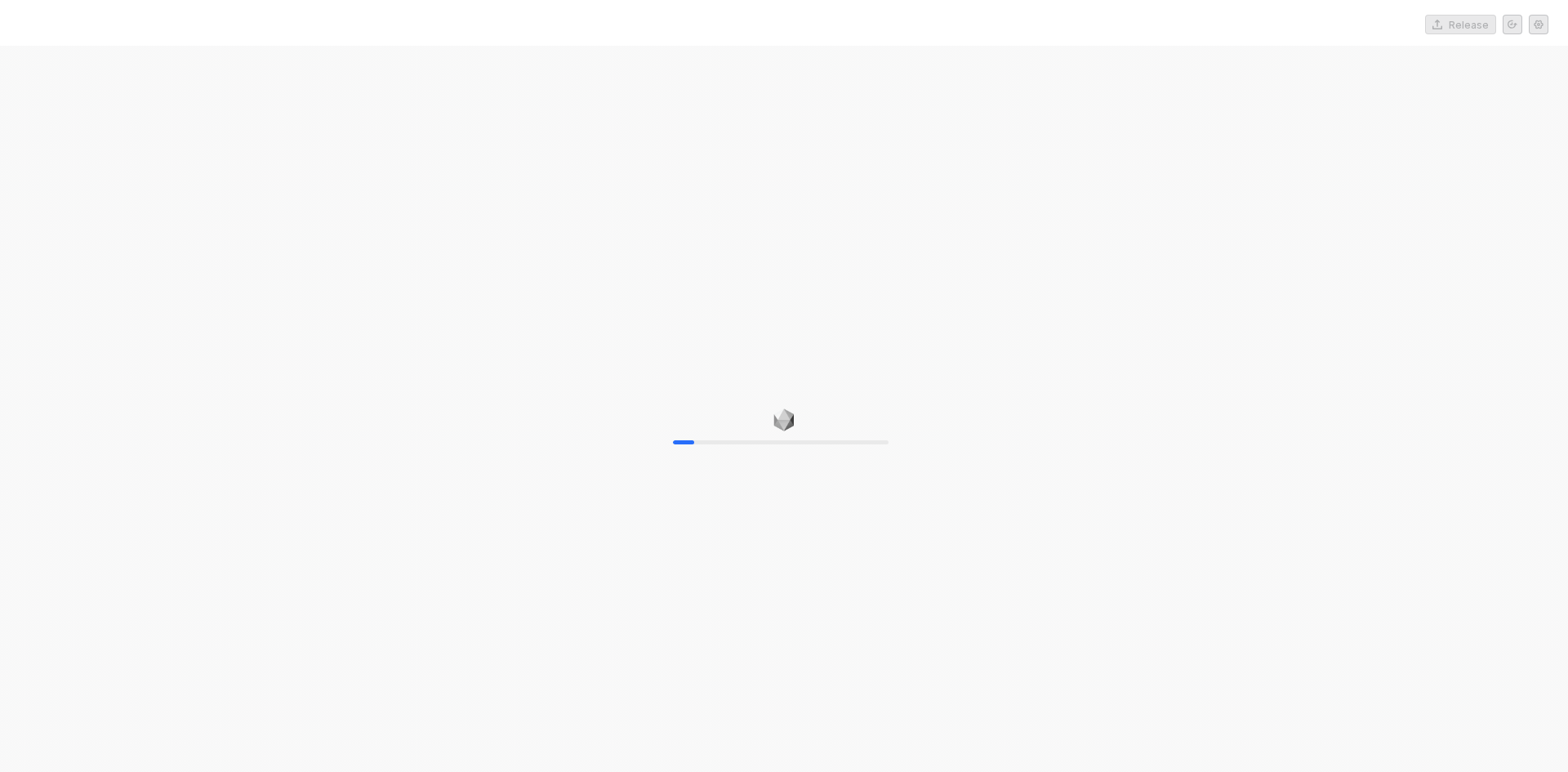 scroll, scrollTop: 0, scrollLeft: 0, axis: both 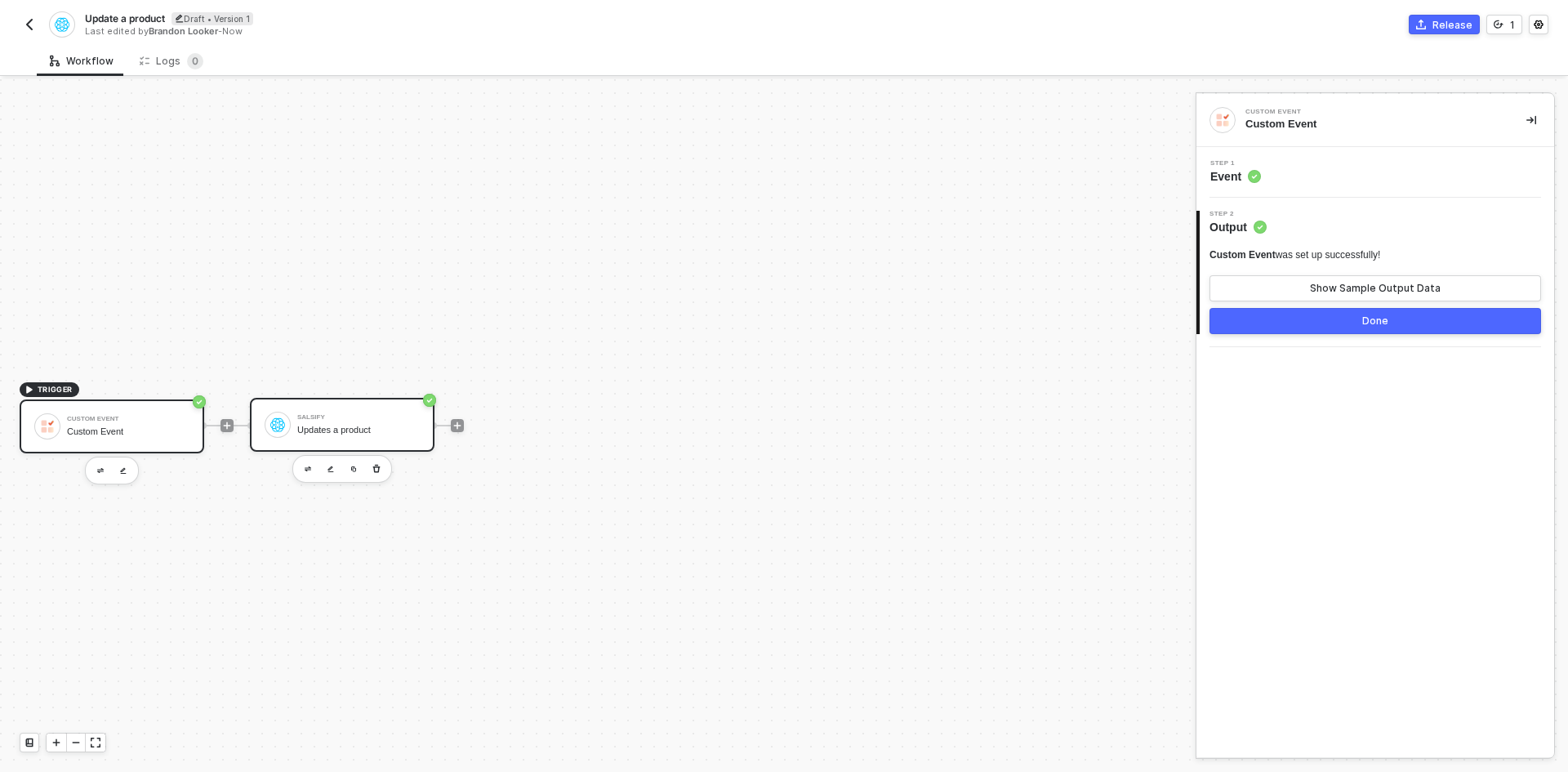 click on "Salsify" at bounding box center (359, 417) 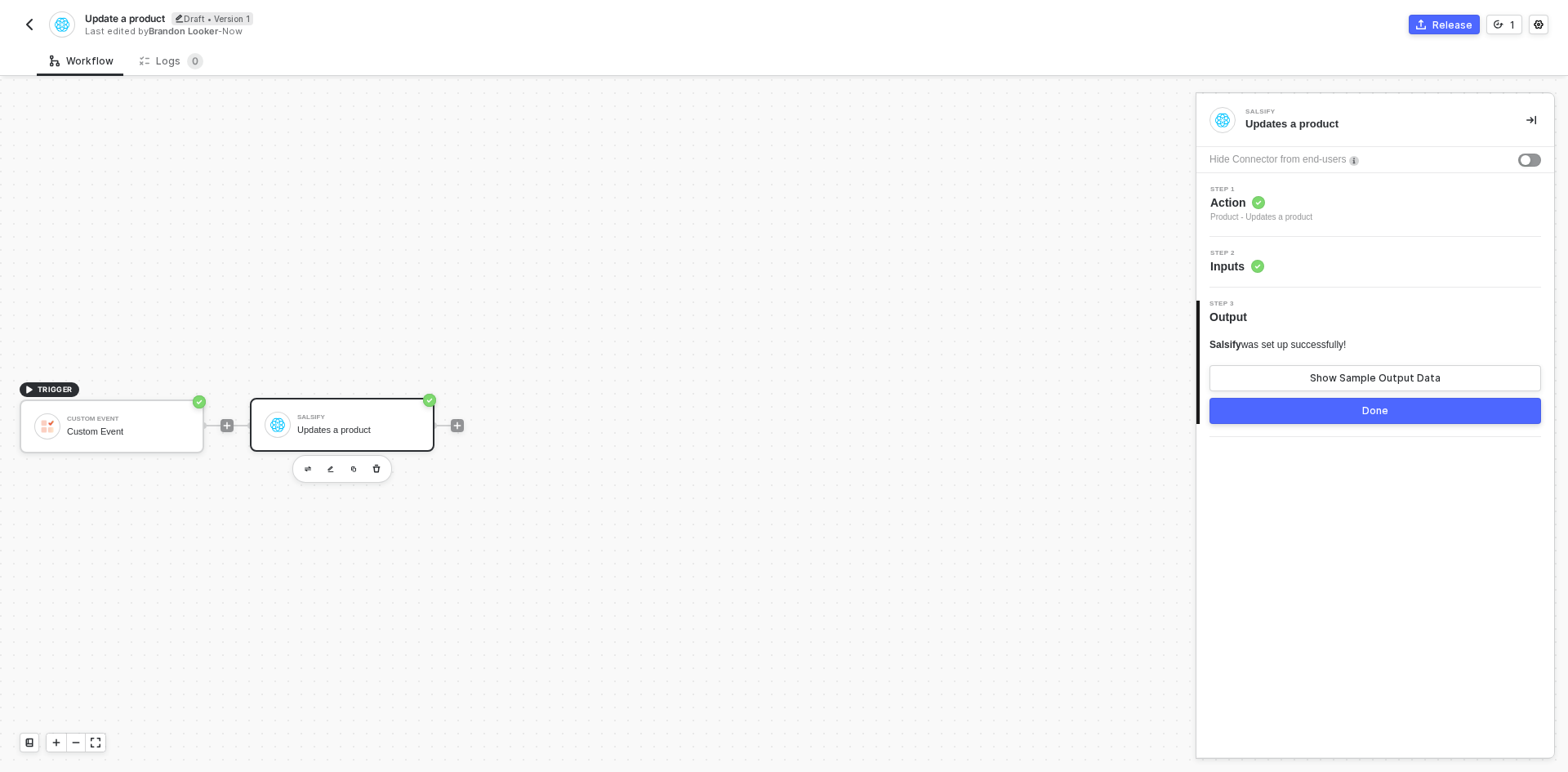 click on "Step 1 Action    Product - Updates a product" at bounding box center (1377, 205) 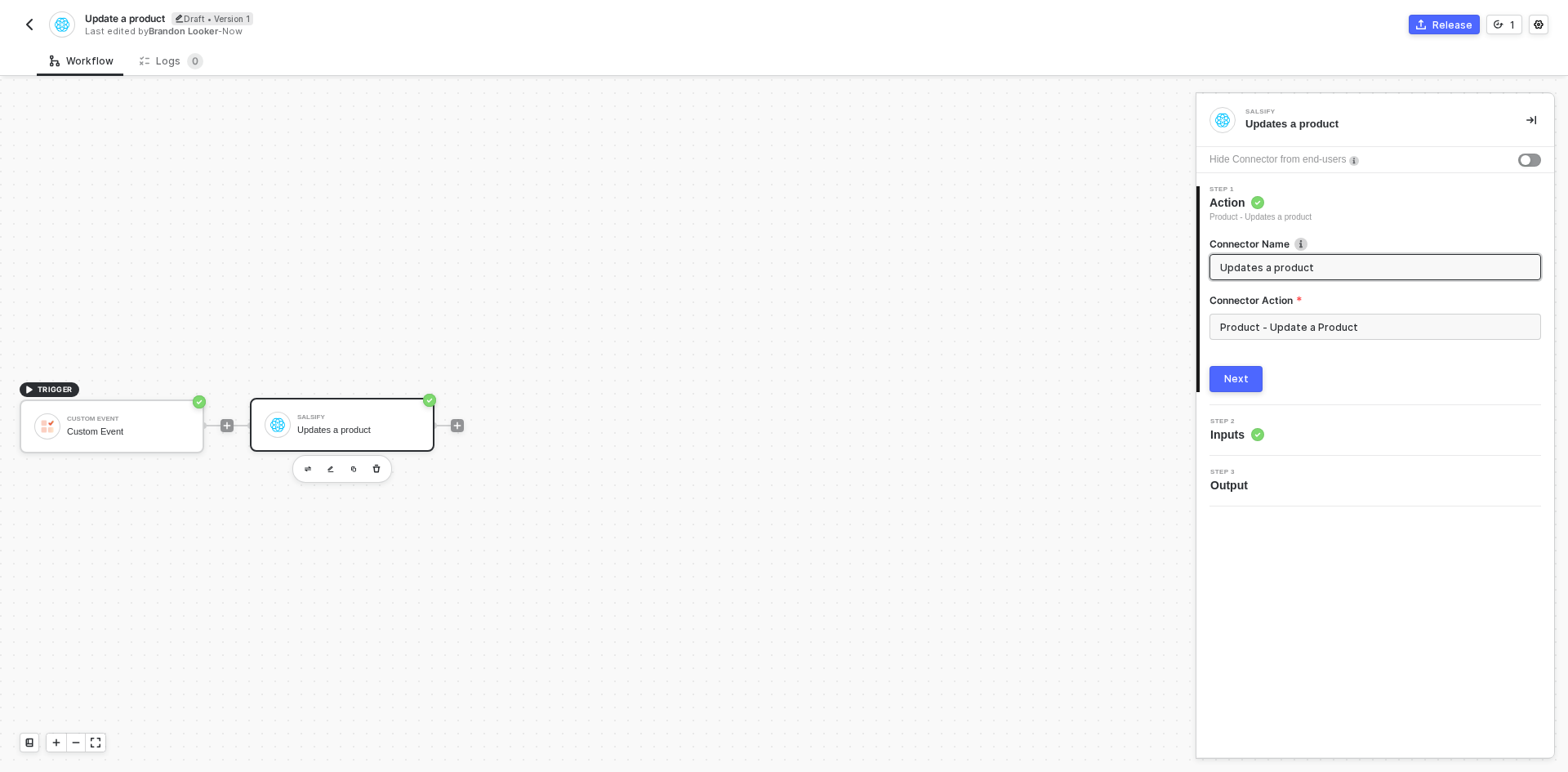 click on "Step 2 Inputs" at bounding box center (1377, 431) 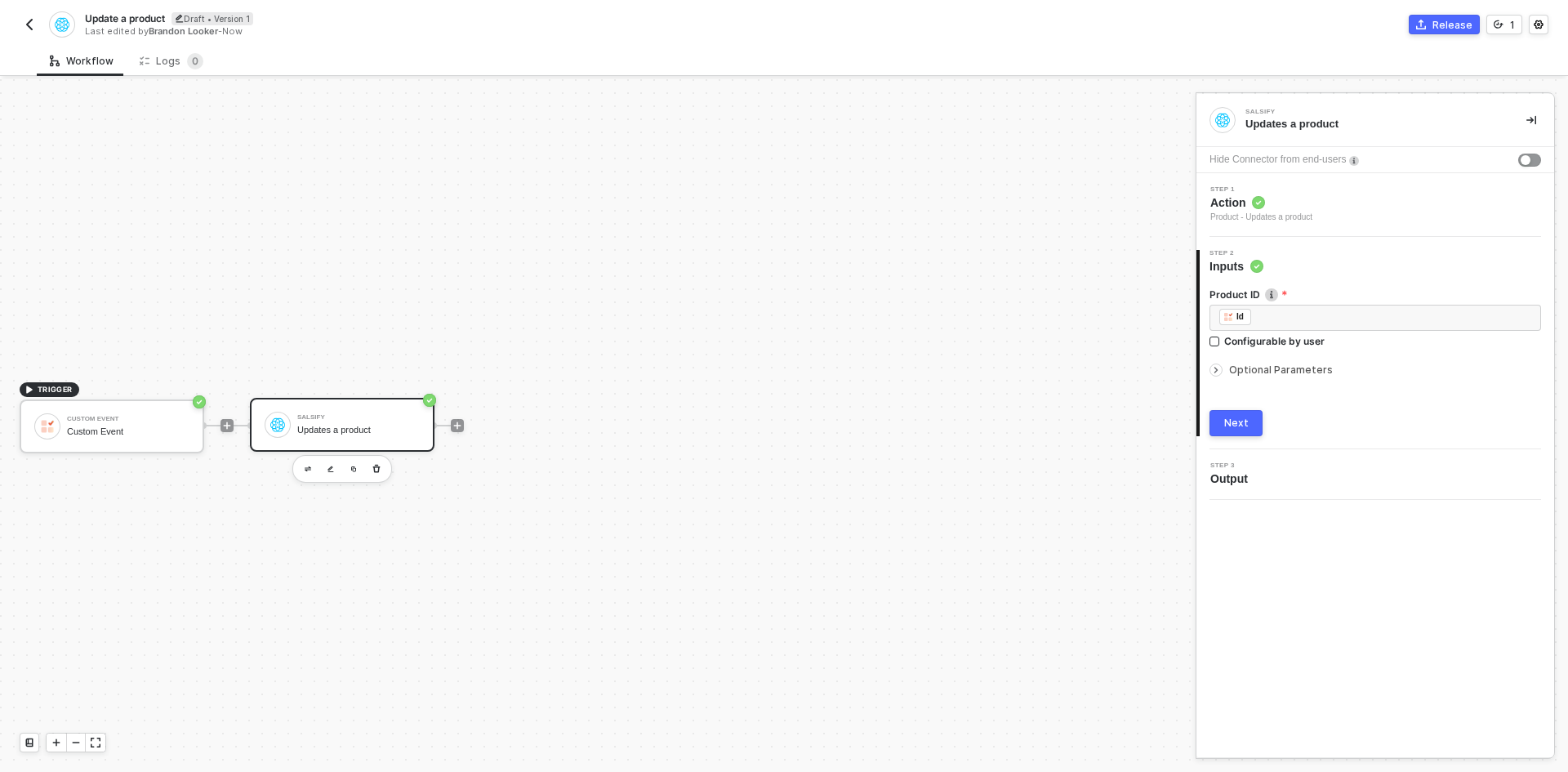 click on "Optional Parameters" at bounding box center (1281, 369) 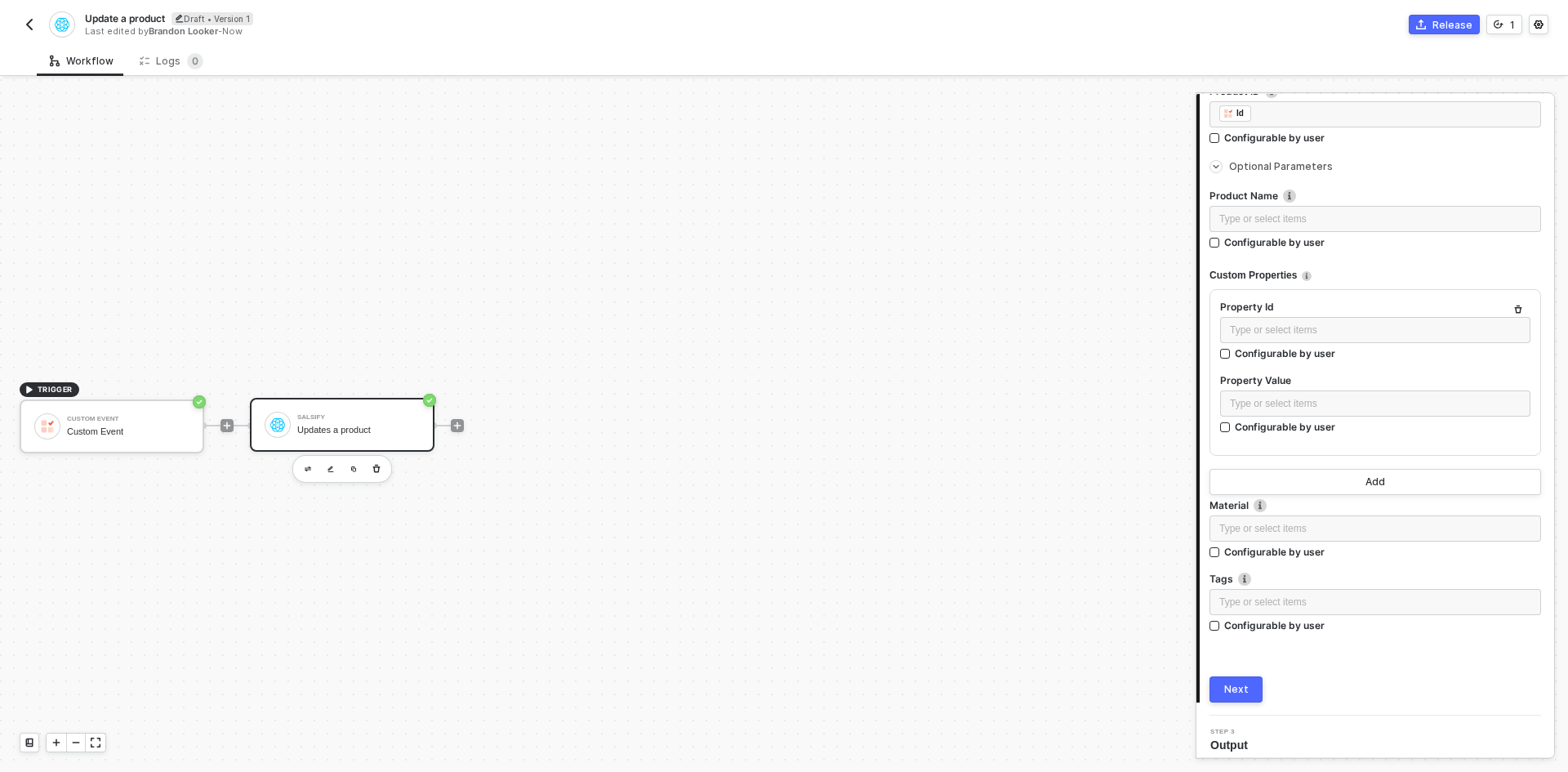 scroll, scrollTop: 212, scrollLeft: 0, axis: vertical 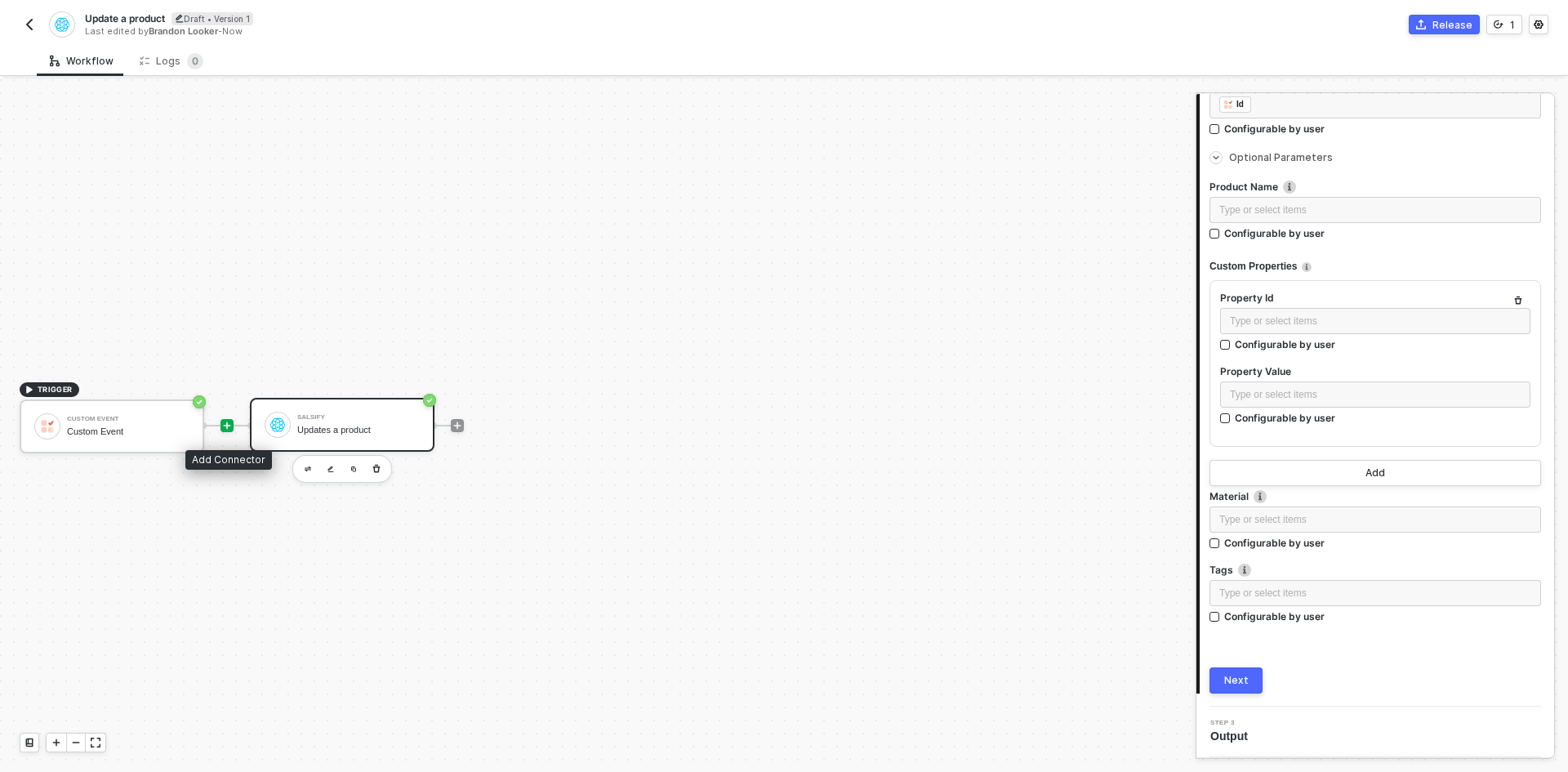 click at bounding box center [227, 426] 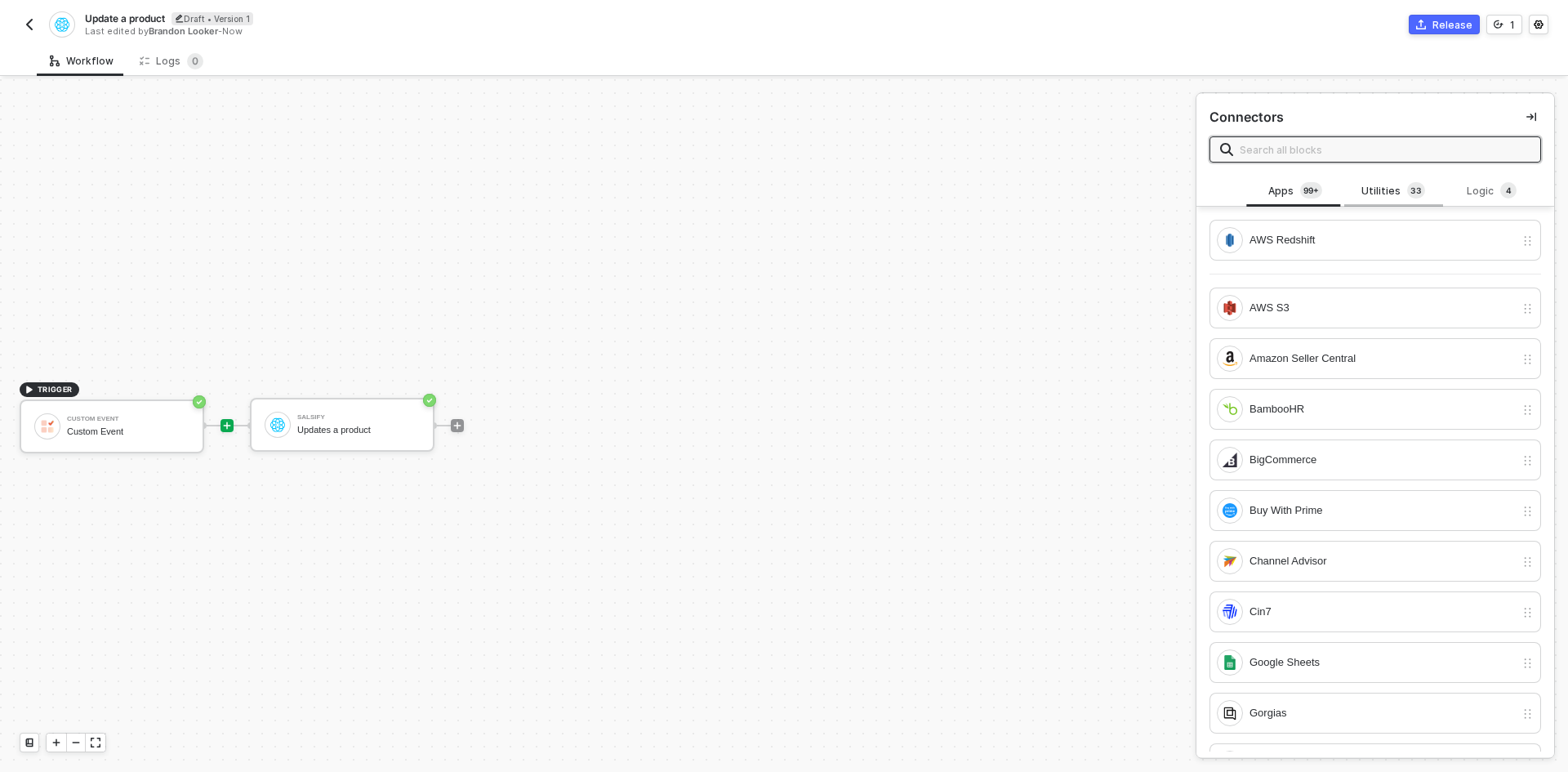 click on "Utilities 3 3" at bounding box center (1393, 191) 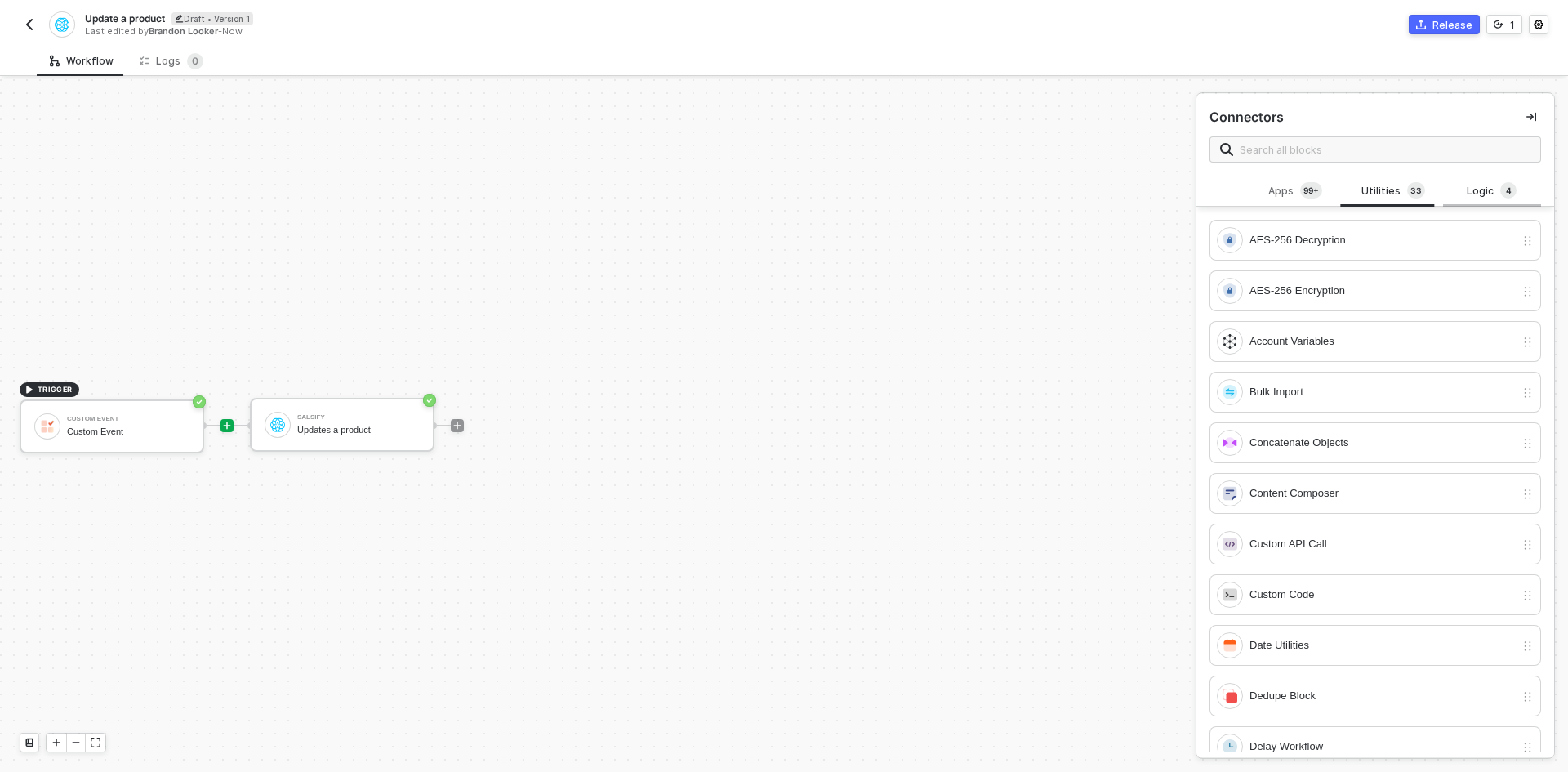 click on "Logic 4" at bounding box center [1492, 191] 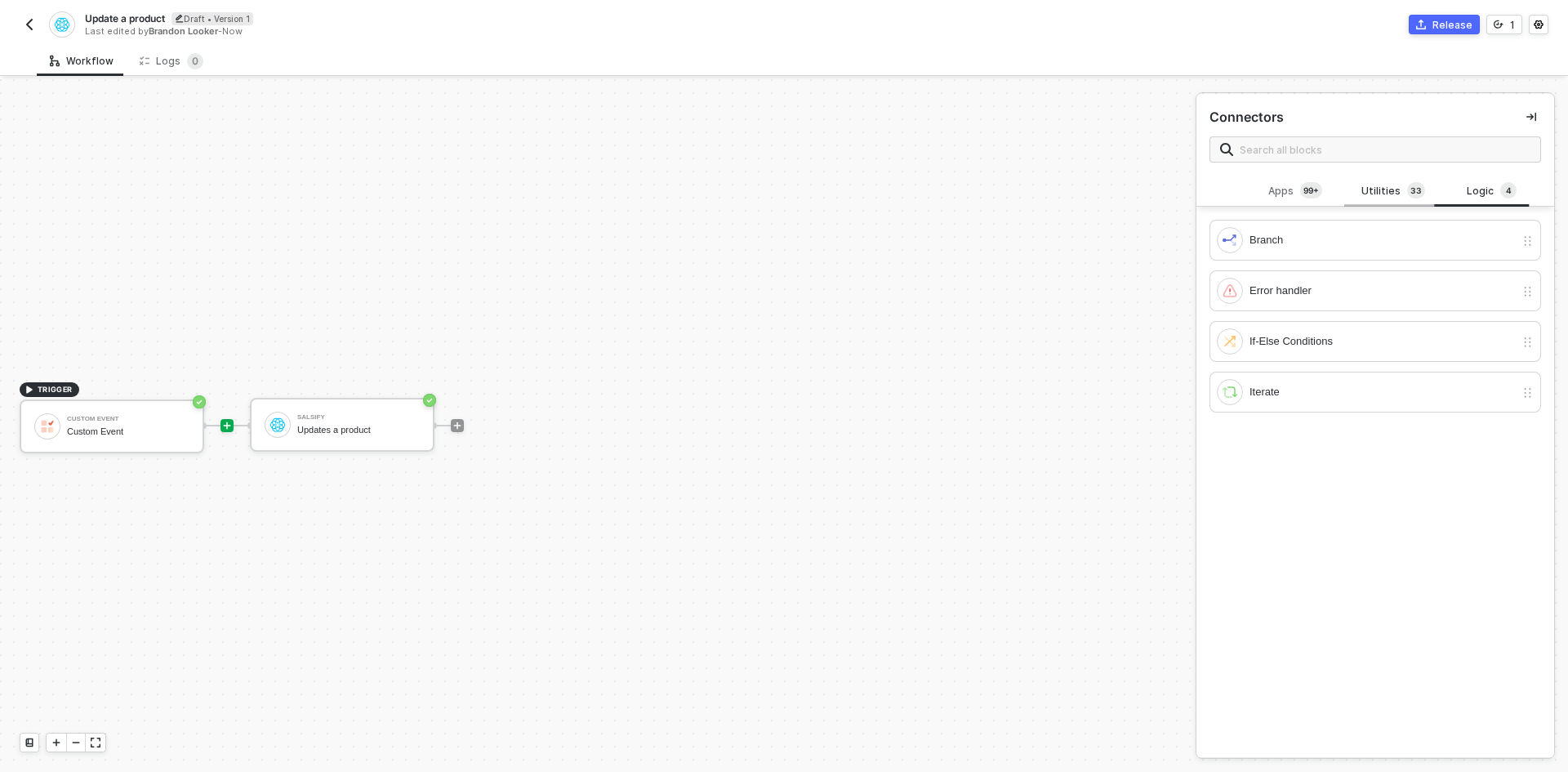 drag, startPoint x: 1374, startPoint y: 187, endPoint x: 1359, endPoint y: 204, distance: 22.671568 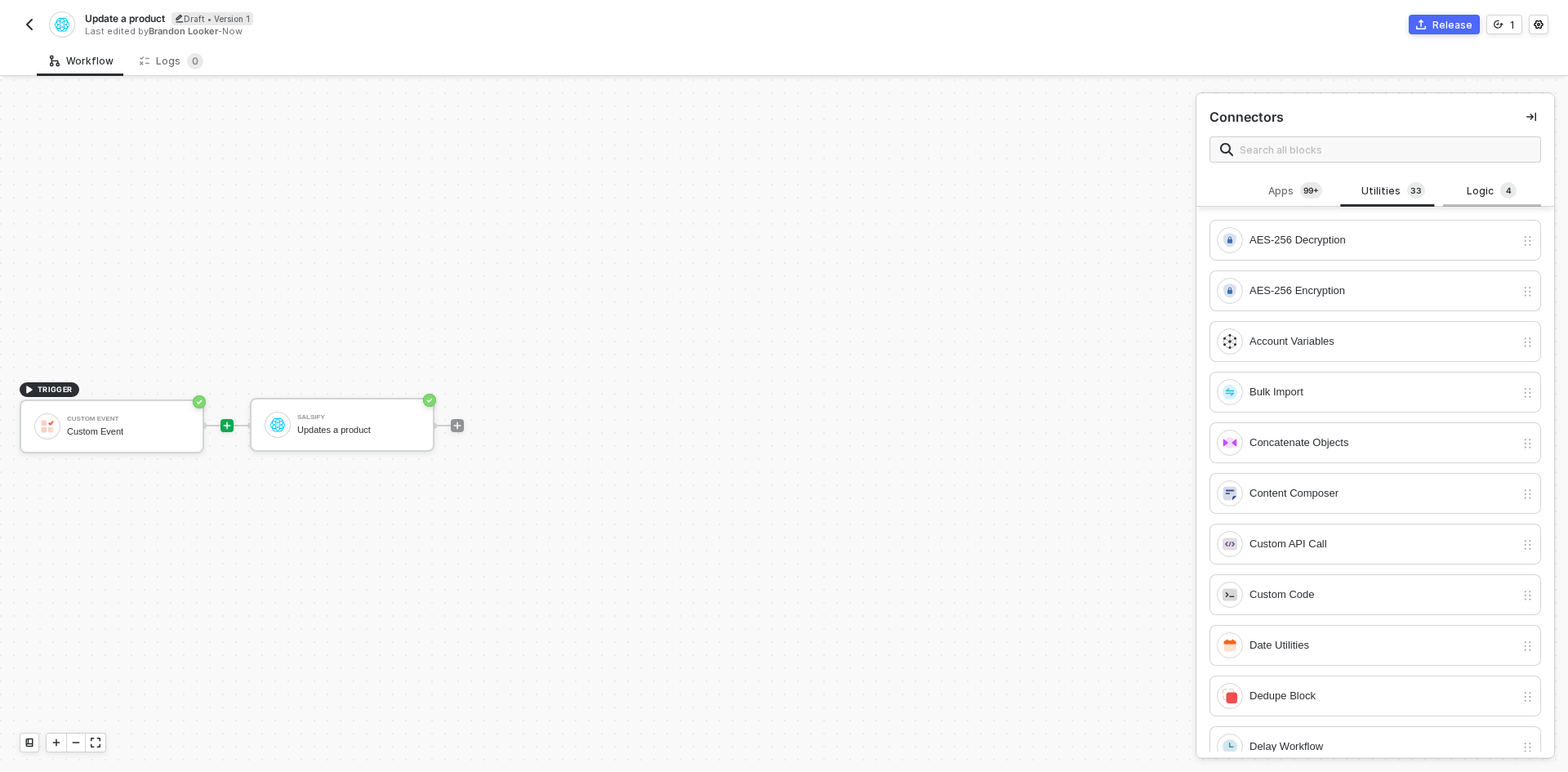 click on "Logic 4" at bounding box center (1492, 191) 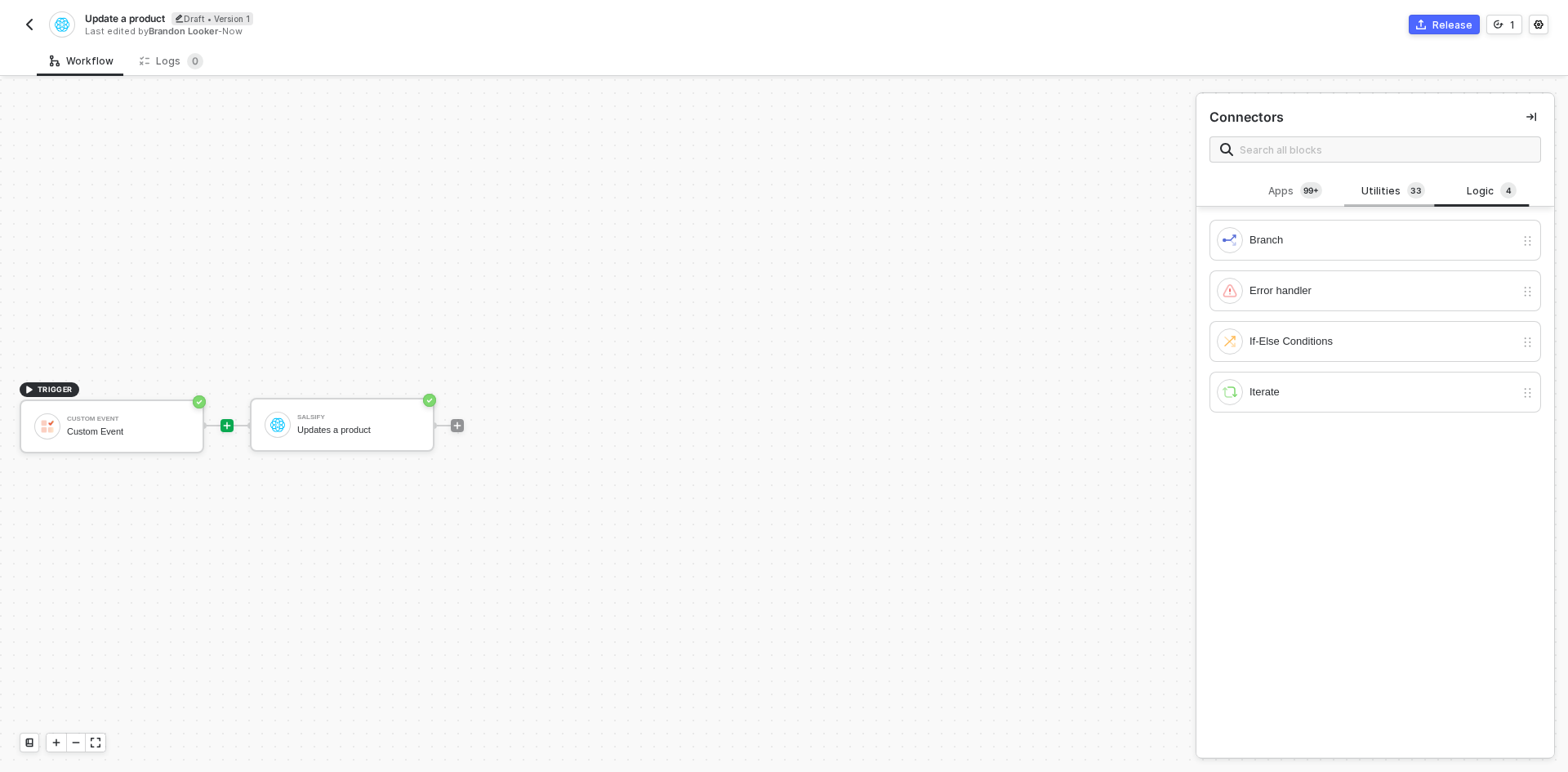 click on "3" at bounding box center [1413, 190] 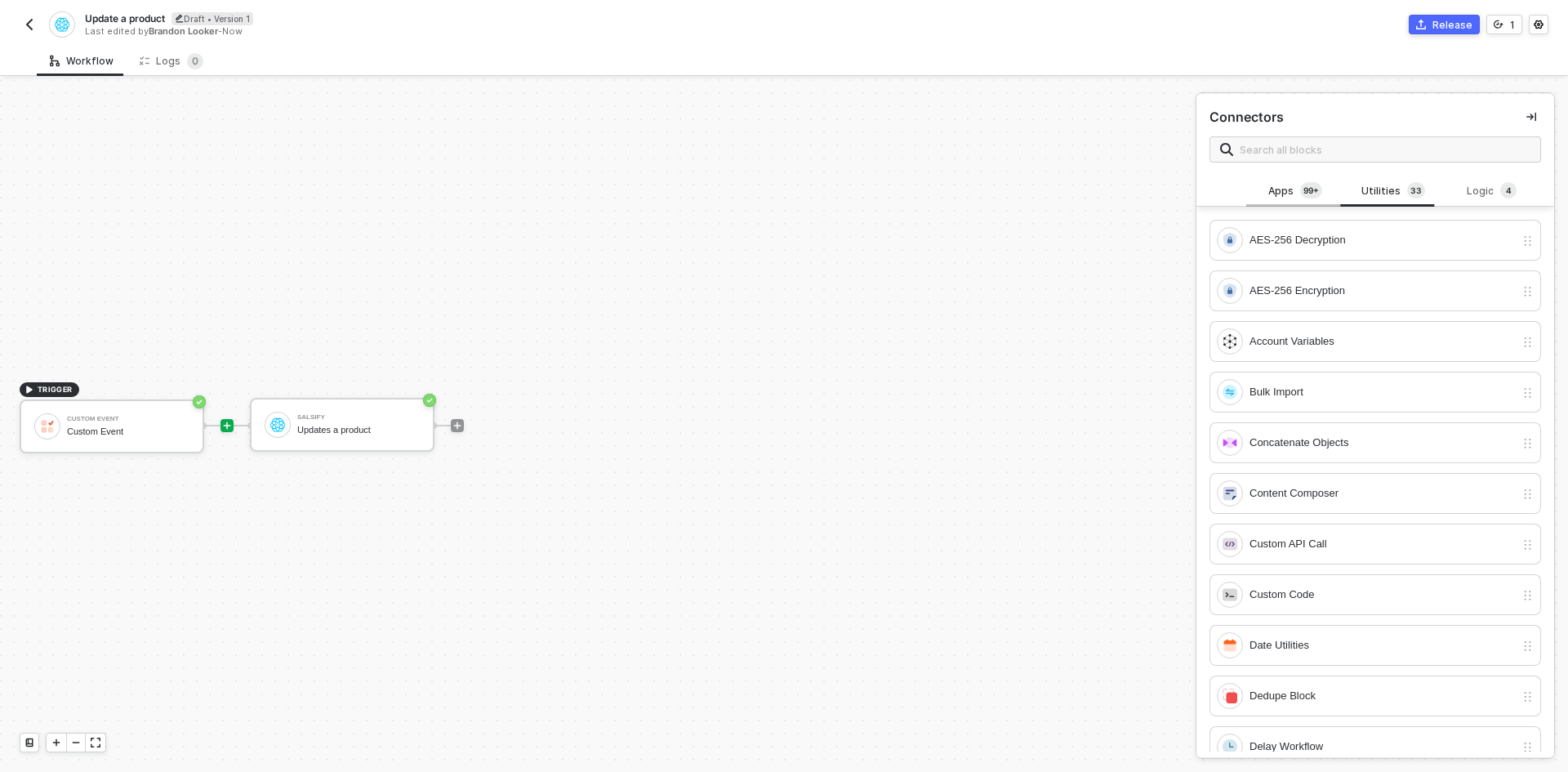 click on "Apps 99+" at bounding box center (1295, 191) 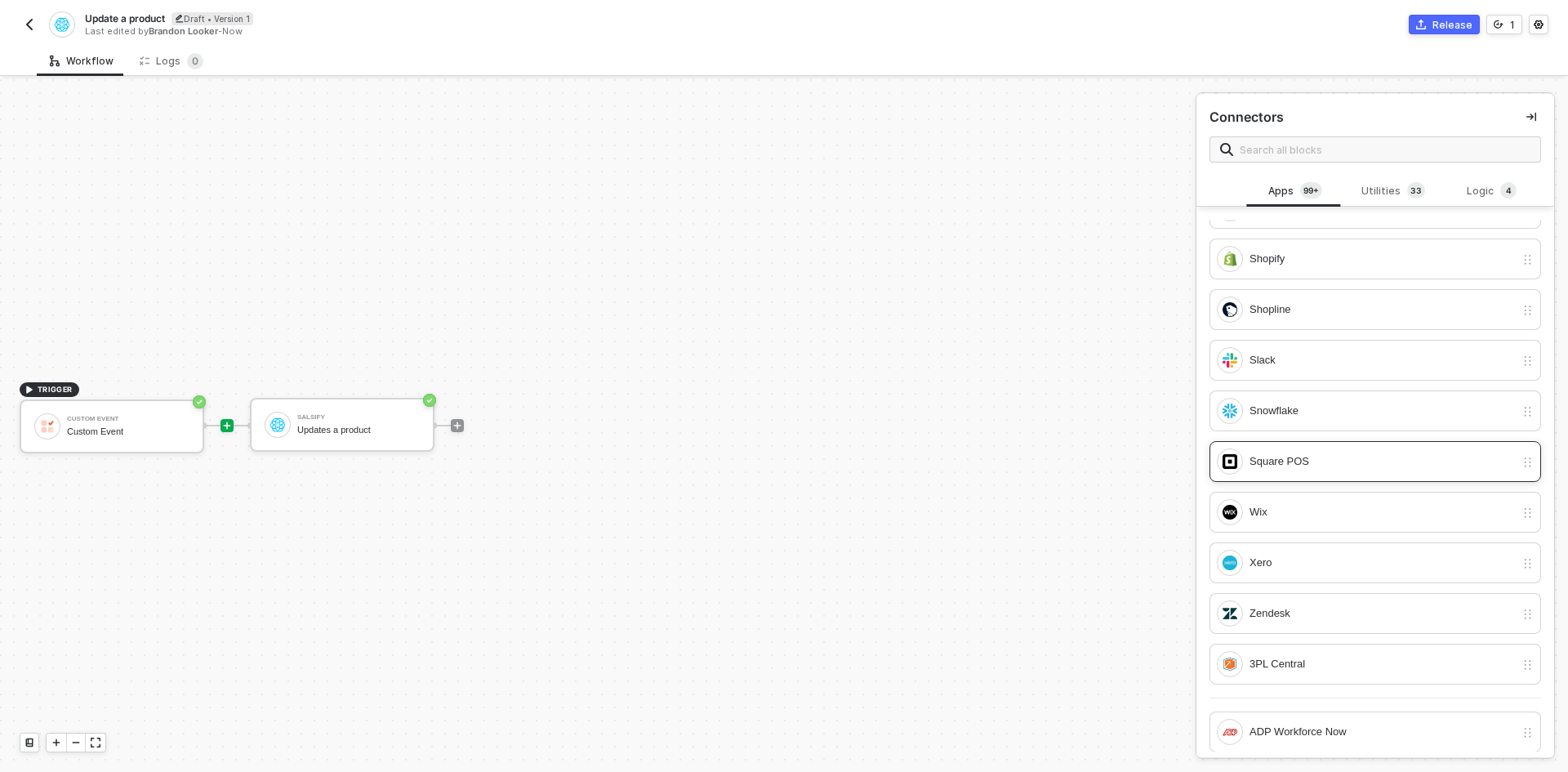 scroll, scrollTop: 1307, scrollLeft: 0, axis: vertical 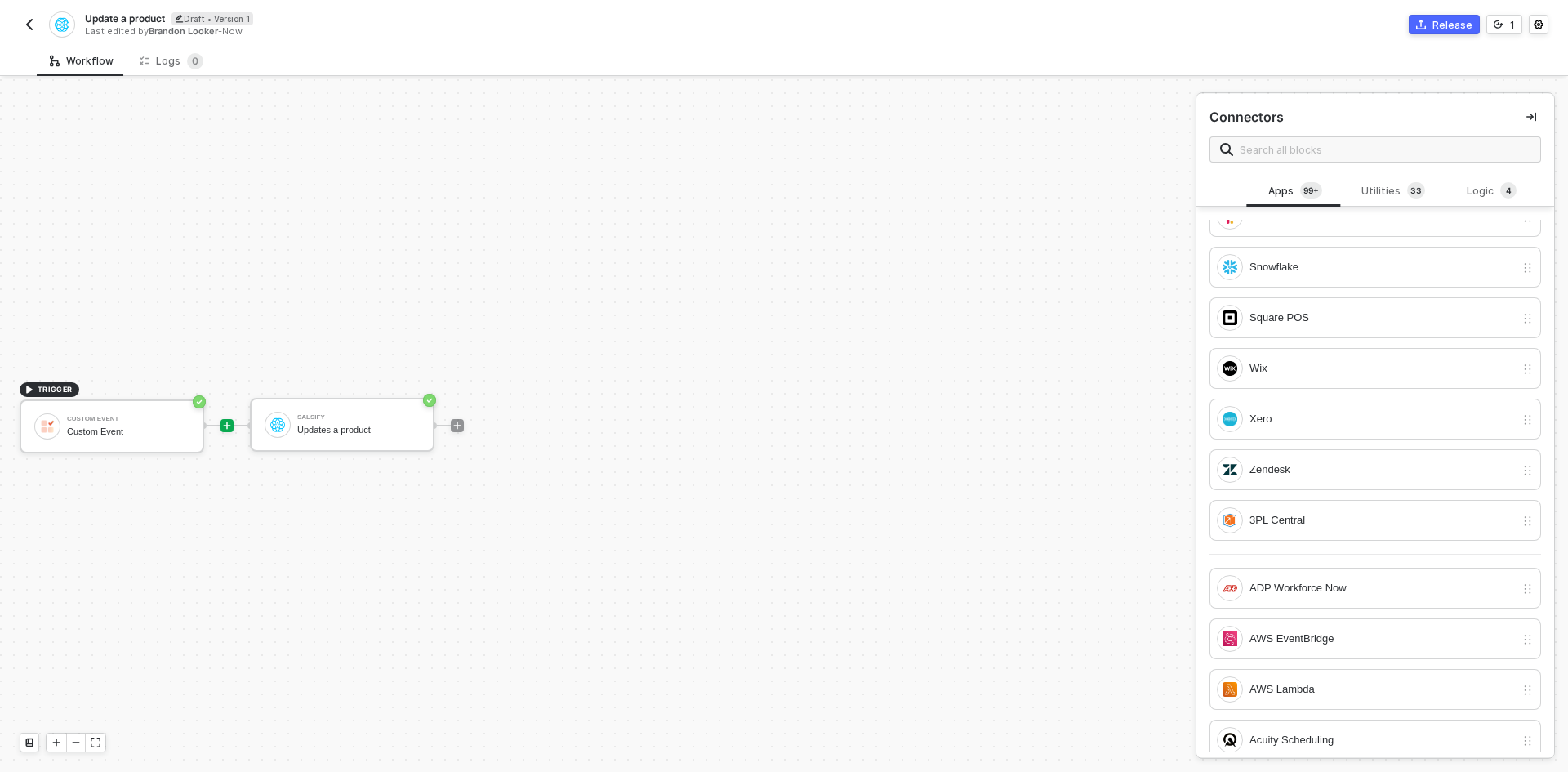 click at bounding box center [29, 25] 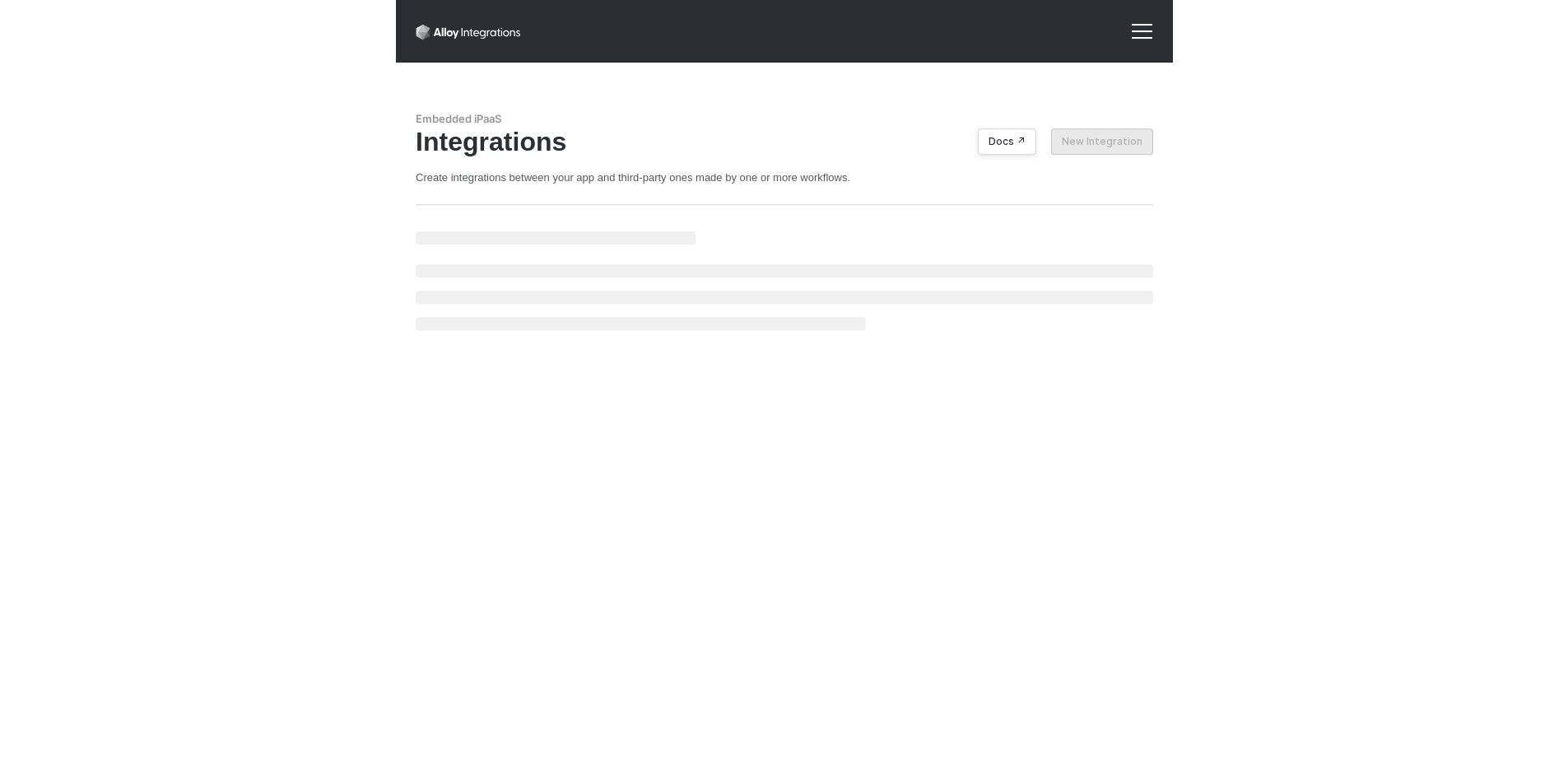 scroll, scrollTop: 0, scrollLeft: 0, axis: both 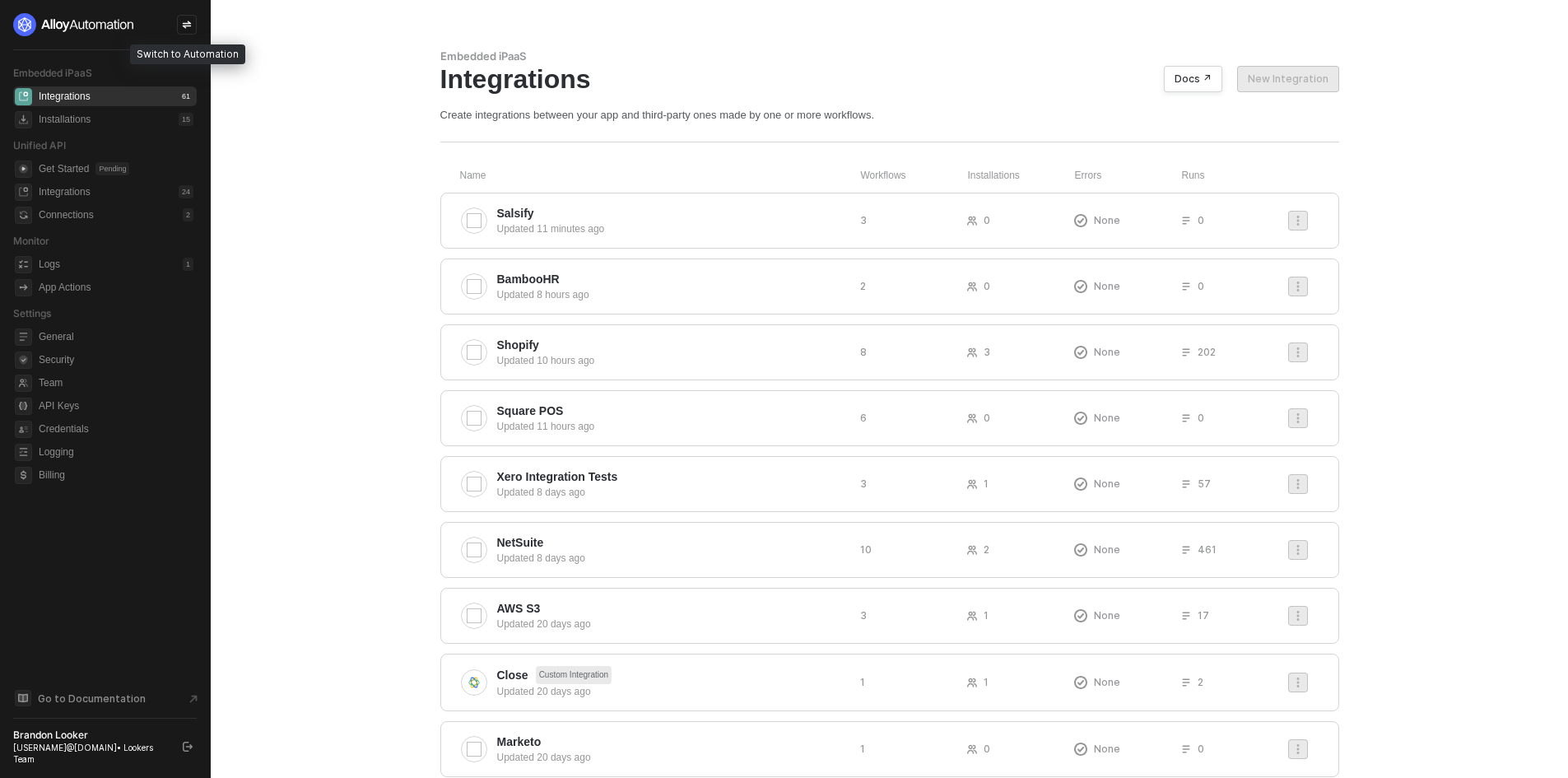 click at bounding box center (187, 25) 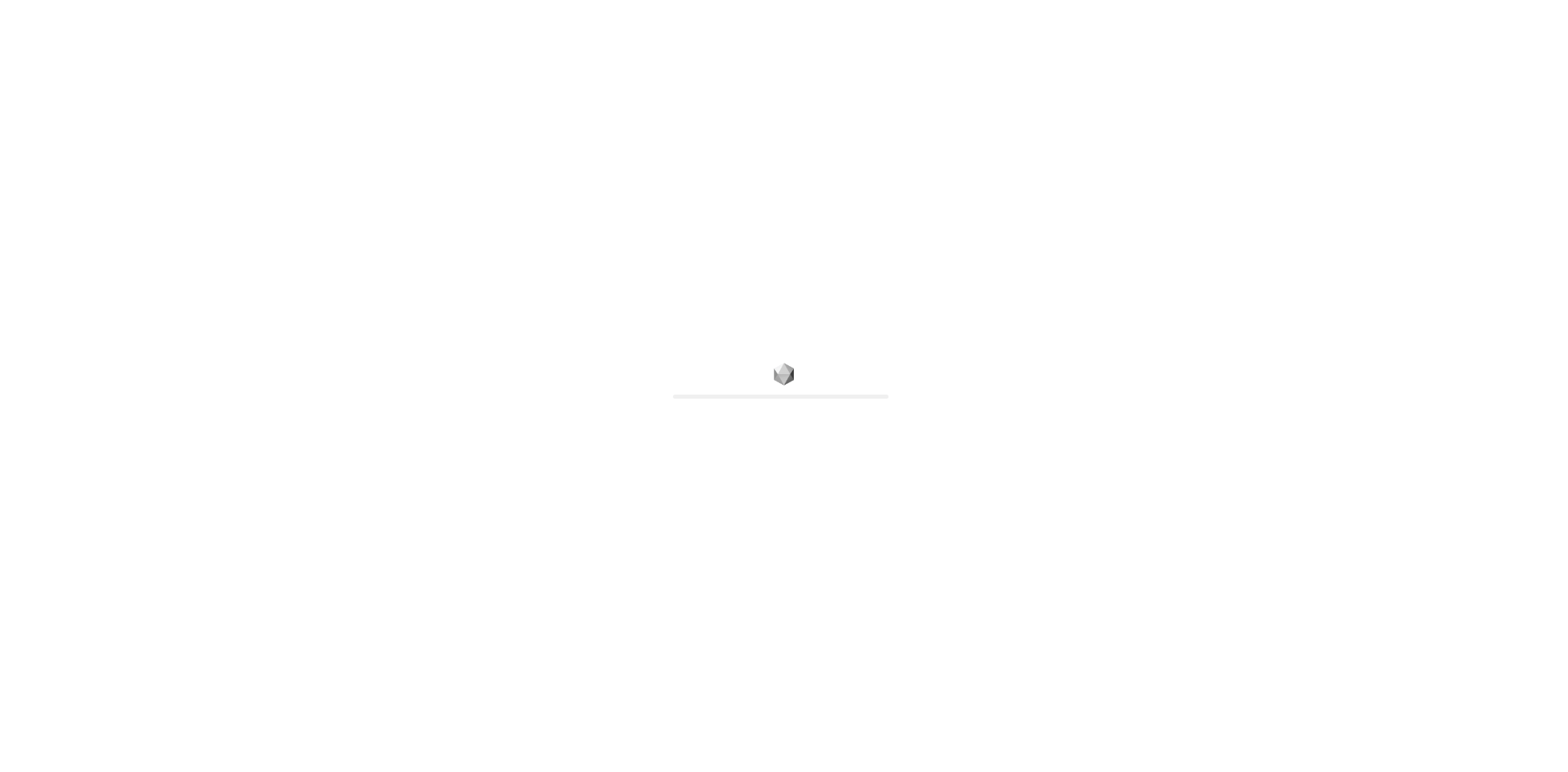 scroll, scrollTop: 0, scrollLeft: 0, axis: both 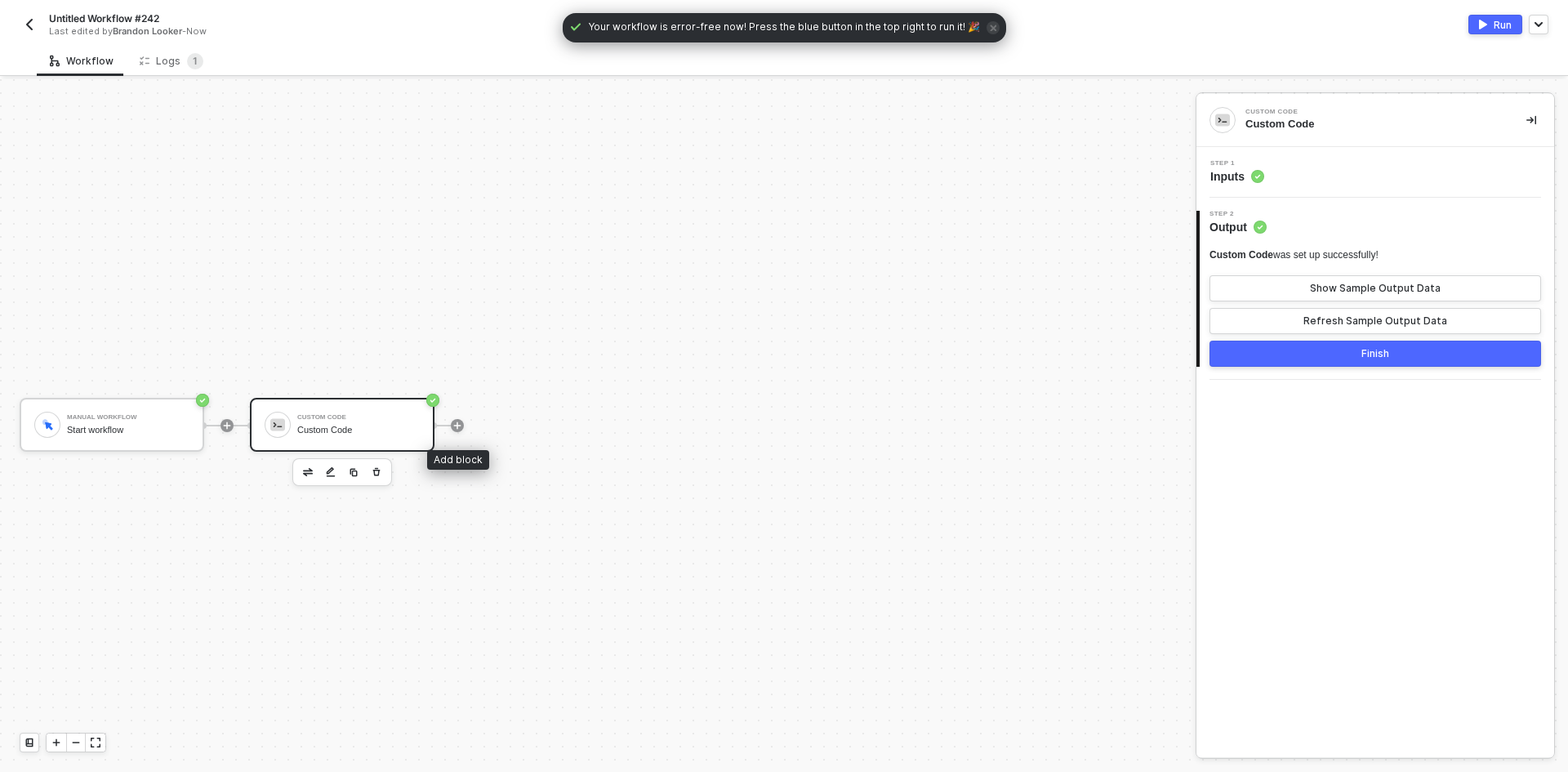 click at bounding box center [227, 426] 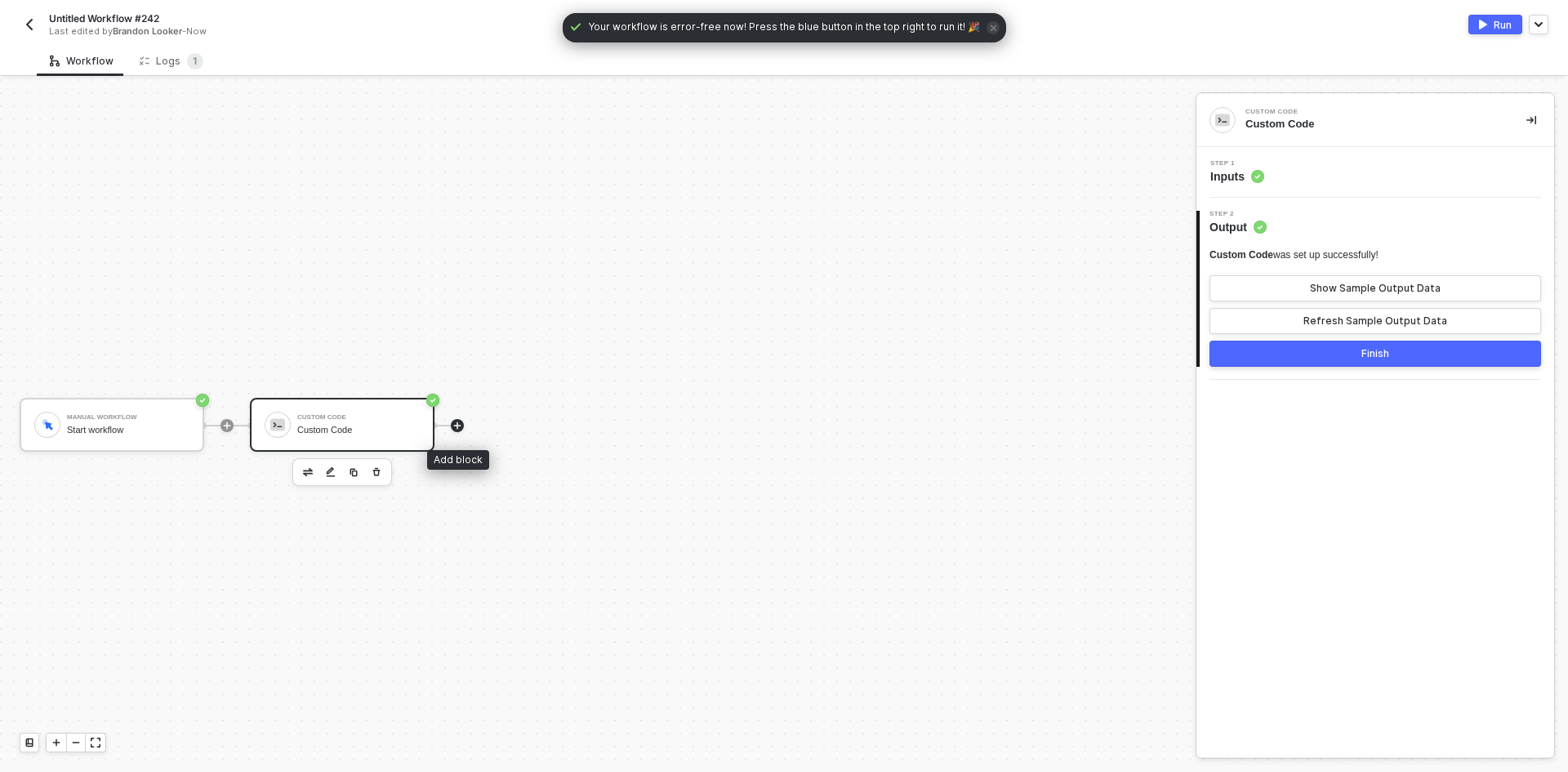 click at bounding box center (457, 426) 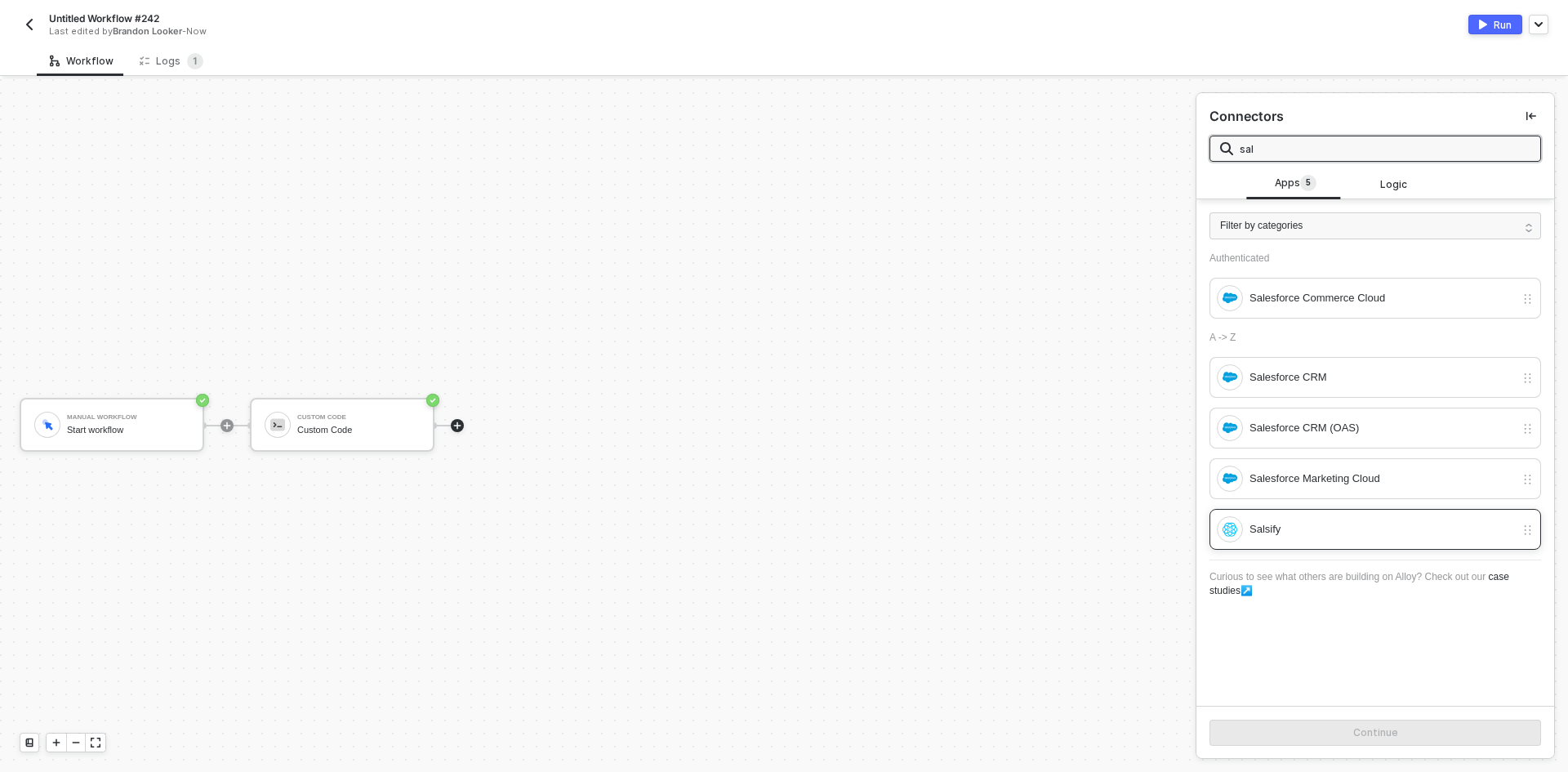 type on "sal" 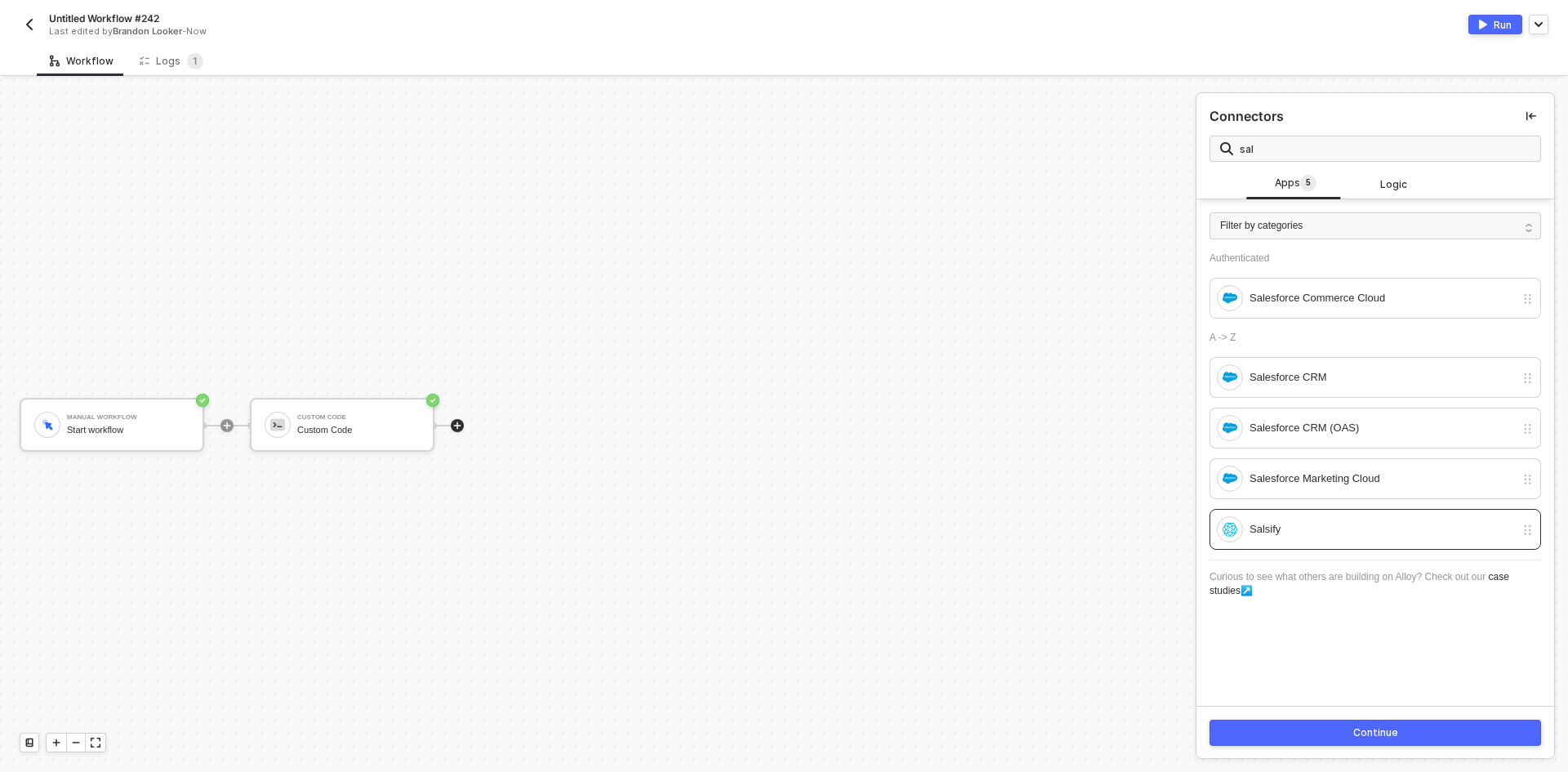 click on "Continue" at bounding box center [1375, 732] 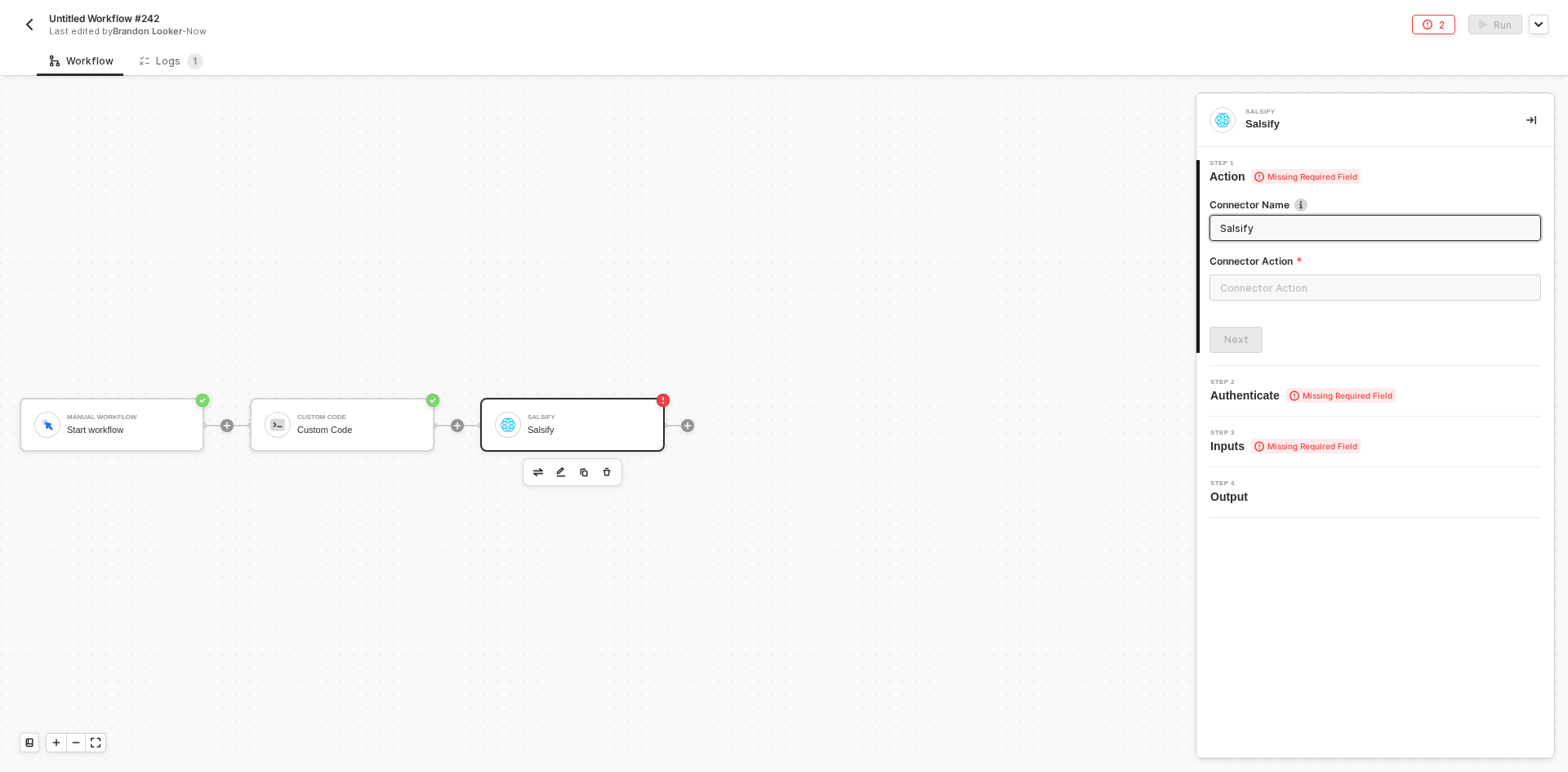 click at bounding box center [1375, 288] 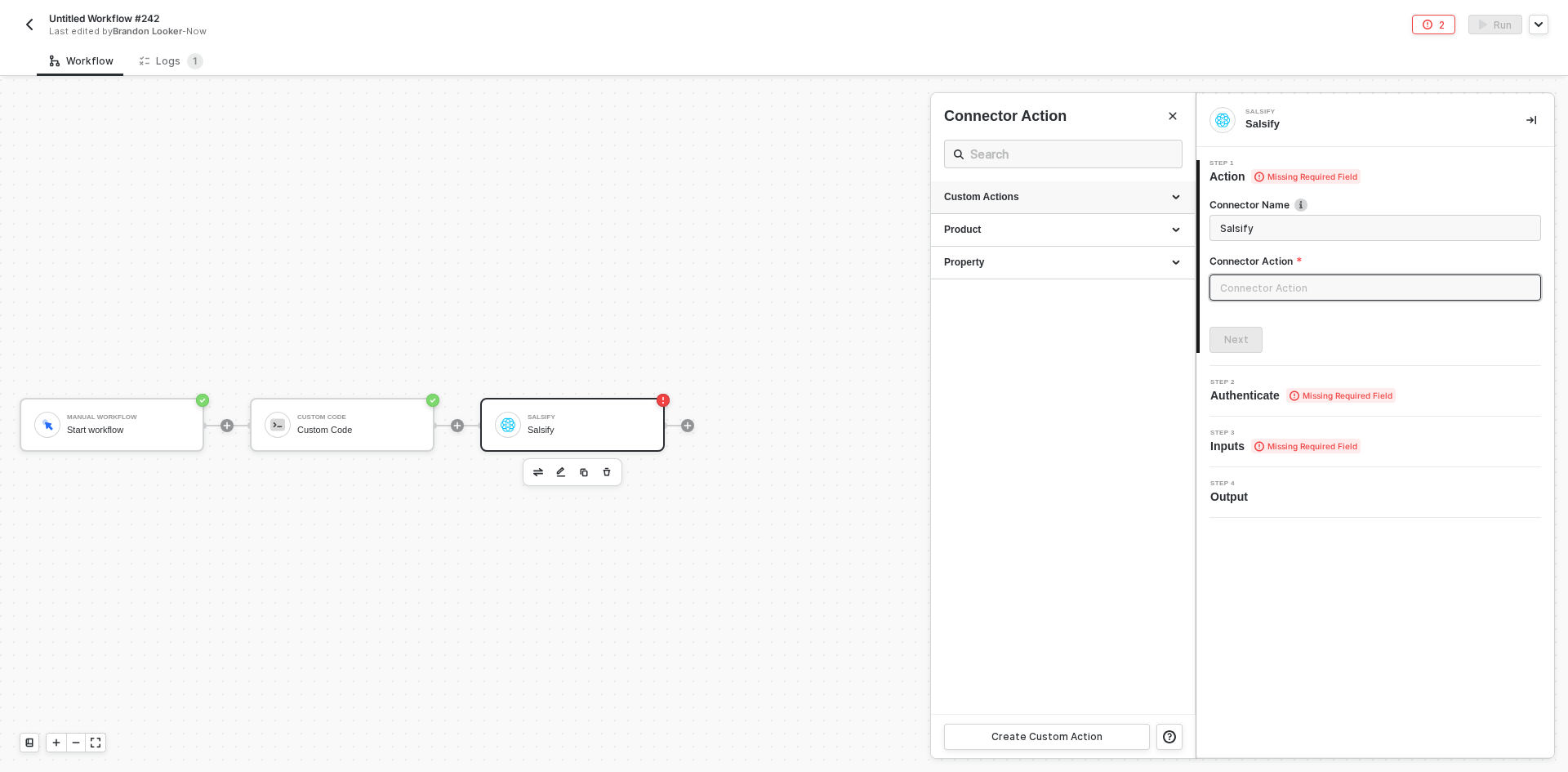 click on "Custom Actions" at bounding box center (1062, 197) 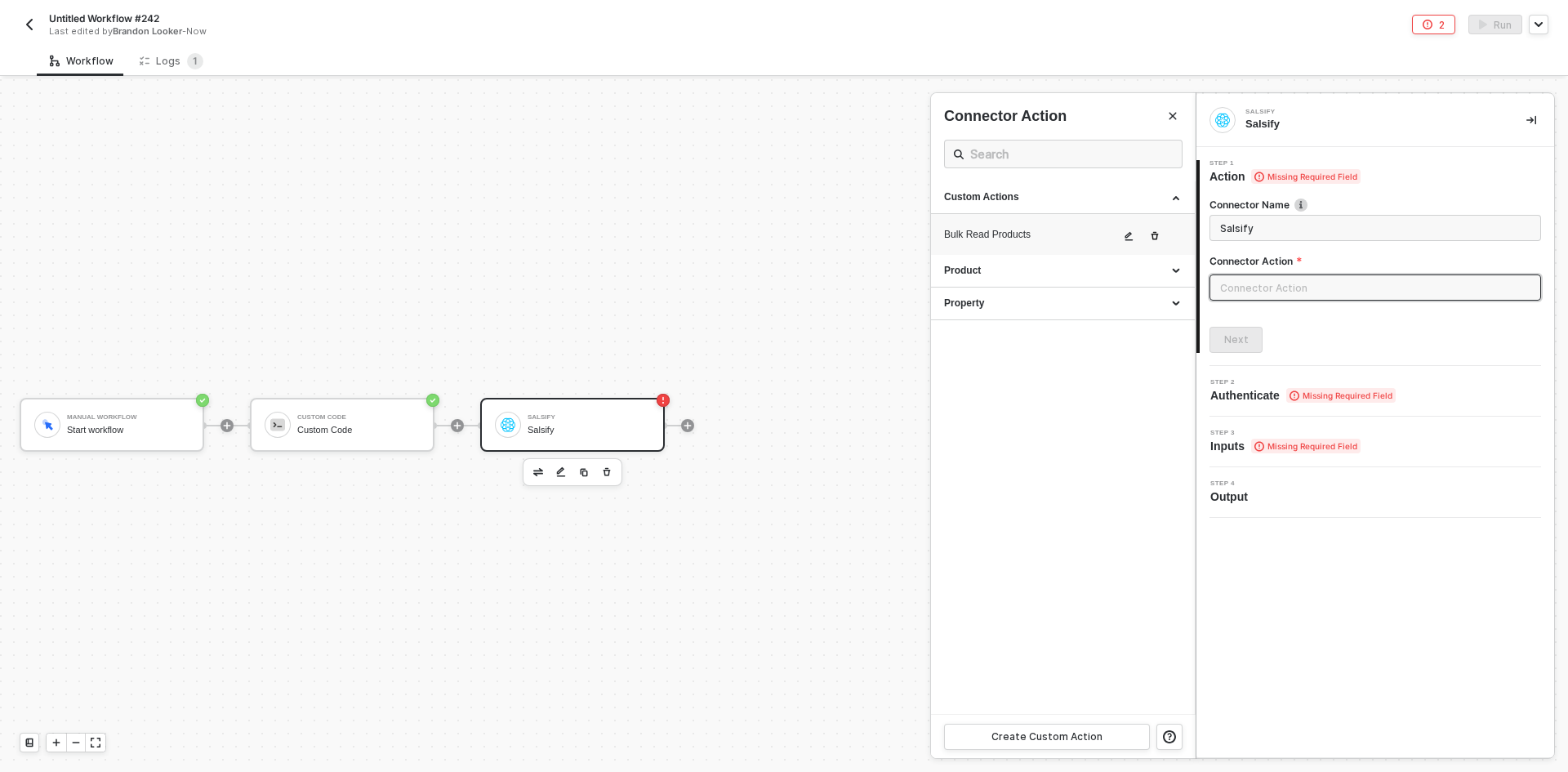 click on "Bulk Read Products" at bounding box center (1031, 234) 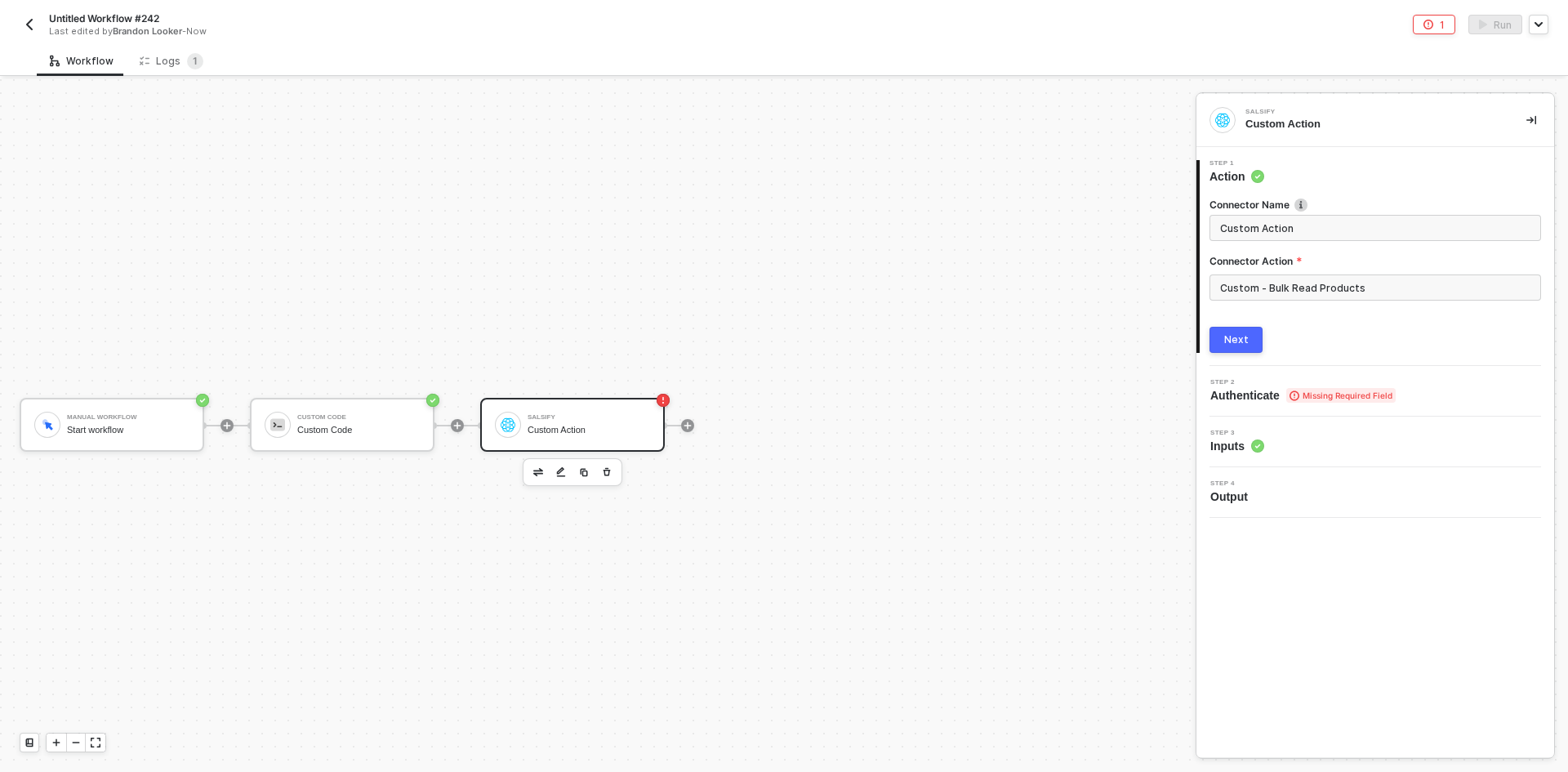 click on "Next" at bounding box center (1236, 340) 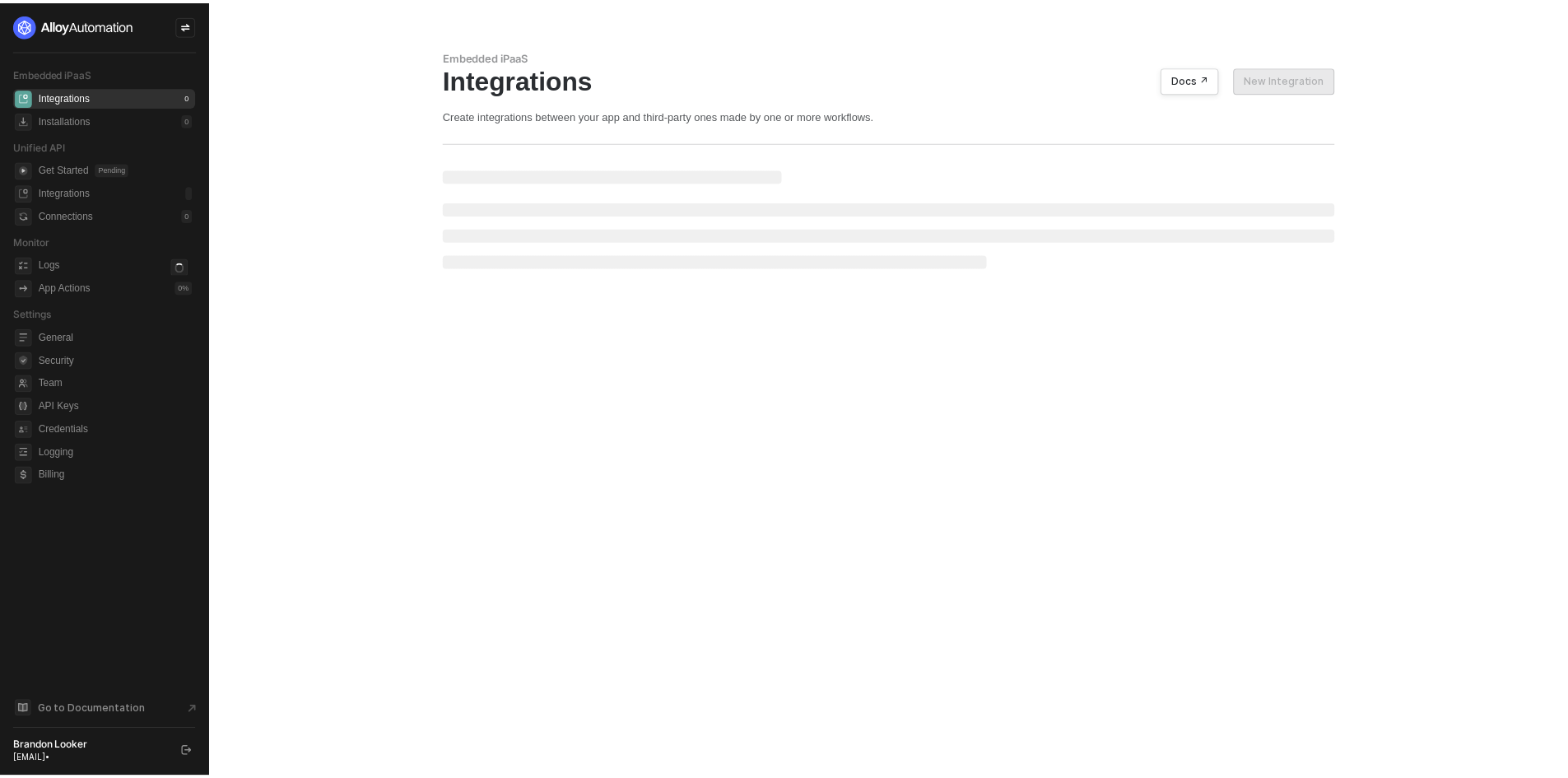scroll, scrollTop: 0, scrollLeft: 0, axis: both 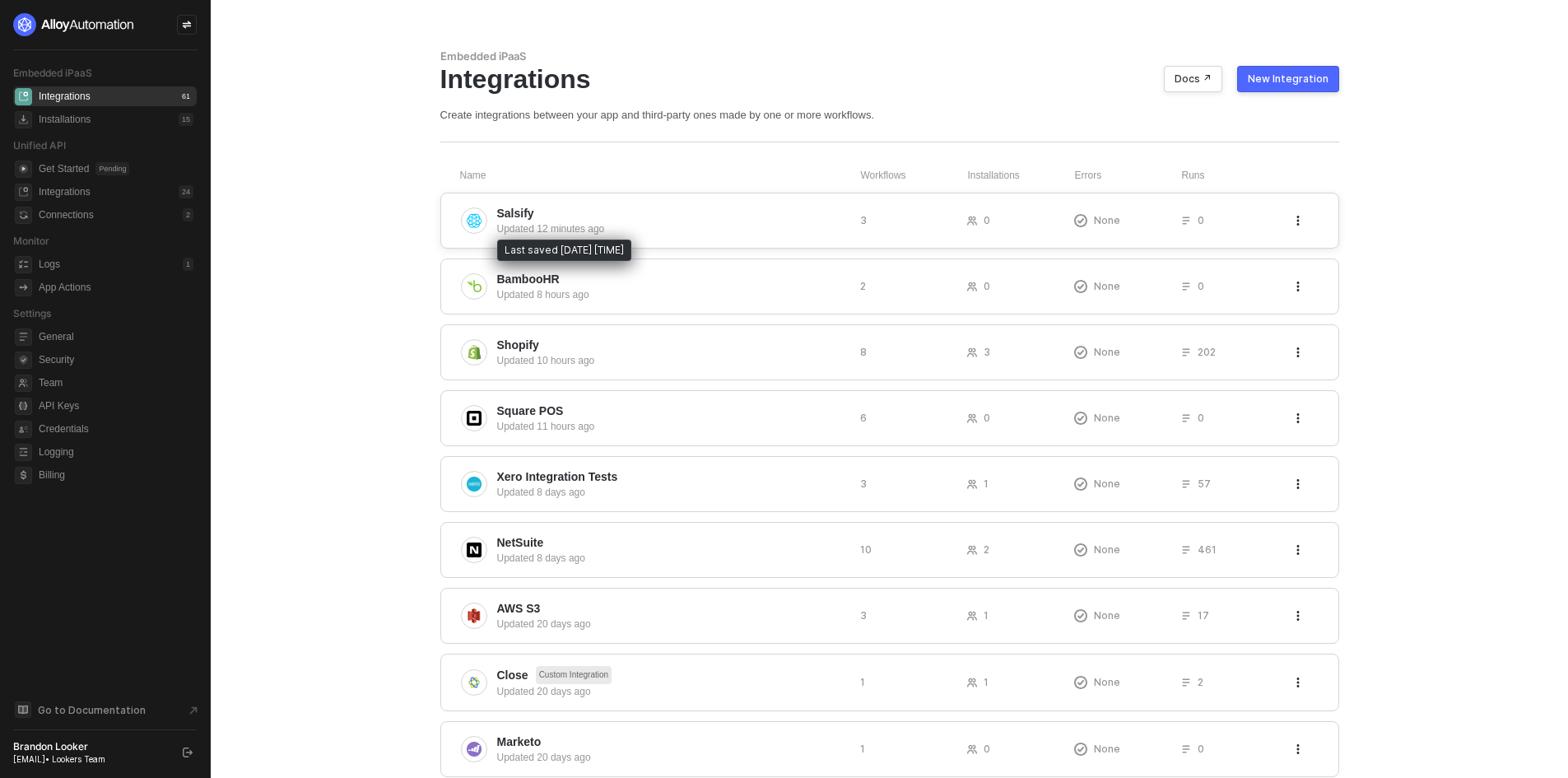 click on "Updated 12 minutes ago" at bounding box center (672, 229) 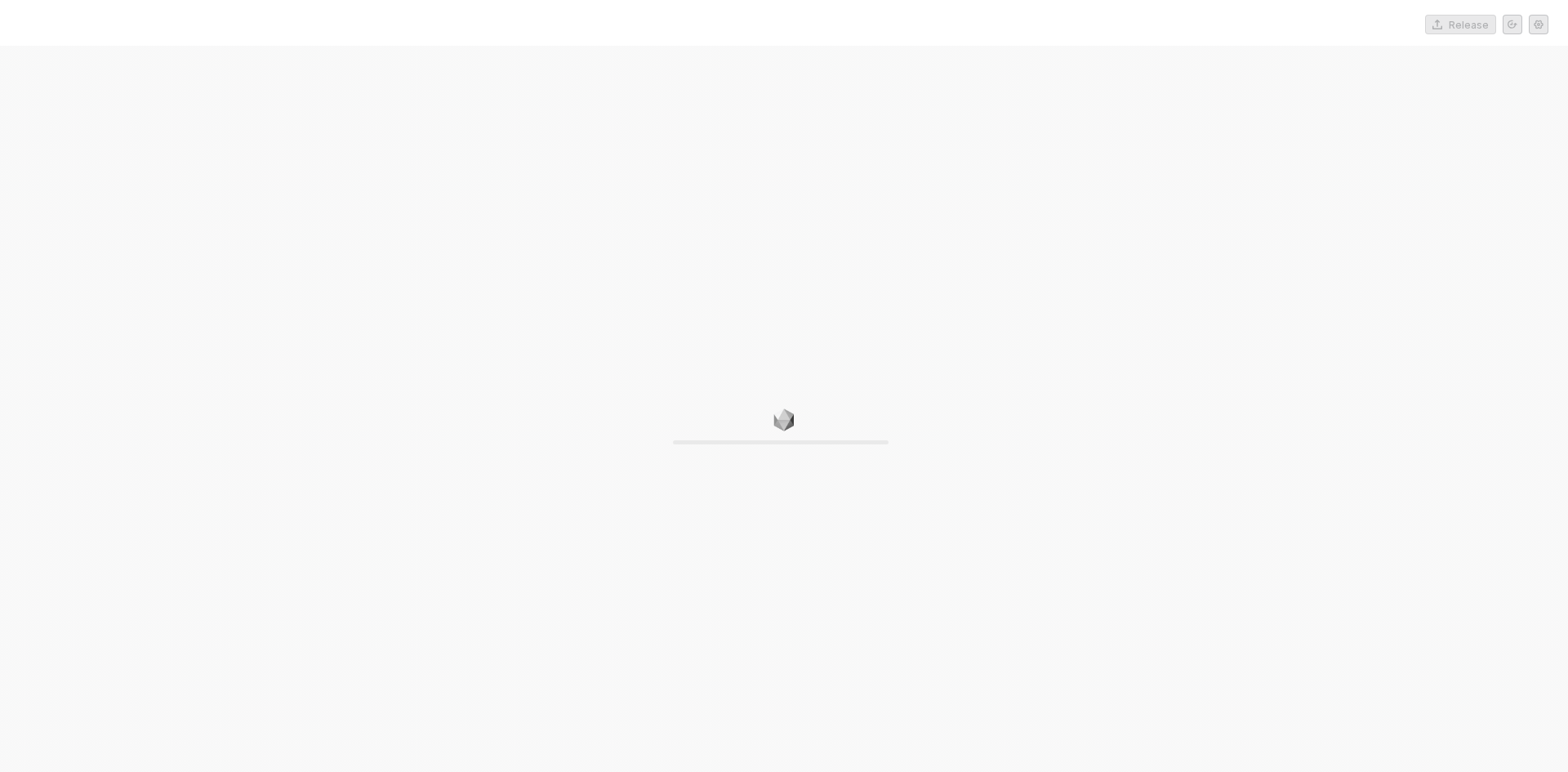 scroll, scrollTop: 0, scrollLeft: 0, axis: both 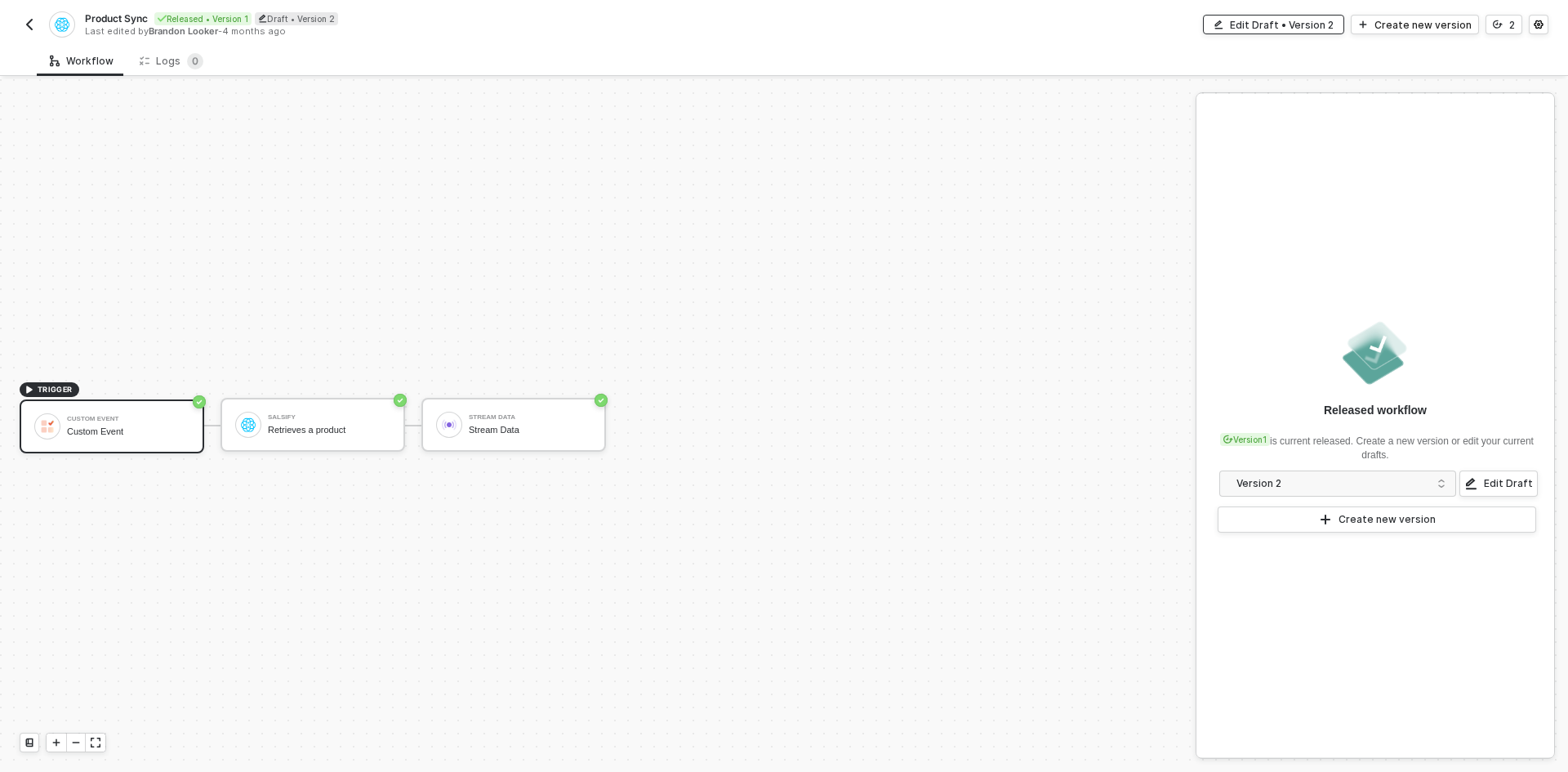 click on "Edit Draft • Version 2" at bounding box center (1273, 25) 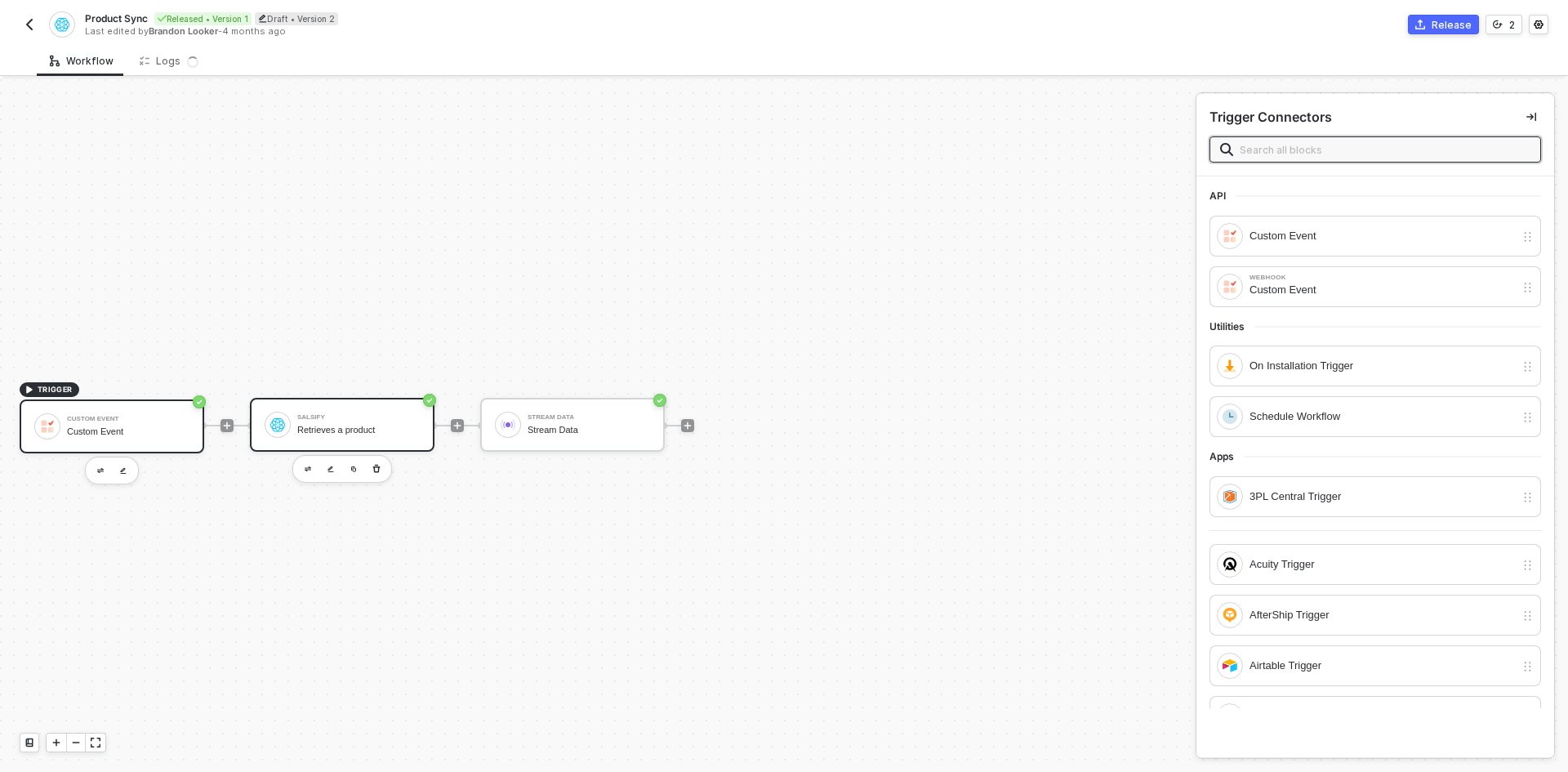 click on "Salsify" at bounding box center (359, 417) 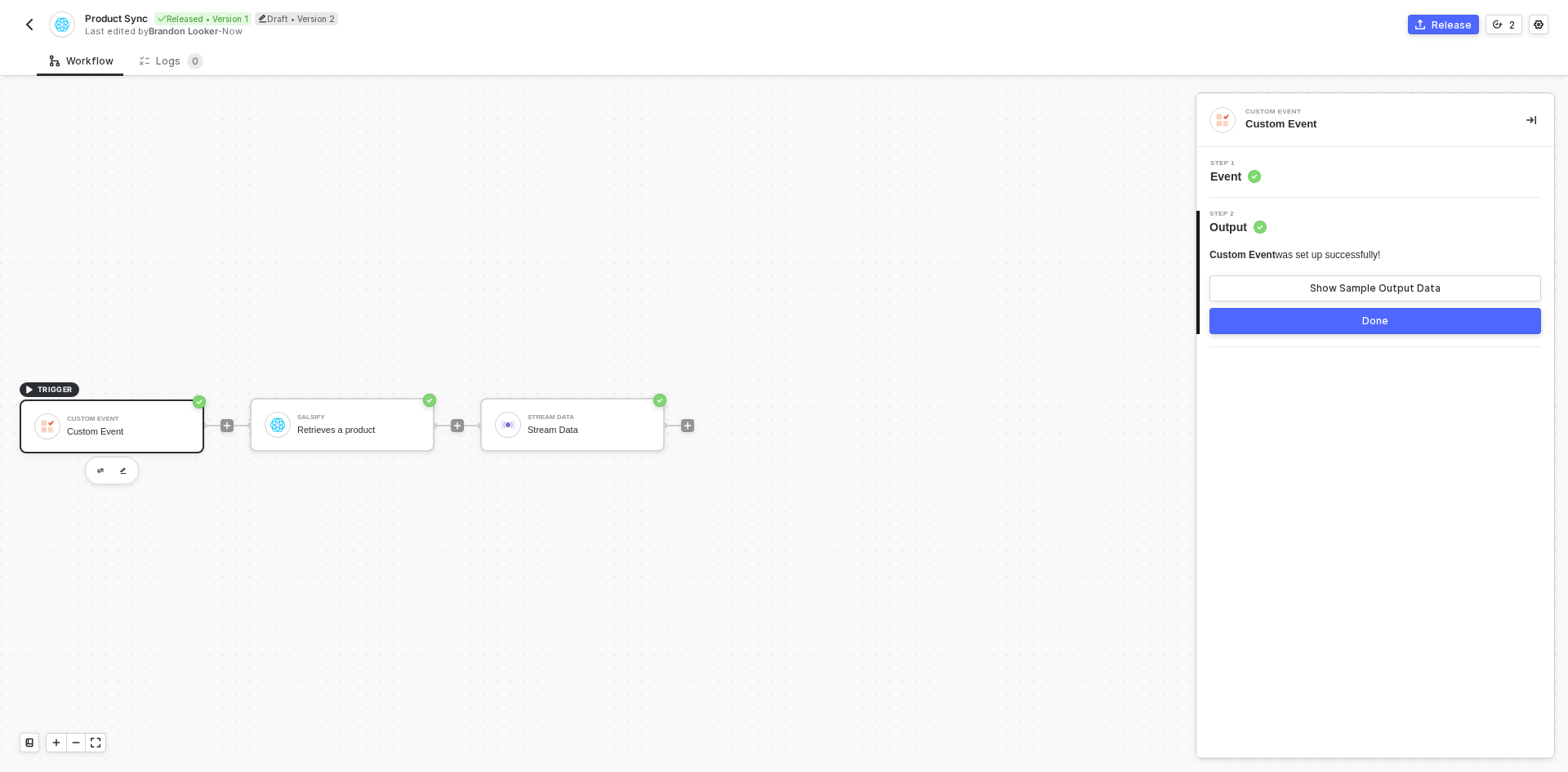 click at bounding box center (29, 25) 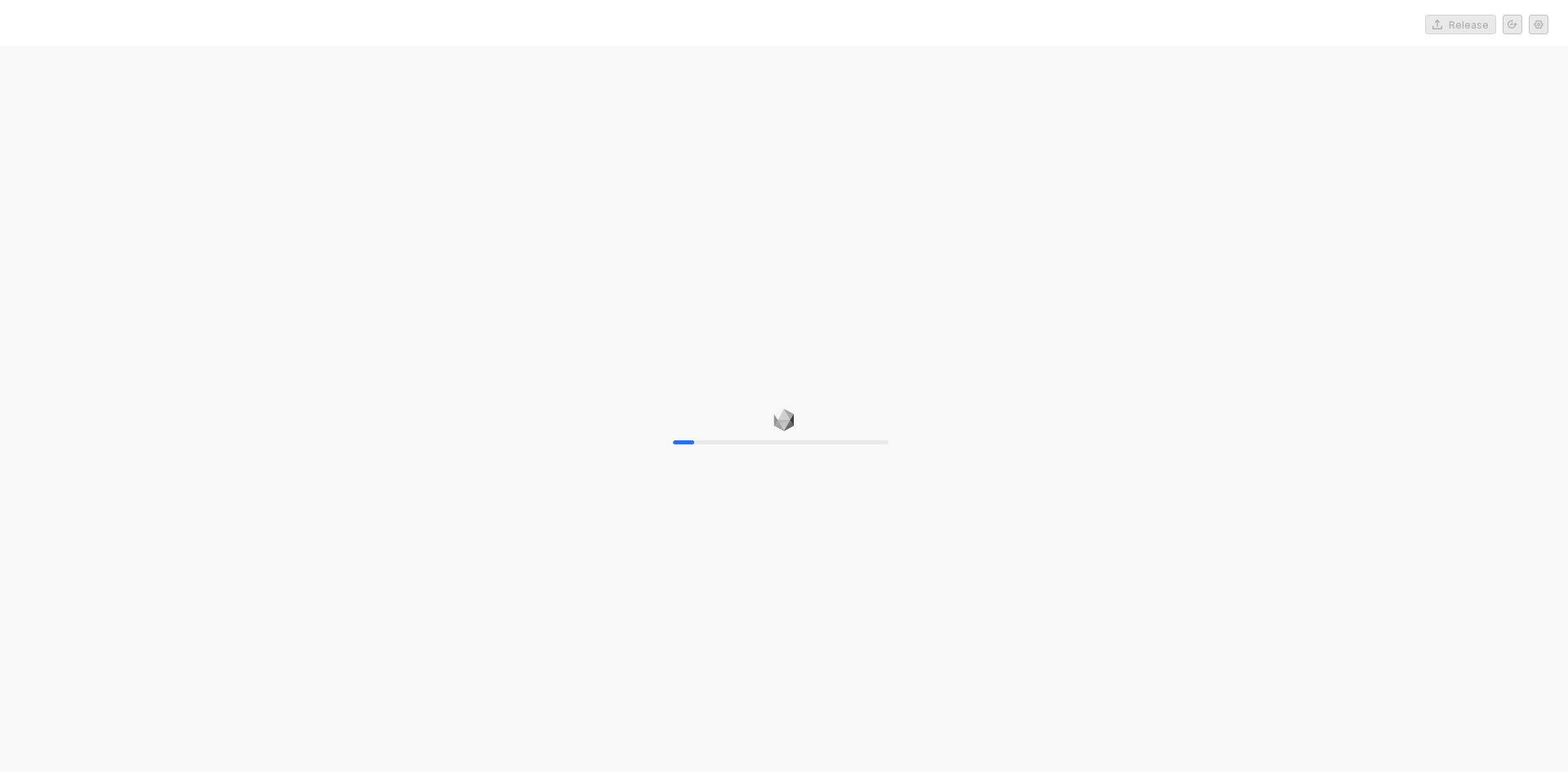 scroll, scrollTop: 0, scrollLeft: 0, axis: both 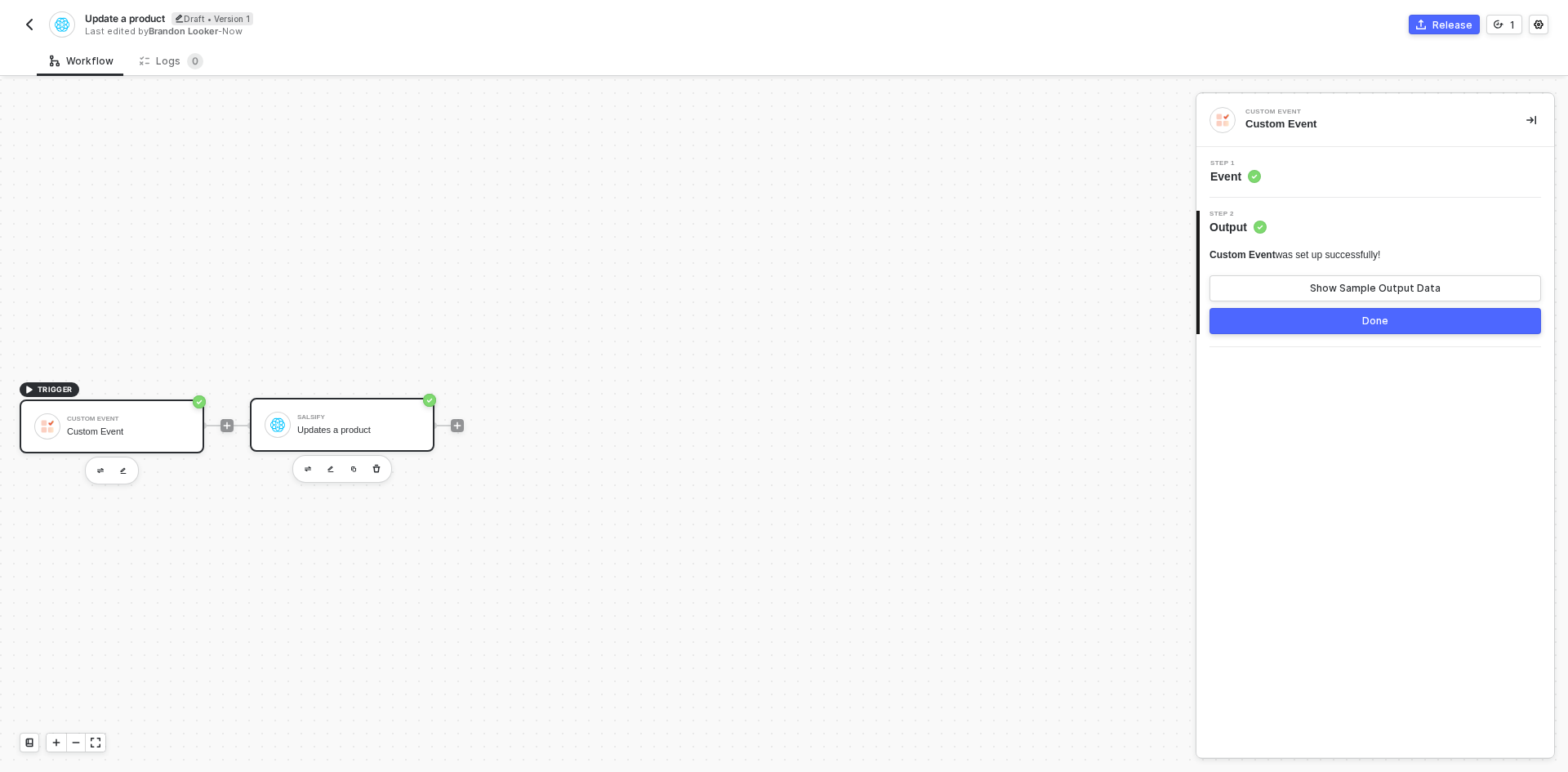 click on "Salsify" at bounding box center [359, 417] 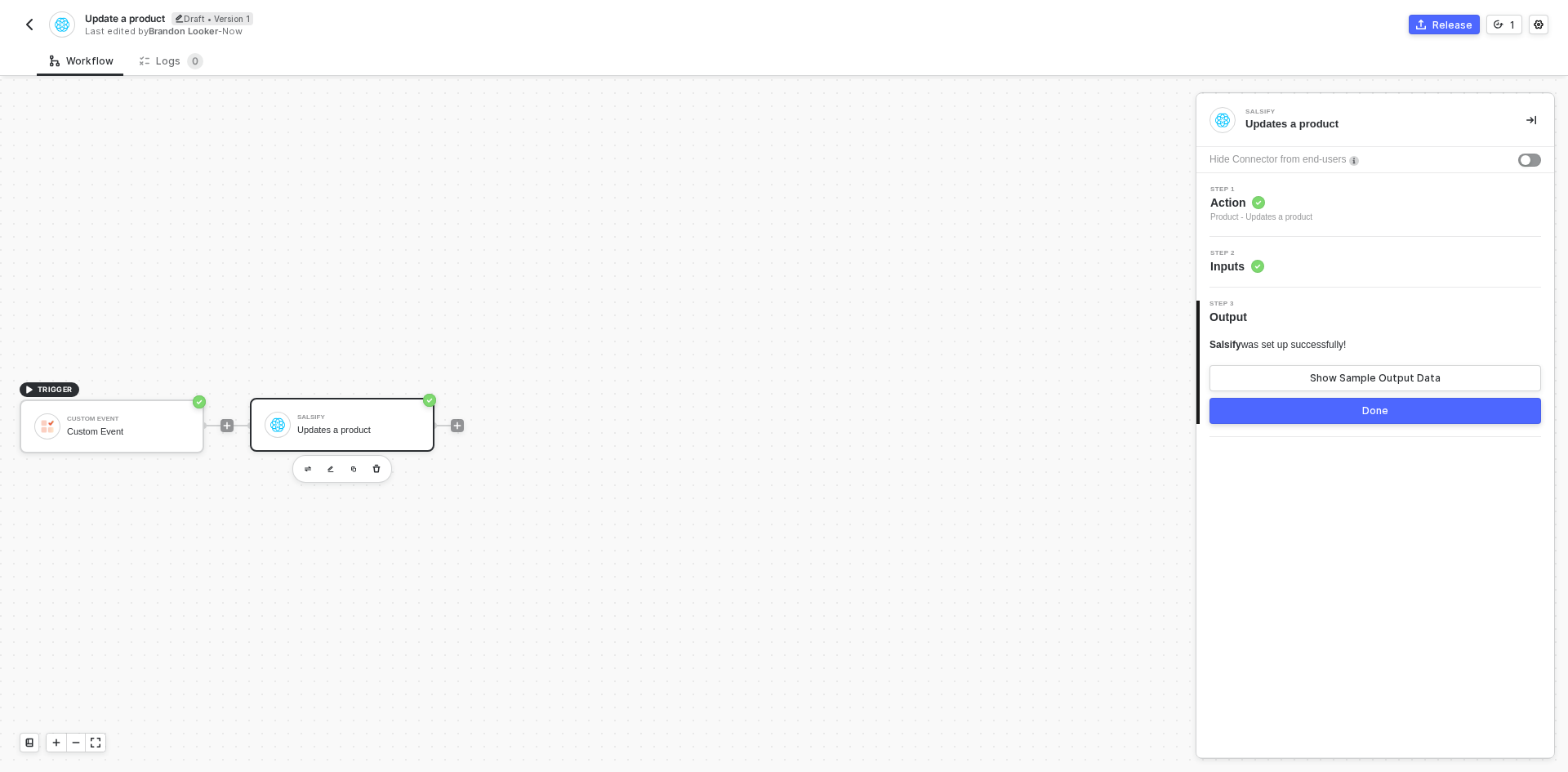 click on "Step 2 Inputs" at bounding box center (1377, 205) 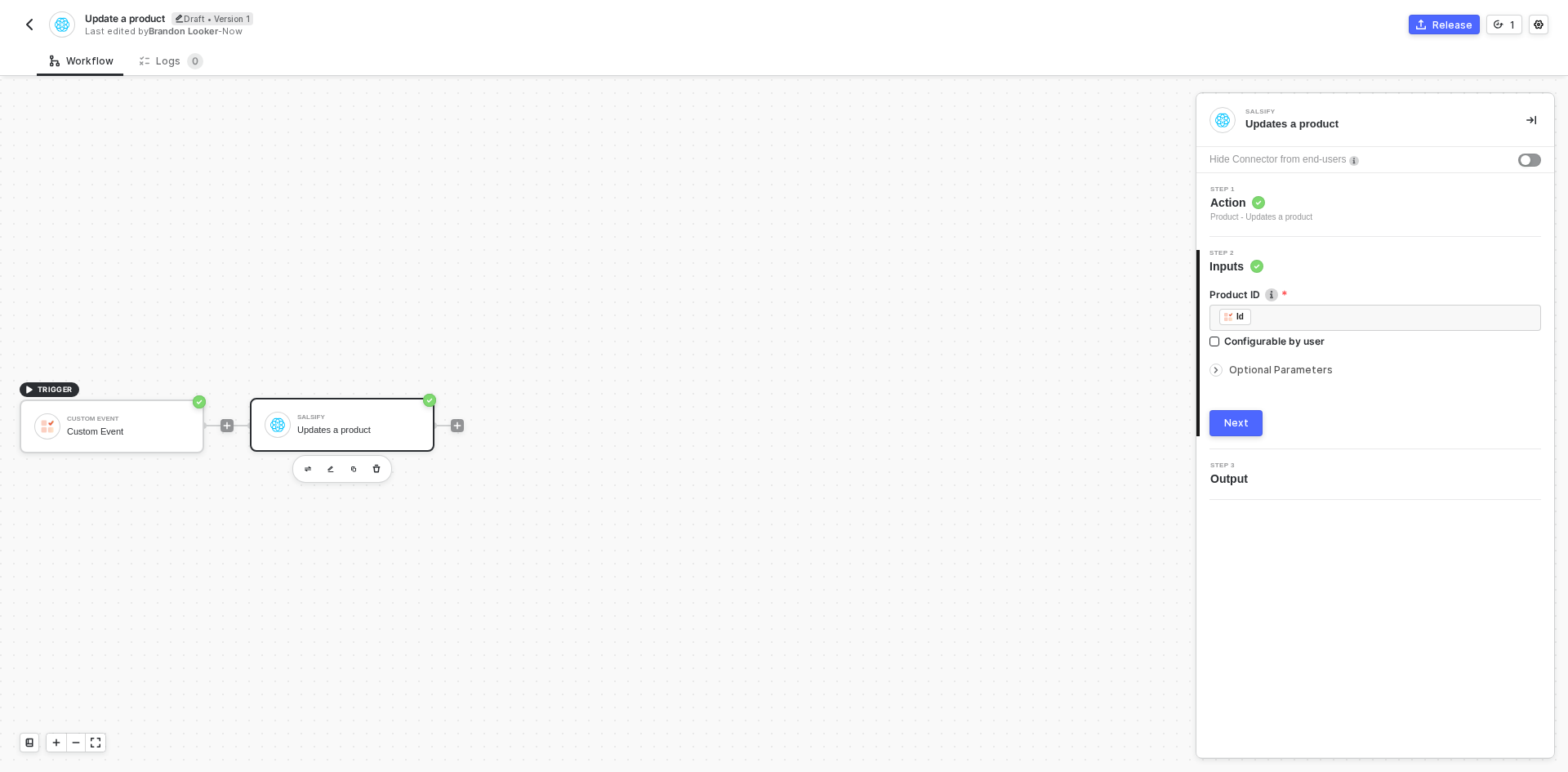 click on "Optional Parameters" at bounding box center (1281, 369) 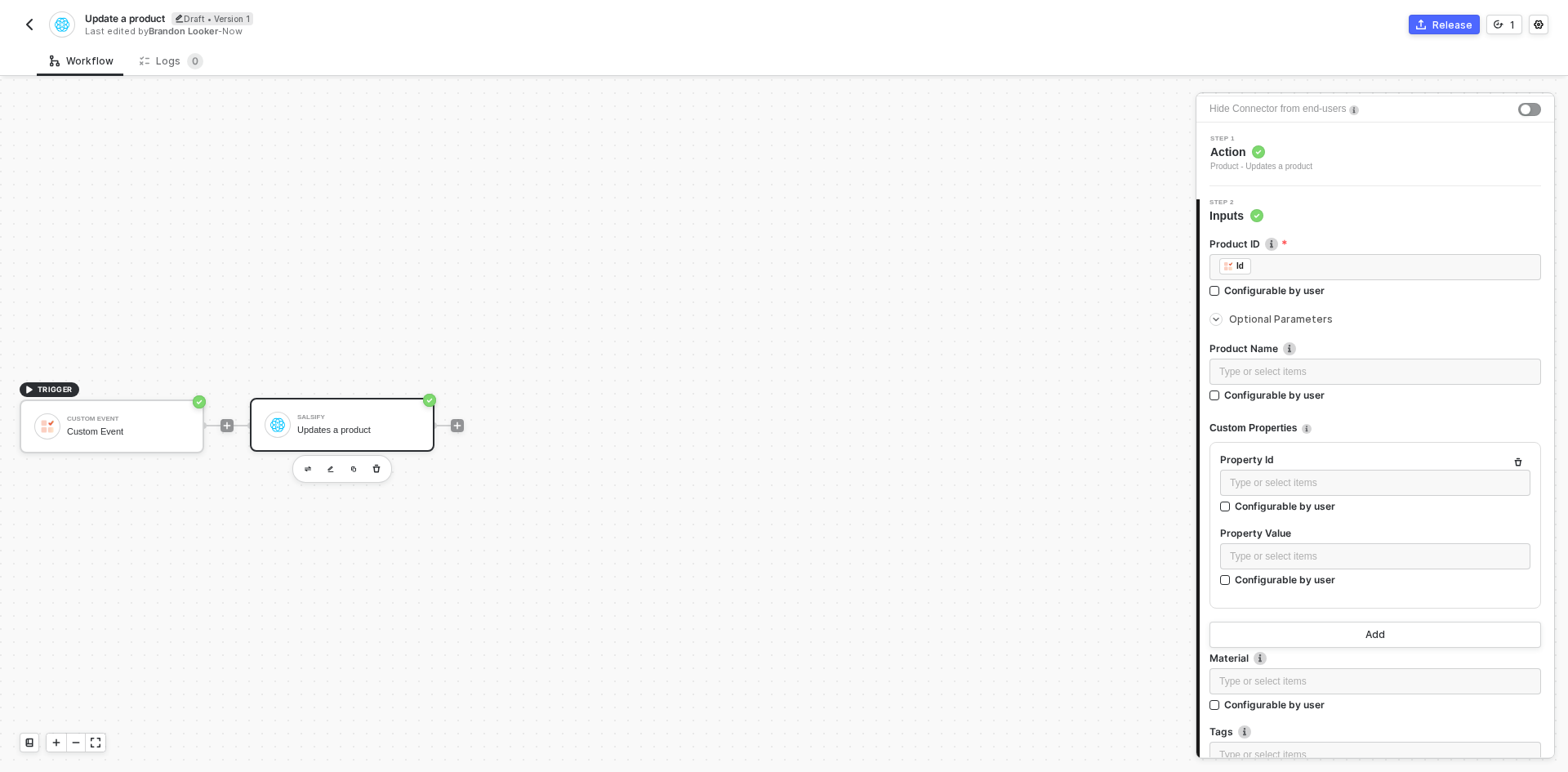 scroll, scrollTop: 212, scrollLeft: 0, axis: vertical 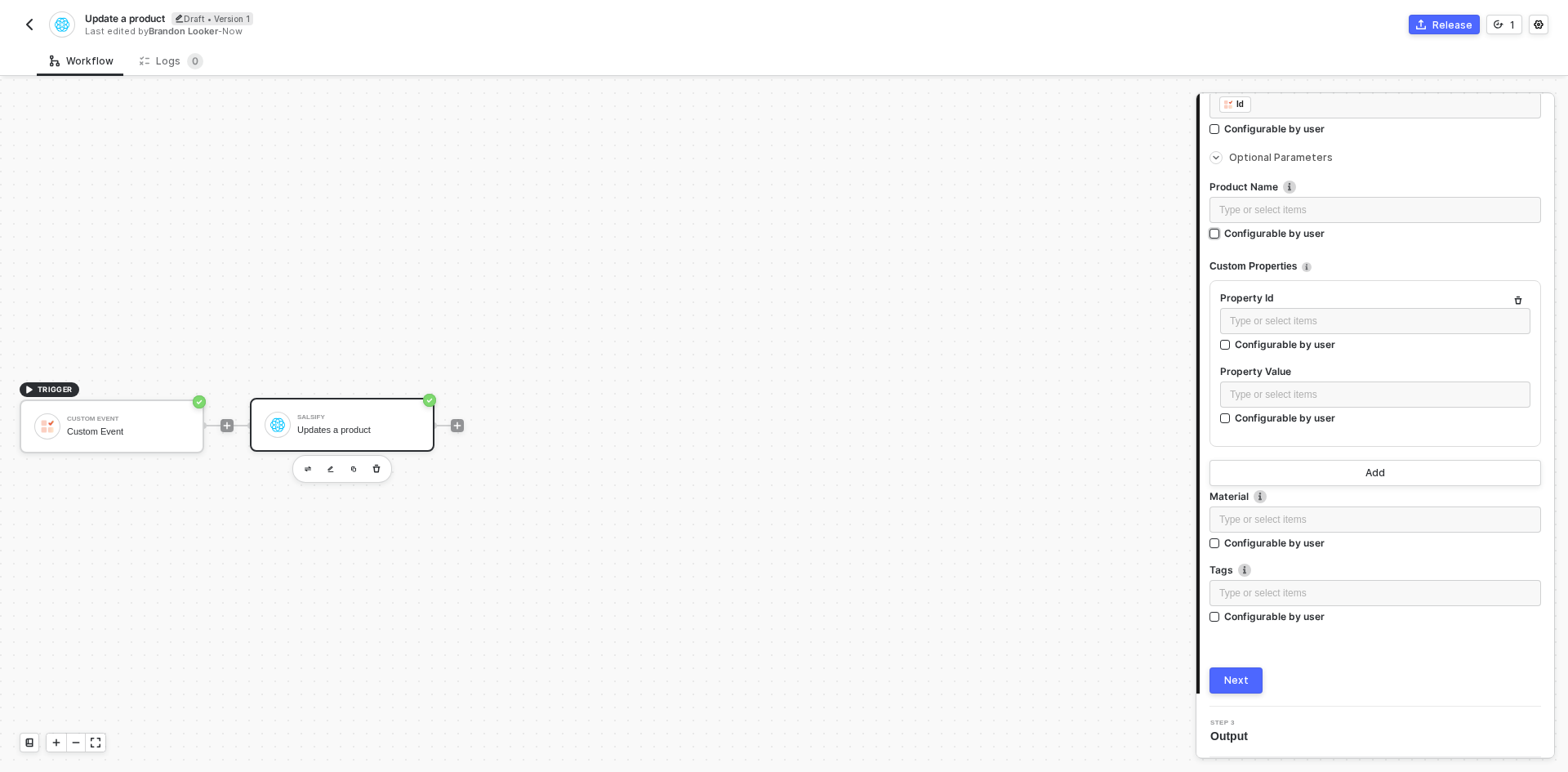 click on "Configurable by user" at bounding box center (1274, 233) 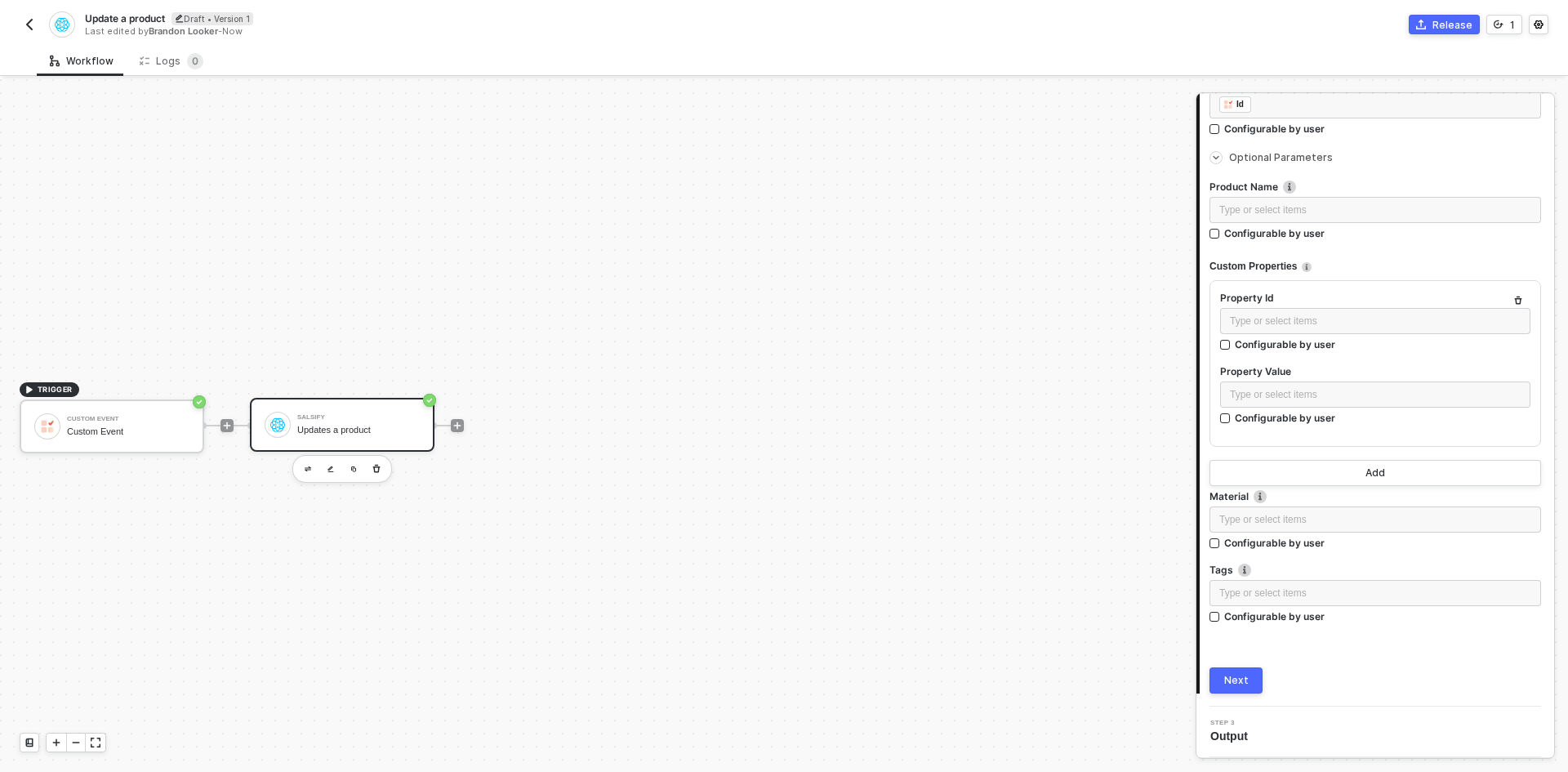 scroll, scrollTop: 214, scrollLeft: 0, axis: vertical 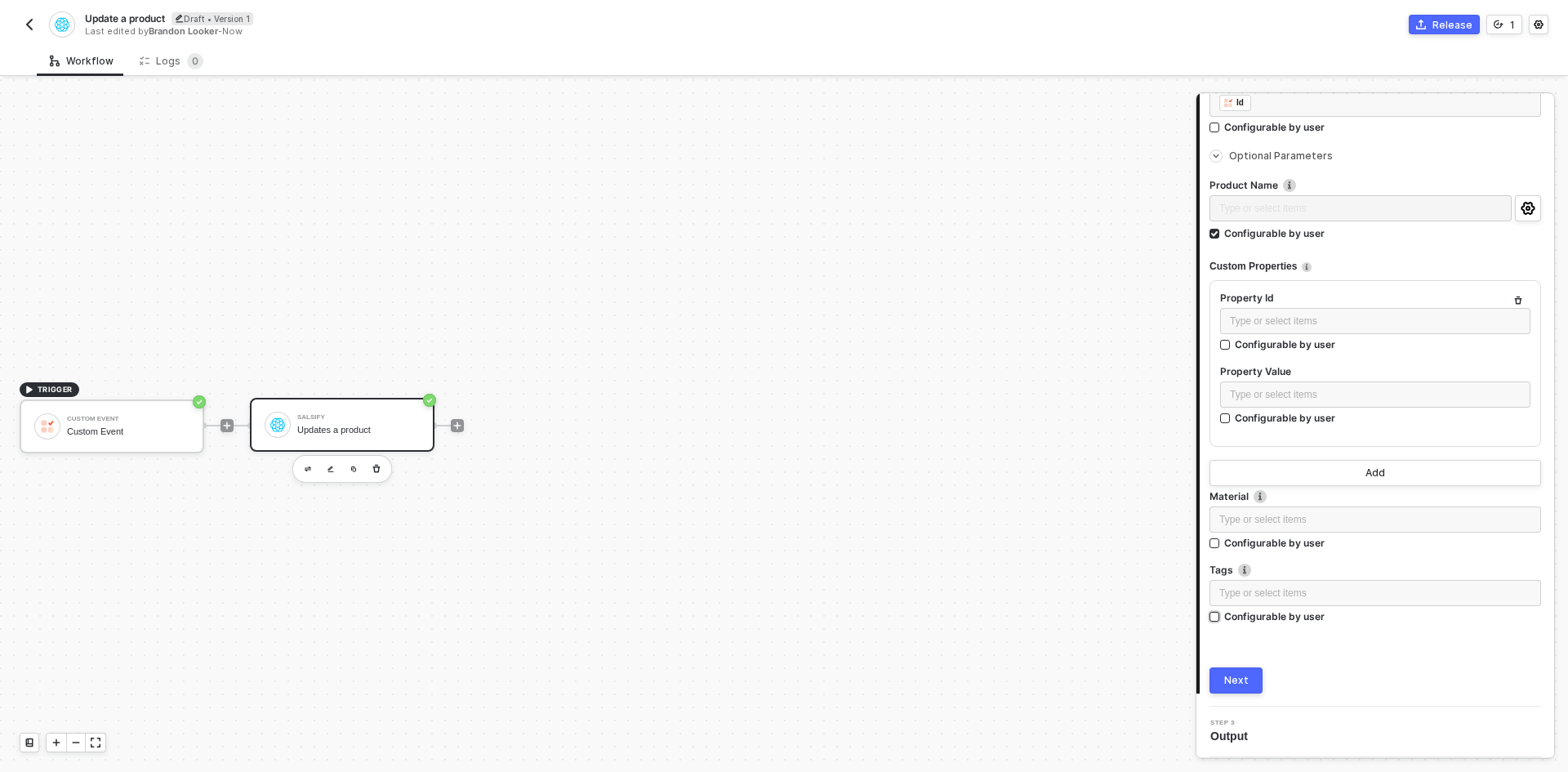 click on "Configurable by user" at bounding box center (0, 0) 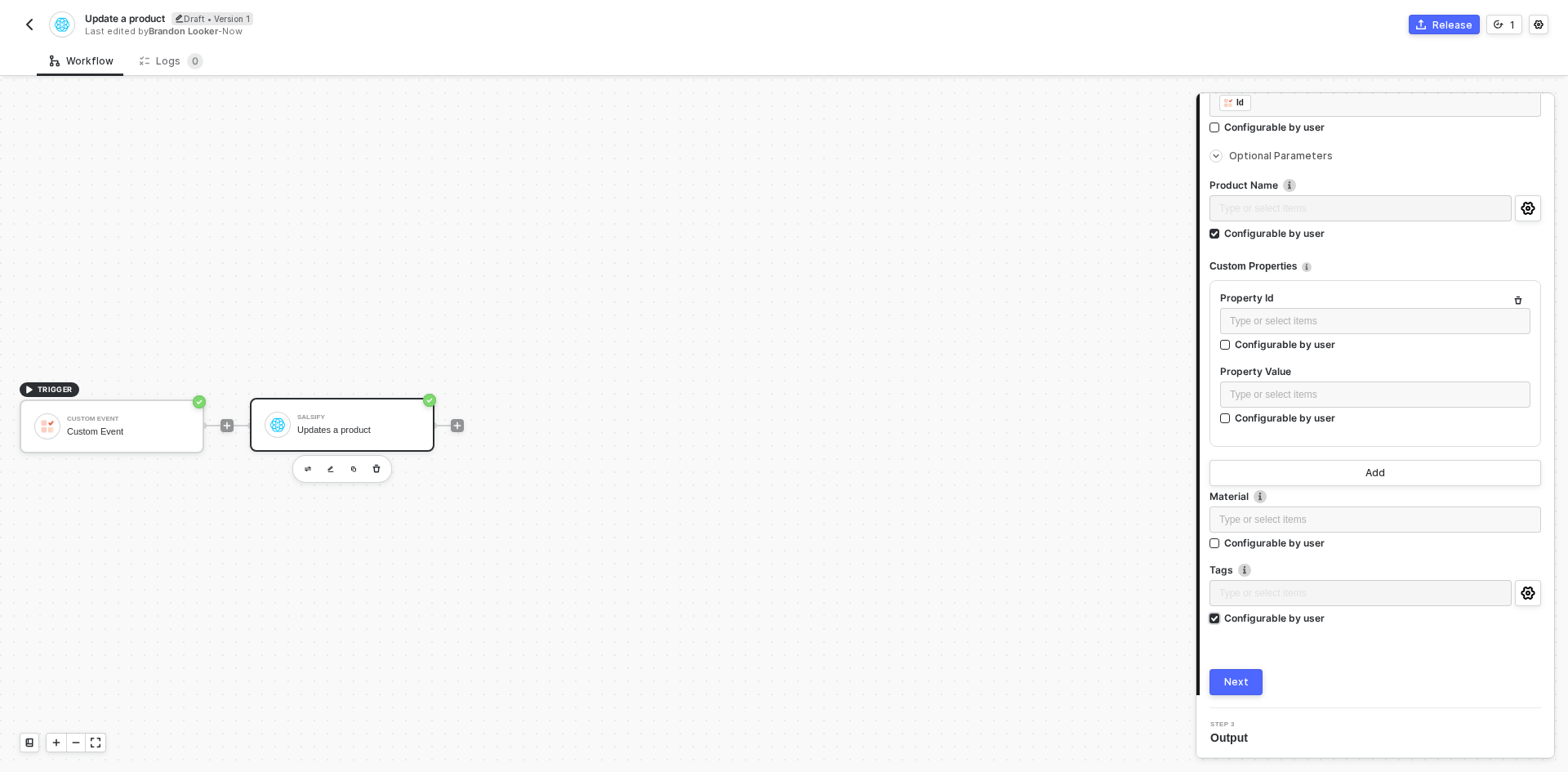 scroll, scrollTop: 216, scrollLeft: 0, axis: vertical 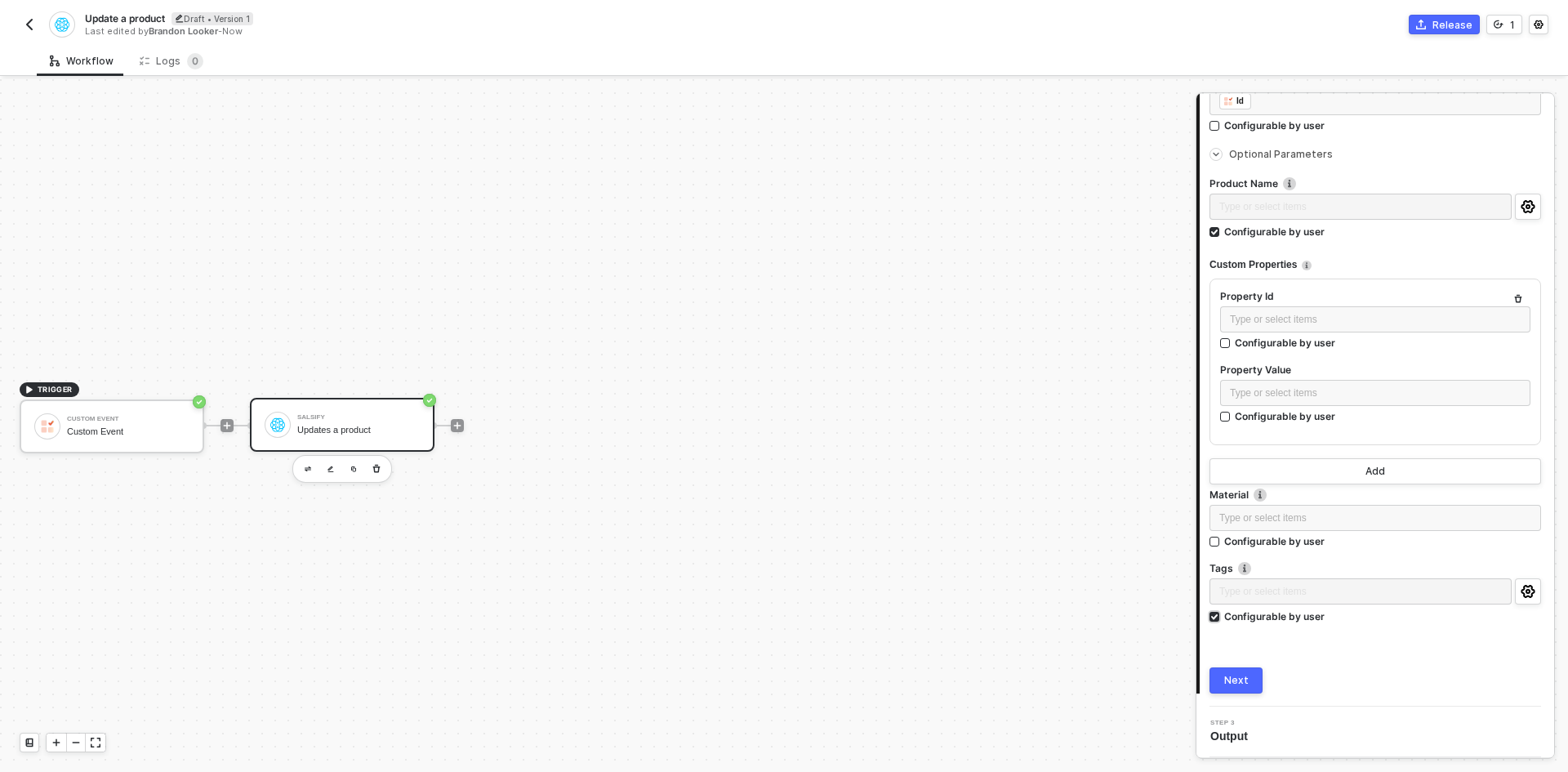 click on "Configurable by user" at bounding box center (0, 0) 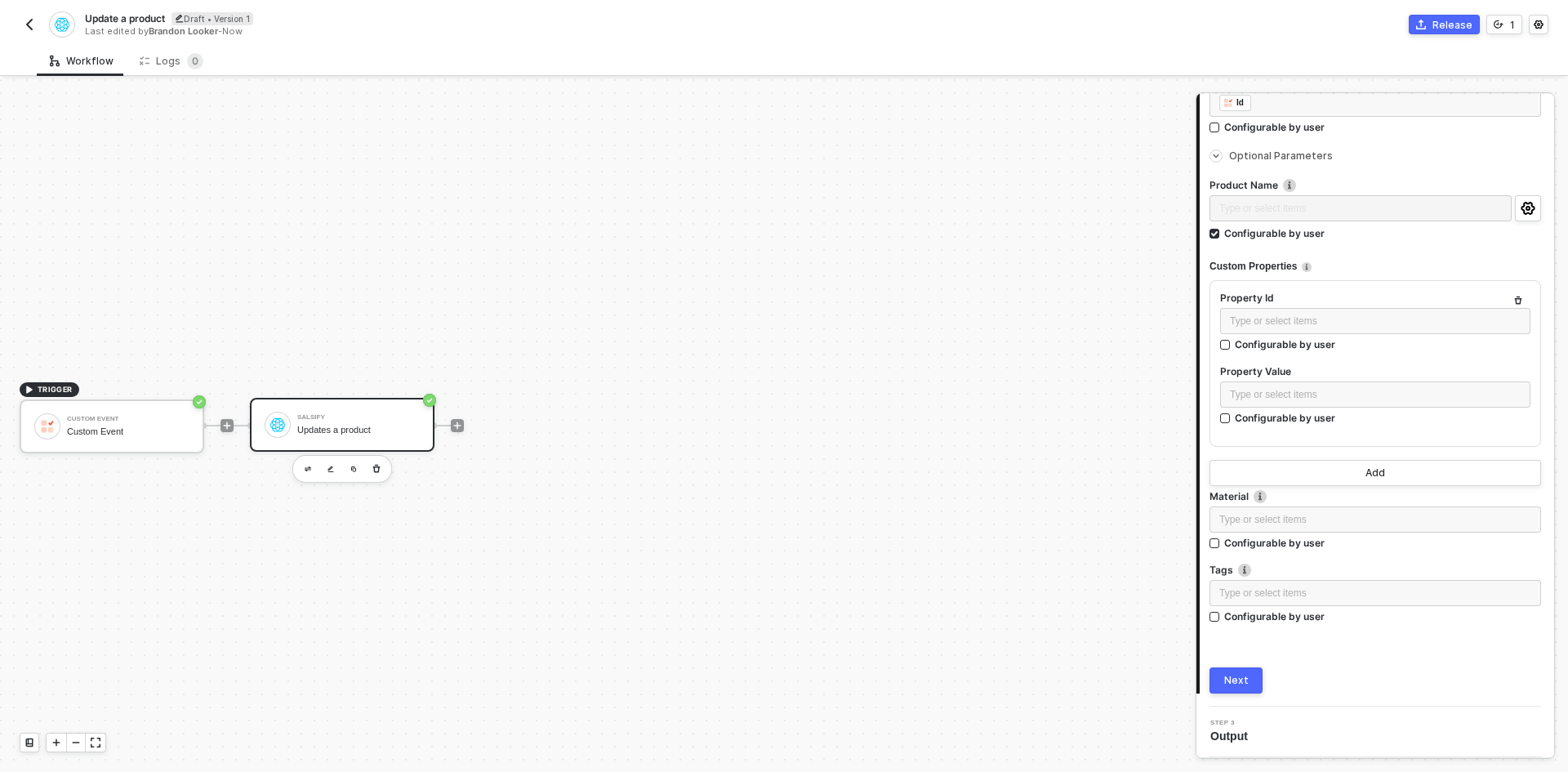 scroll, scrollTop: 51, scrollLeft: 0, axis: vertical 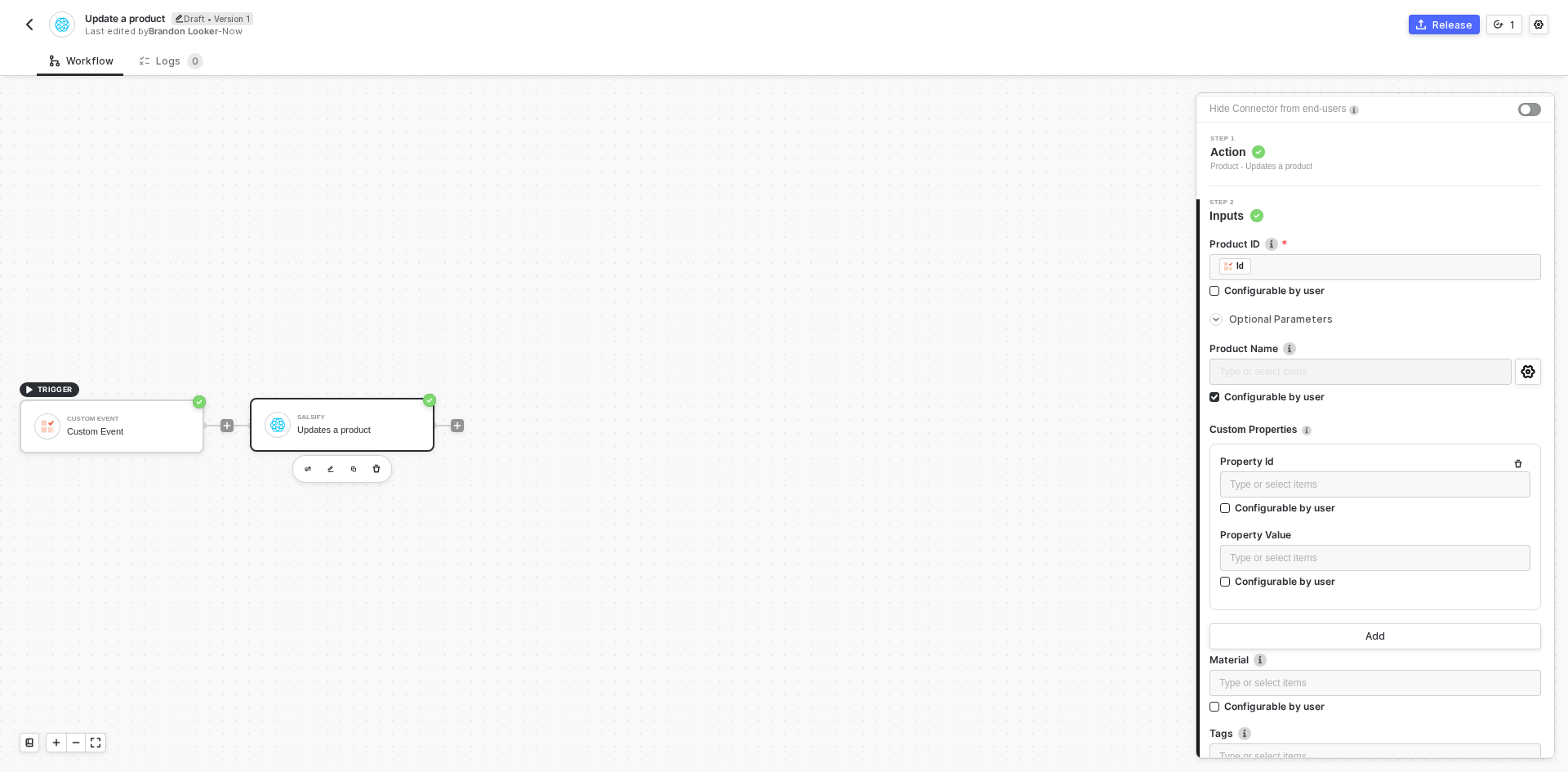 click on "Alloy Update a product    Draft • Version   1 Last edited by  [NAME] [NAME]  -  Now Release 1  Workflow Logs 0 TRIGGER Custom Event Custom Event Salsify Updates a product Salsify Updates a product Hide Connector from end-users Step 1 Action    Product - Updates a product 2 Step 2 Inputs    Product ID ﻿ ﻿ Id ﻿ Configurable by user Optional Parameters Product Name Type or select items ﻿ Configurable by user Custom Properties Property Id Type or select items ﻿ Configurable by user Property Value Type or select items ﻿ Configurable by user Add Material Type or select items ﻿ Configurable by user Tags Type or select items ﻿ Configurable by user Next 3 Step 3 Output    Your device screen is too small Please, access Alloy from a desktop device to build and edit workflows." at bounding box center (784, 386) 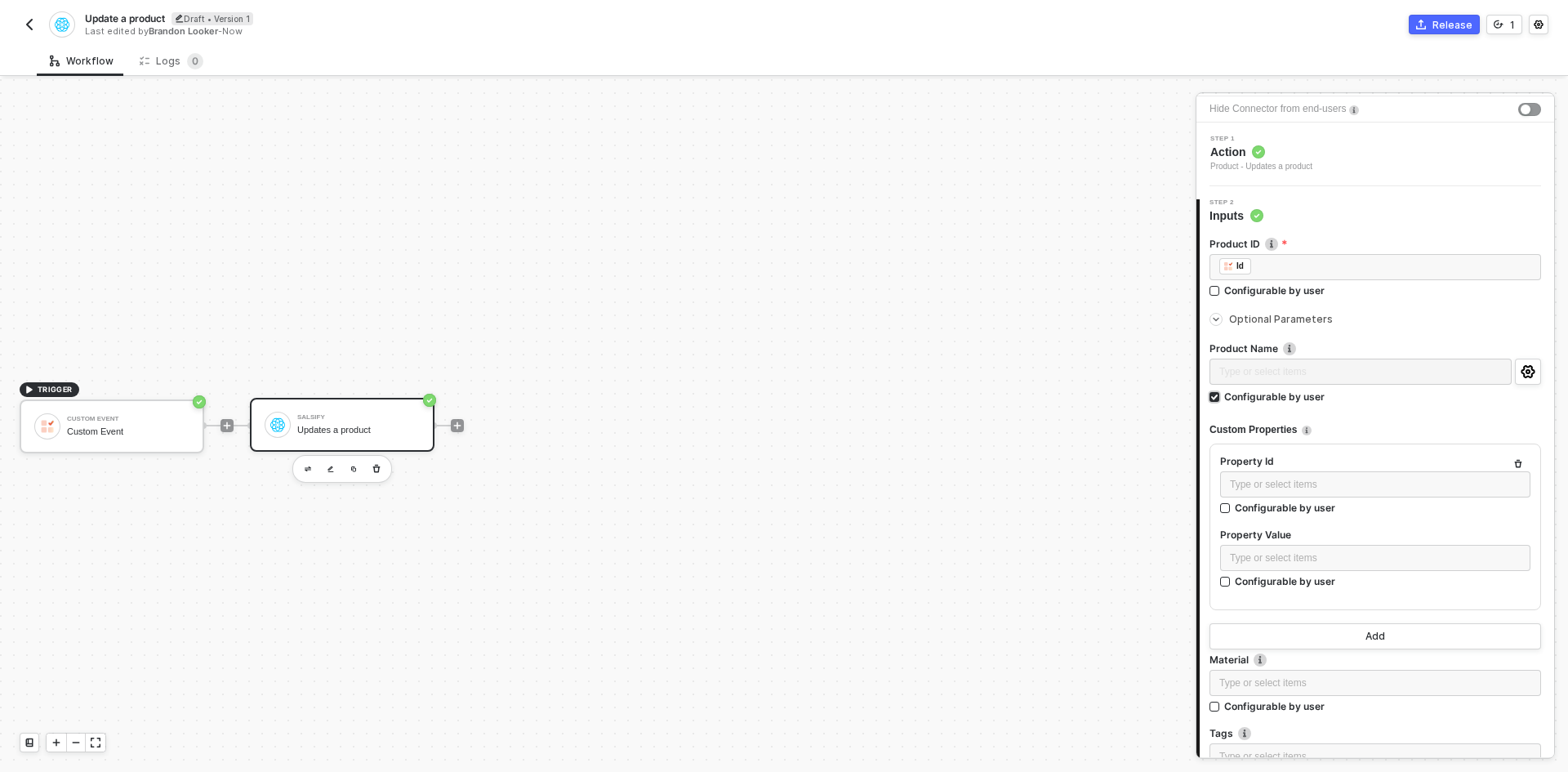 click on "Configurable by user" at bounding box center [1274, 396] 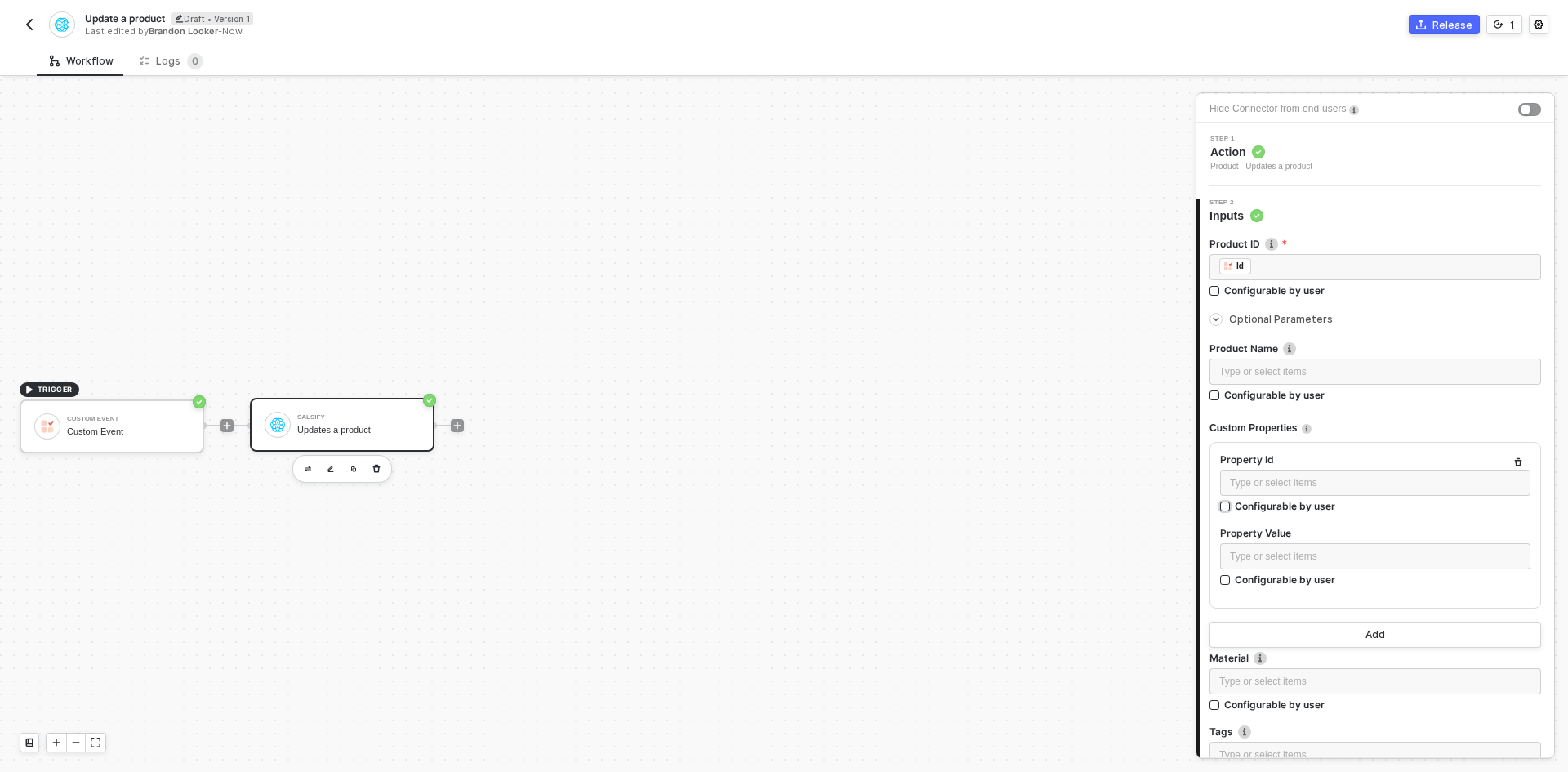 click on "Configurable by user" at bounding box center [1285, 506] 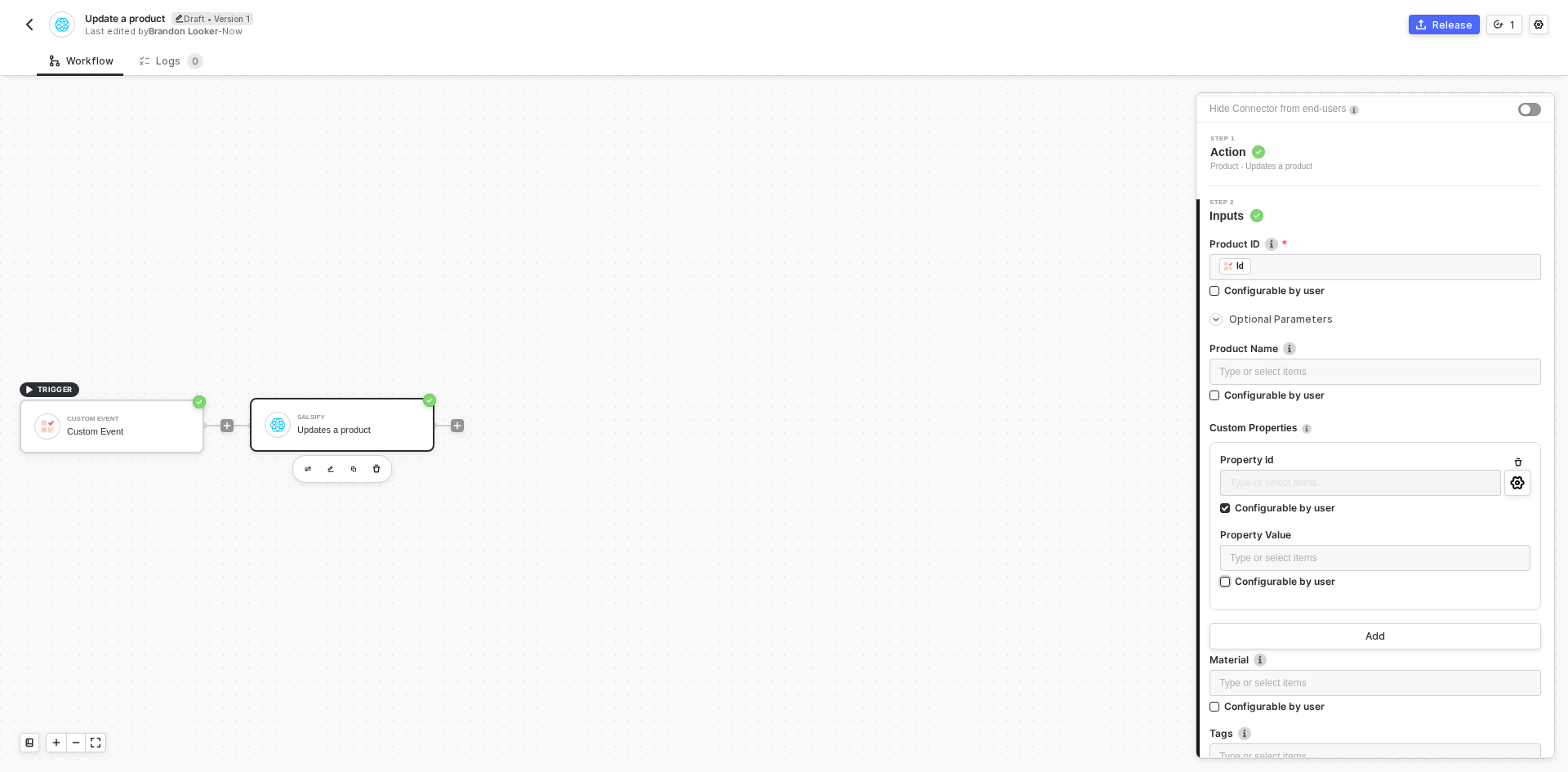 click on "Configurable by user" at bounding box center [0, 0] 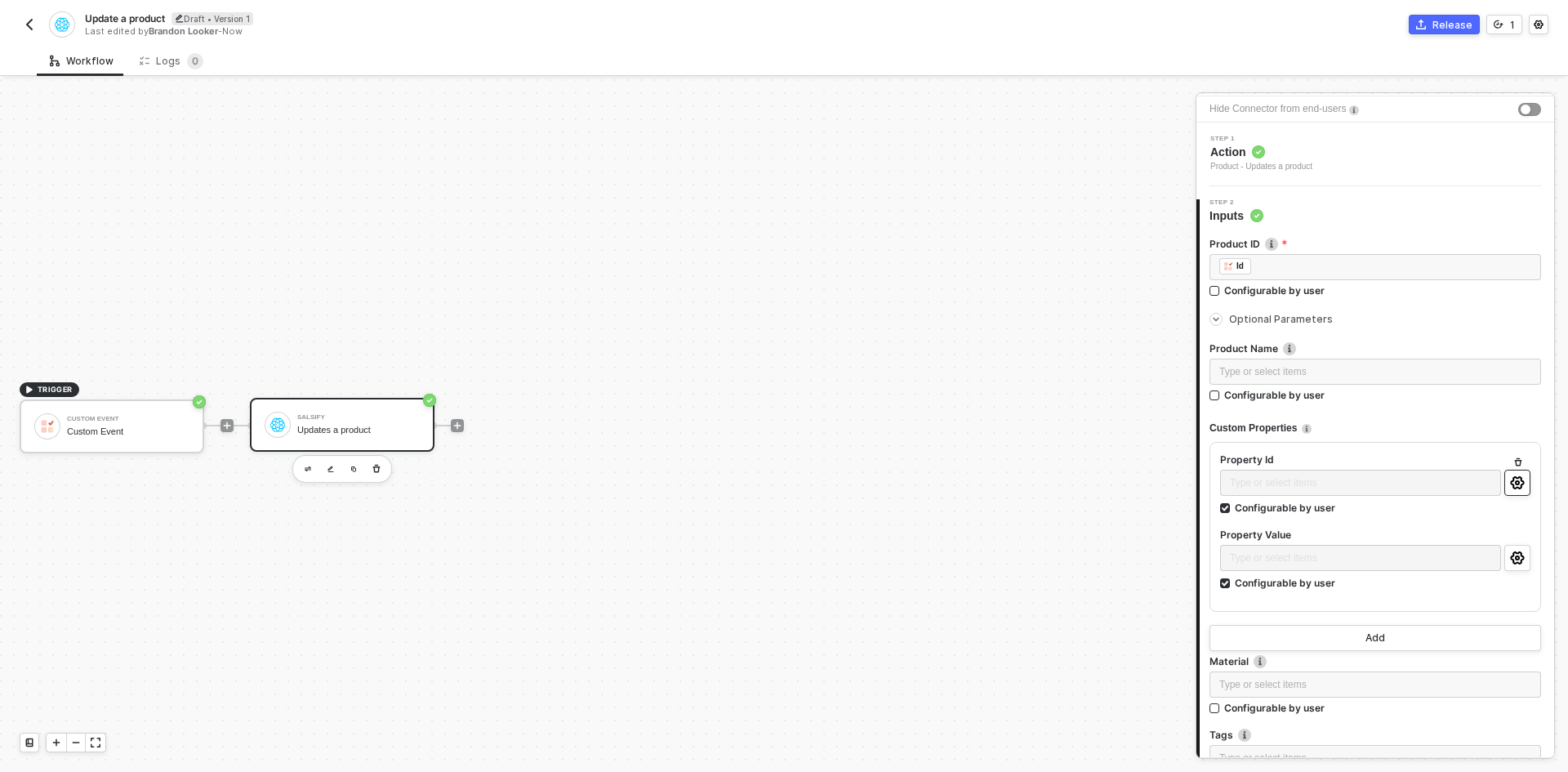 click at bounding box center [1517, 483] 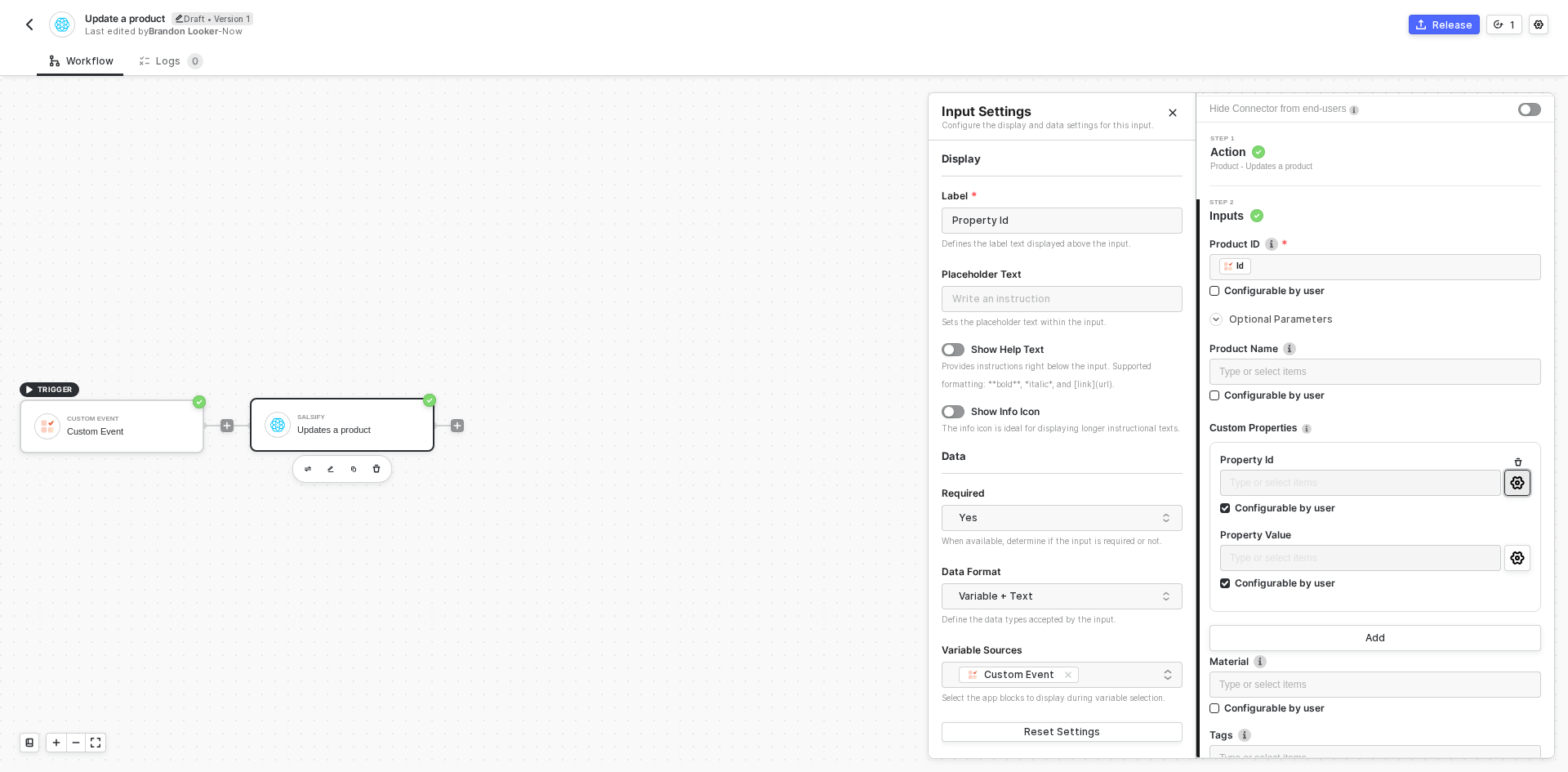 click at bounding box center [1173, 113] 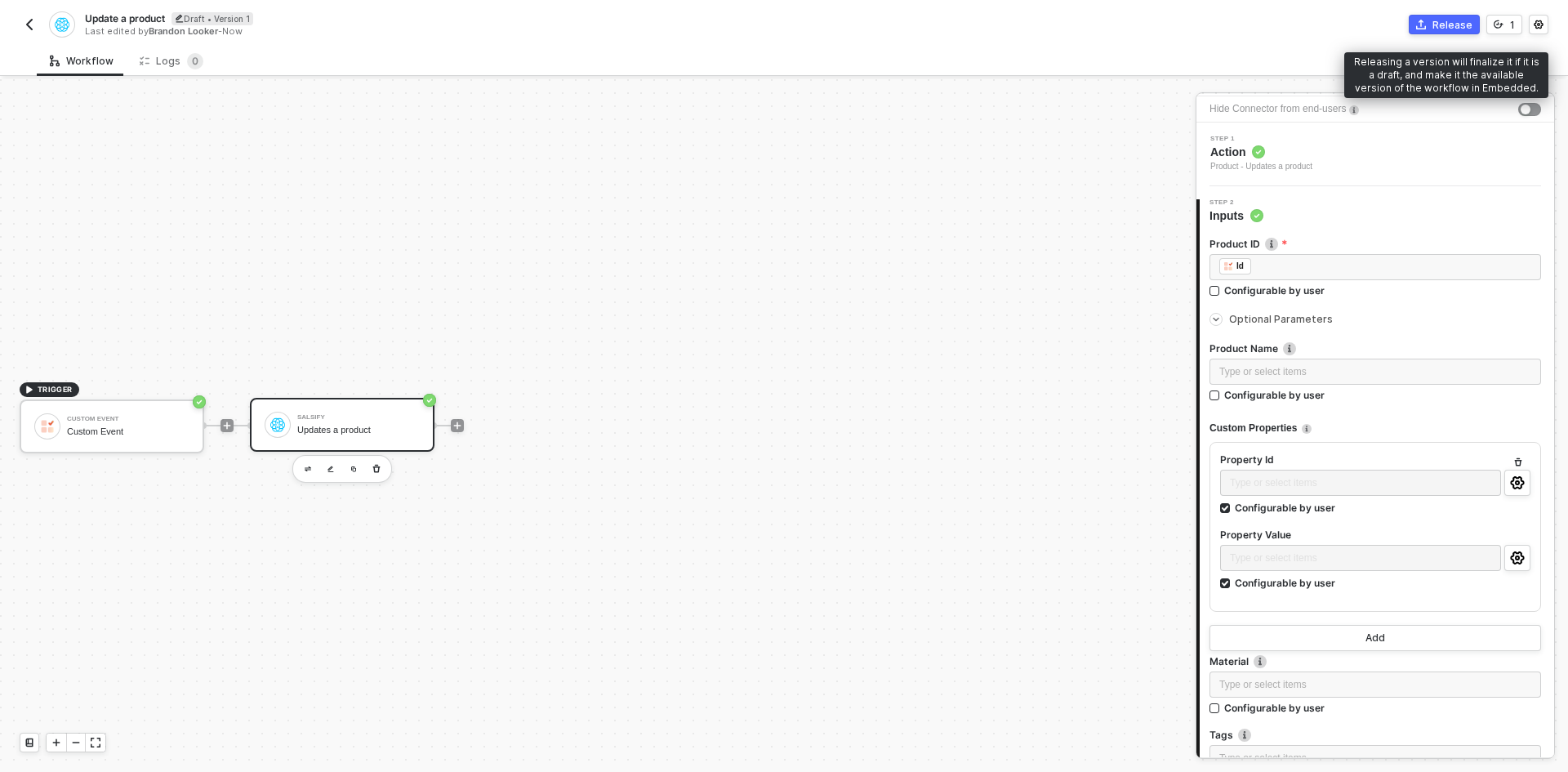 click on "Update a product    Draft • Version   1 Last edited by  [NAME] [NAME]  -  Now Release 1" at bounding box center (784, 23) 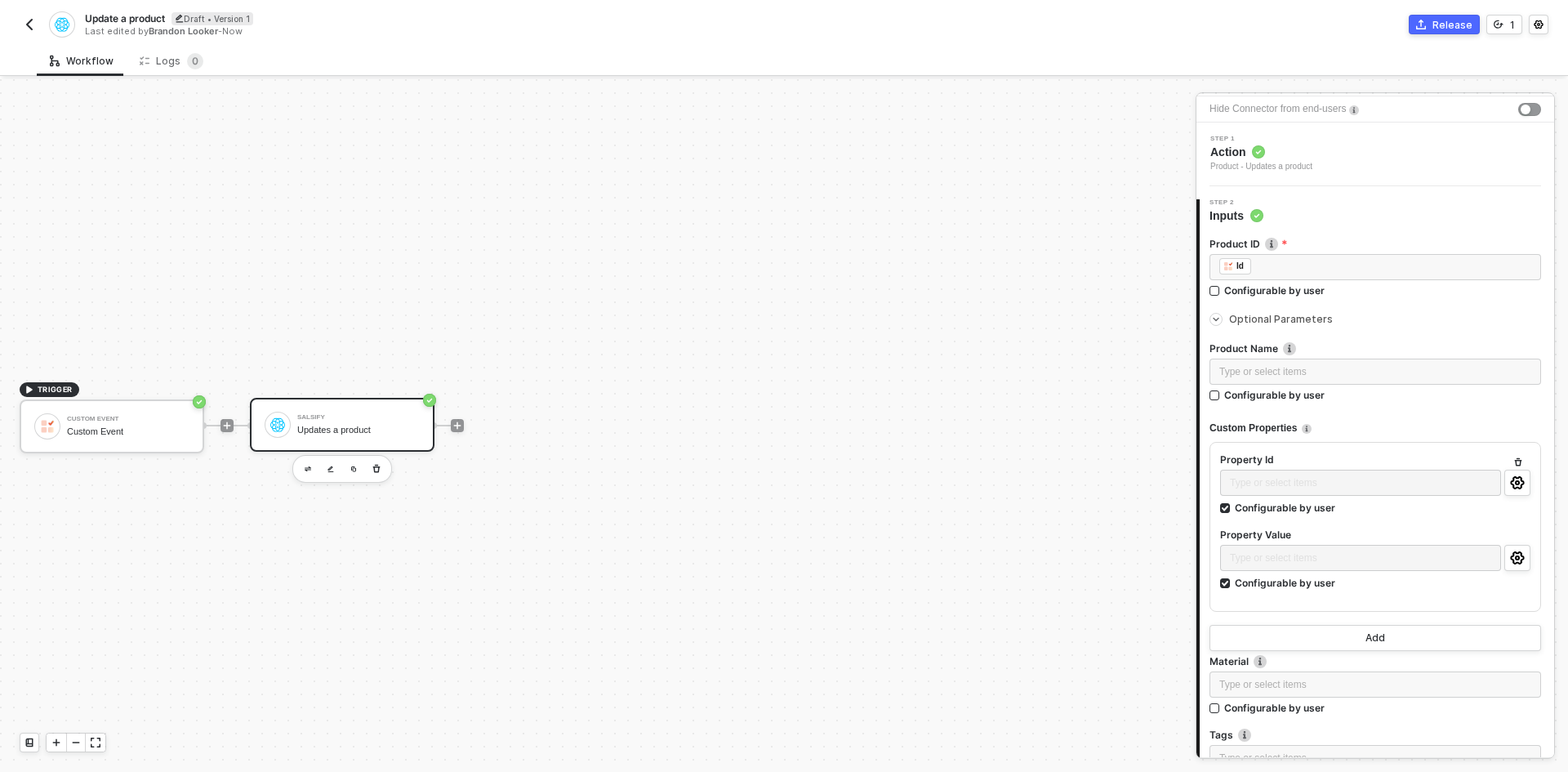 click at bounding box center [1421, 25] 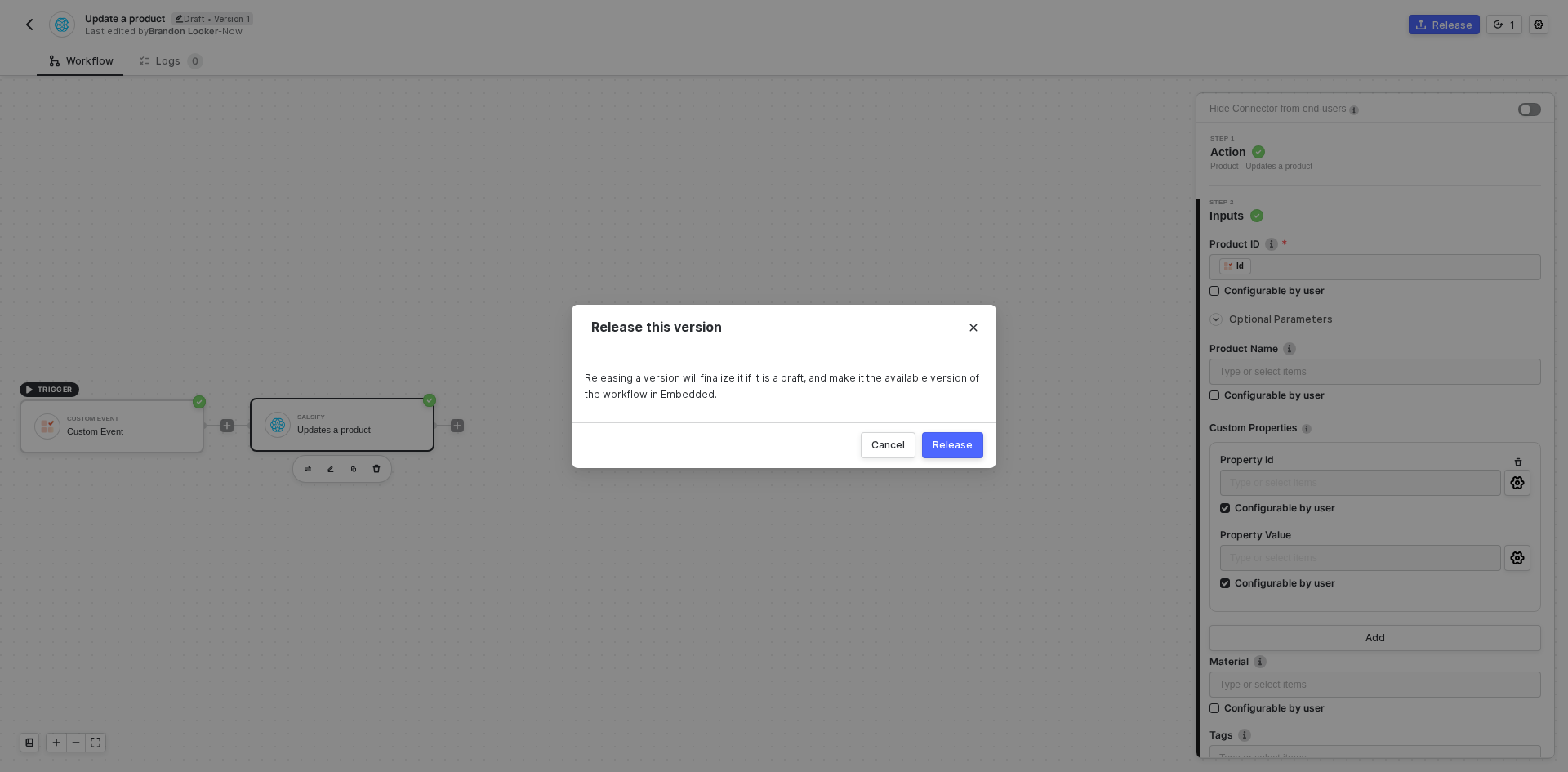 click on "Release" at bounding box center [952, 445] 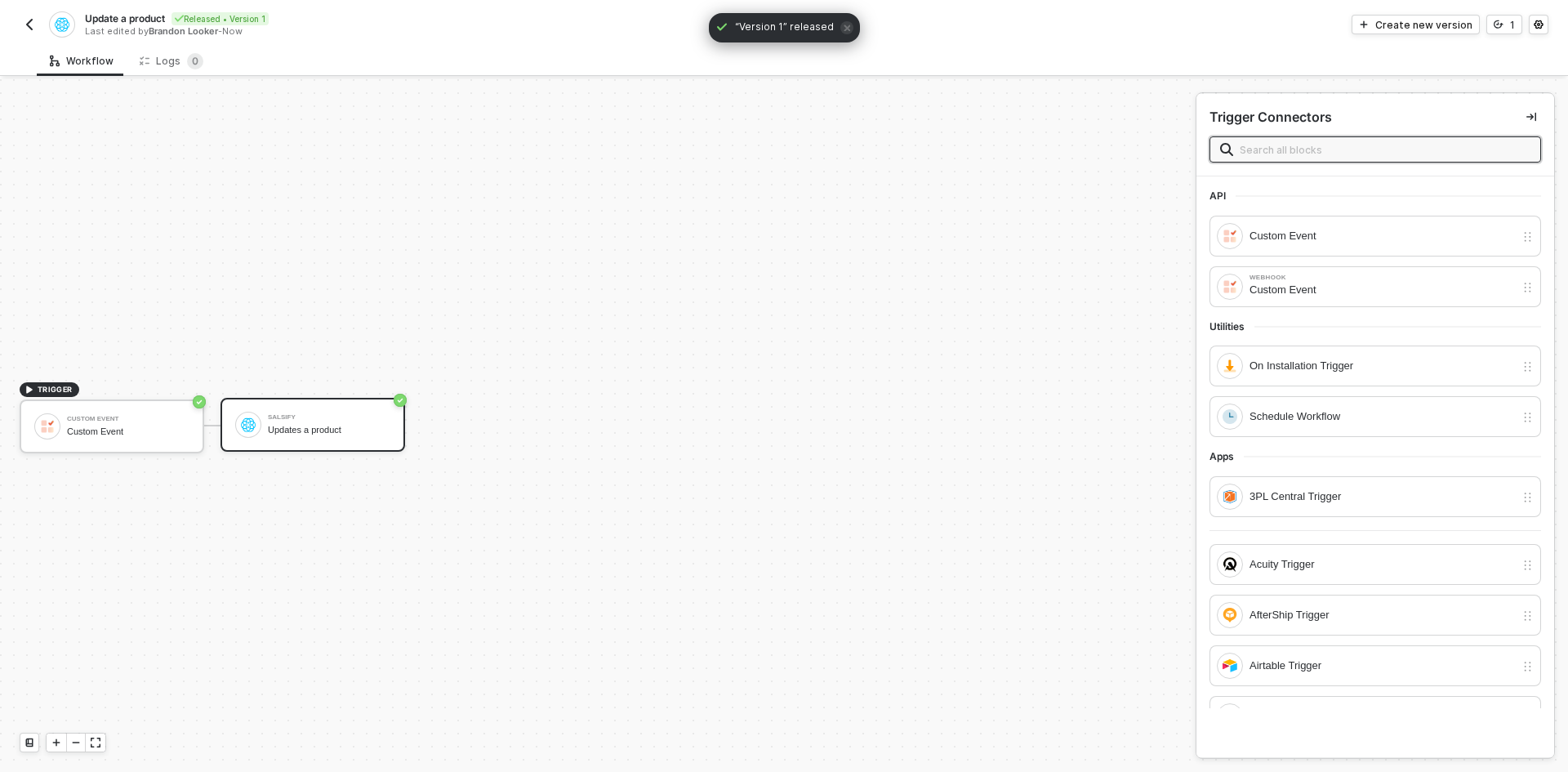 click at bounding box center (29, 25) 